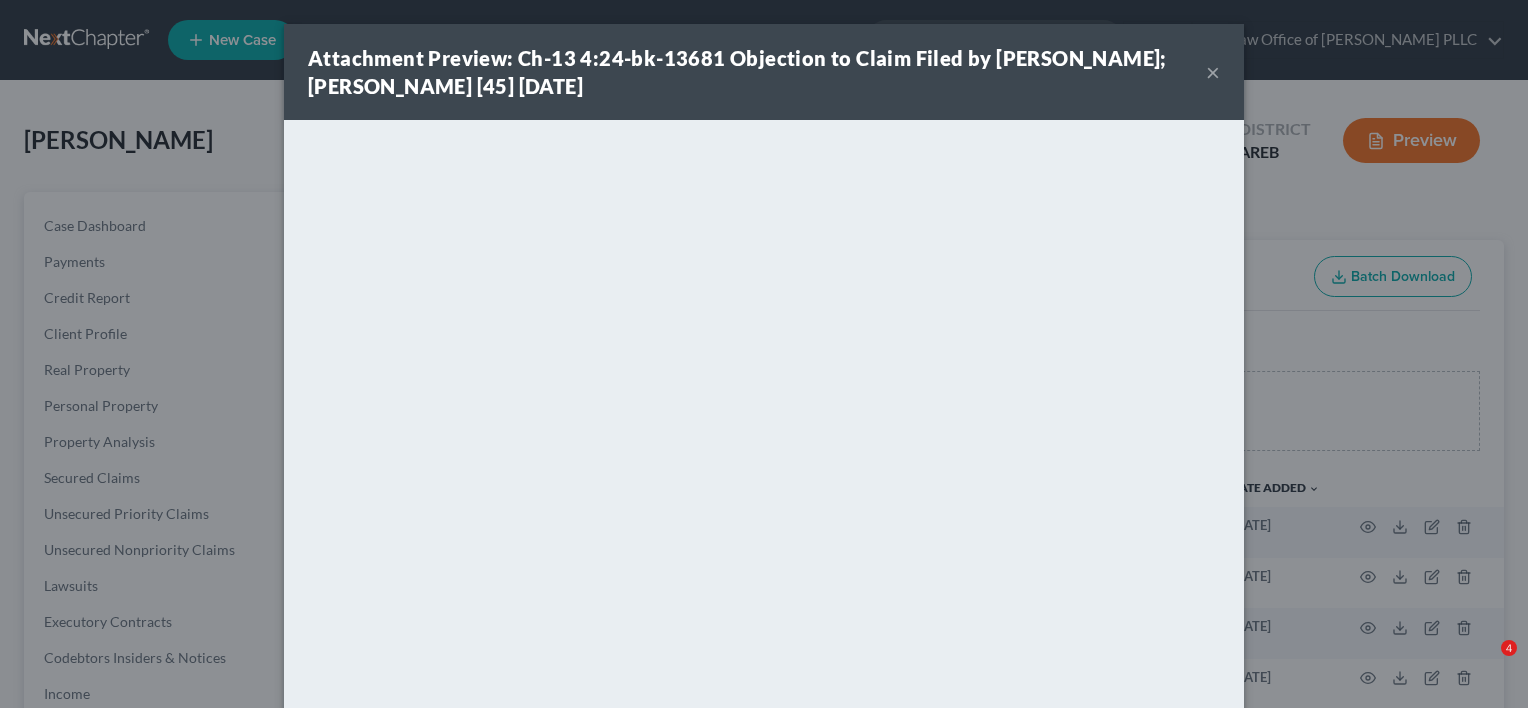 scroll, scrollTop: 402, scrollLeft: 0, axis: vertical 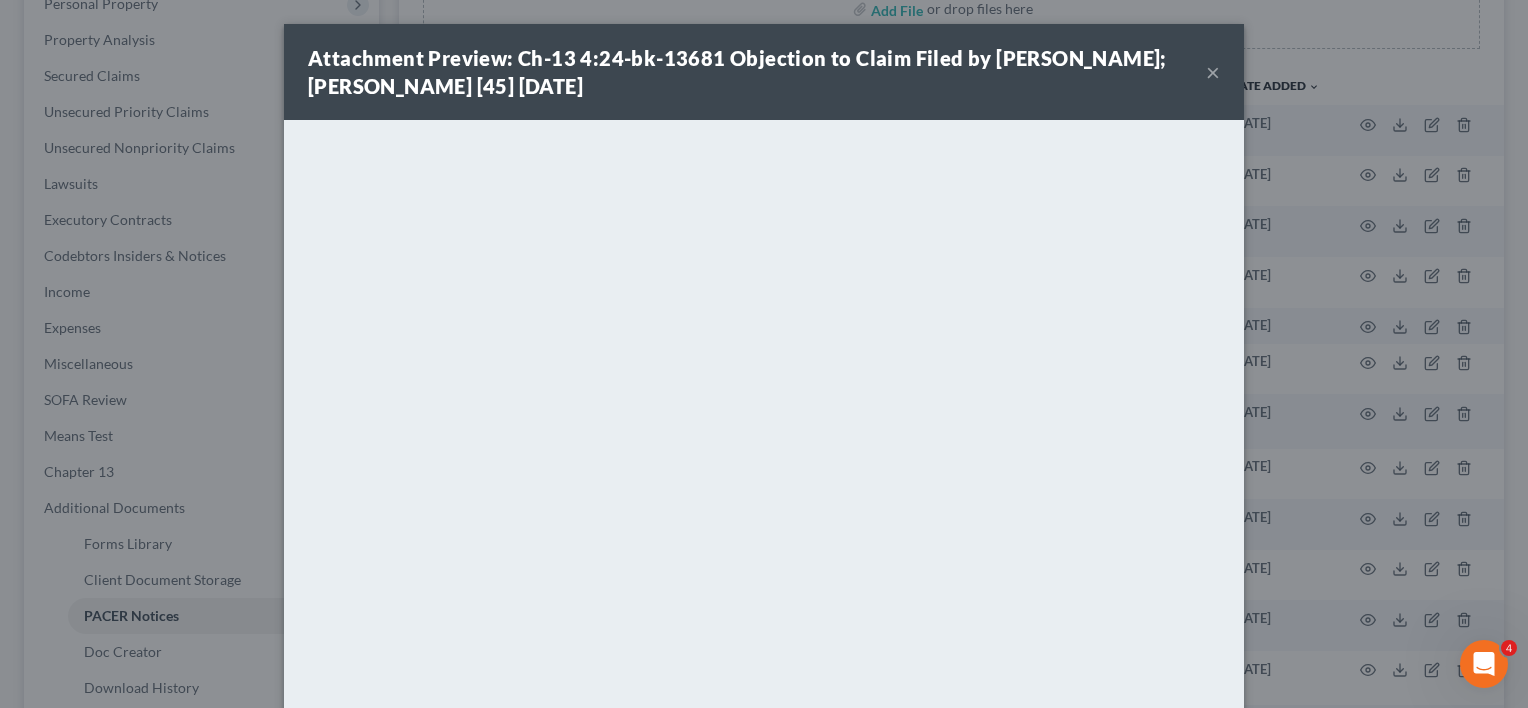 click on "×" at bounding box center (1213, 72) 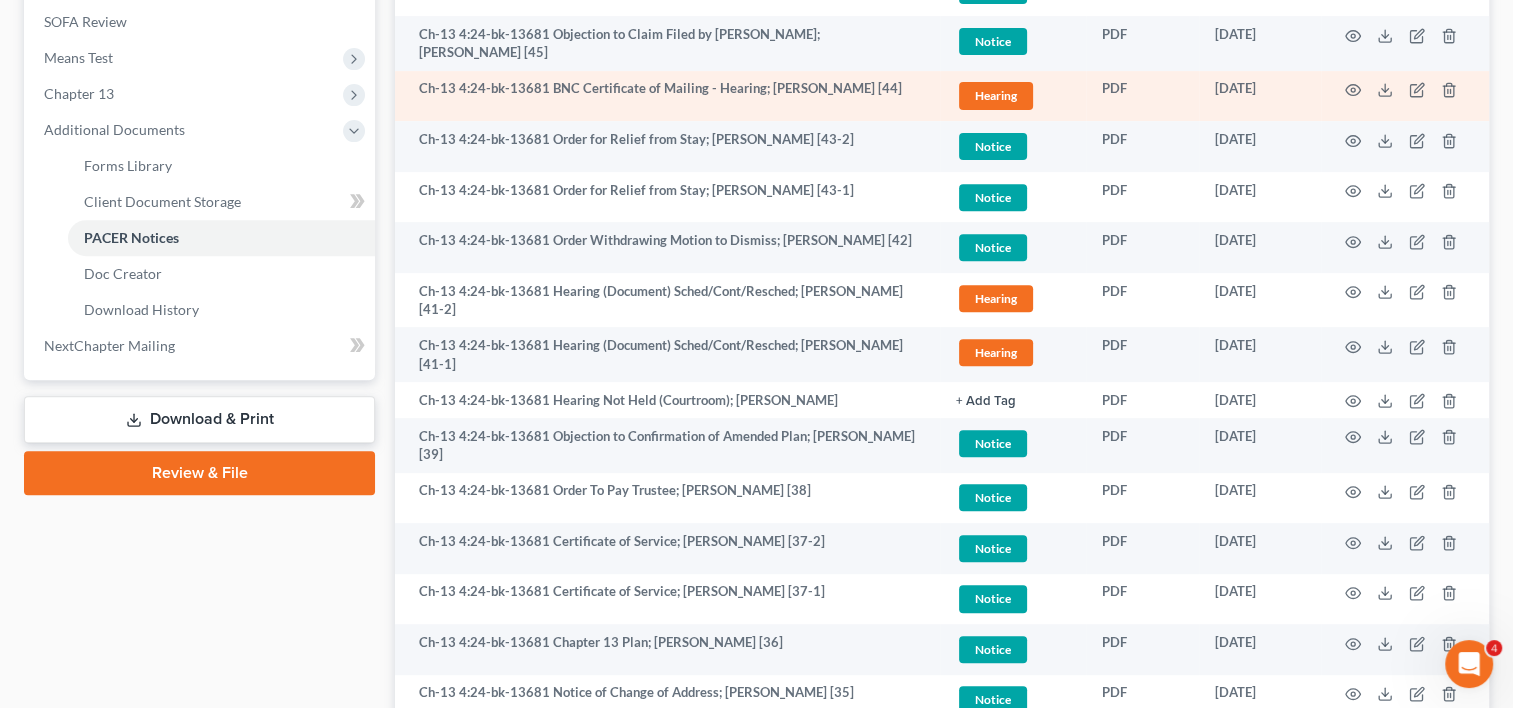 scroll, scrollTop: 782, scrollLeft: 0, axis: vertical 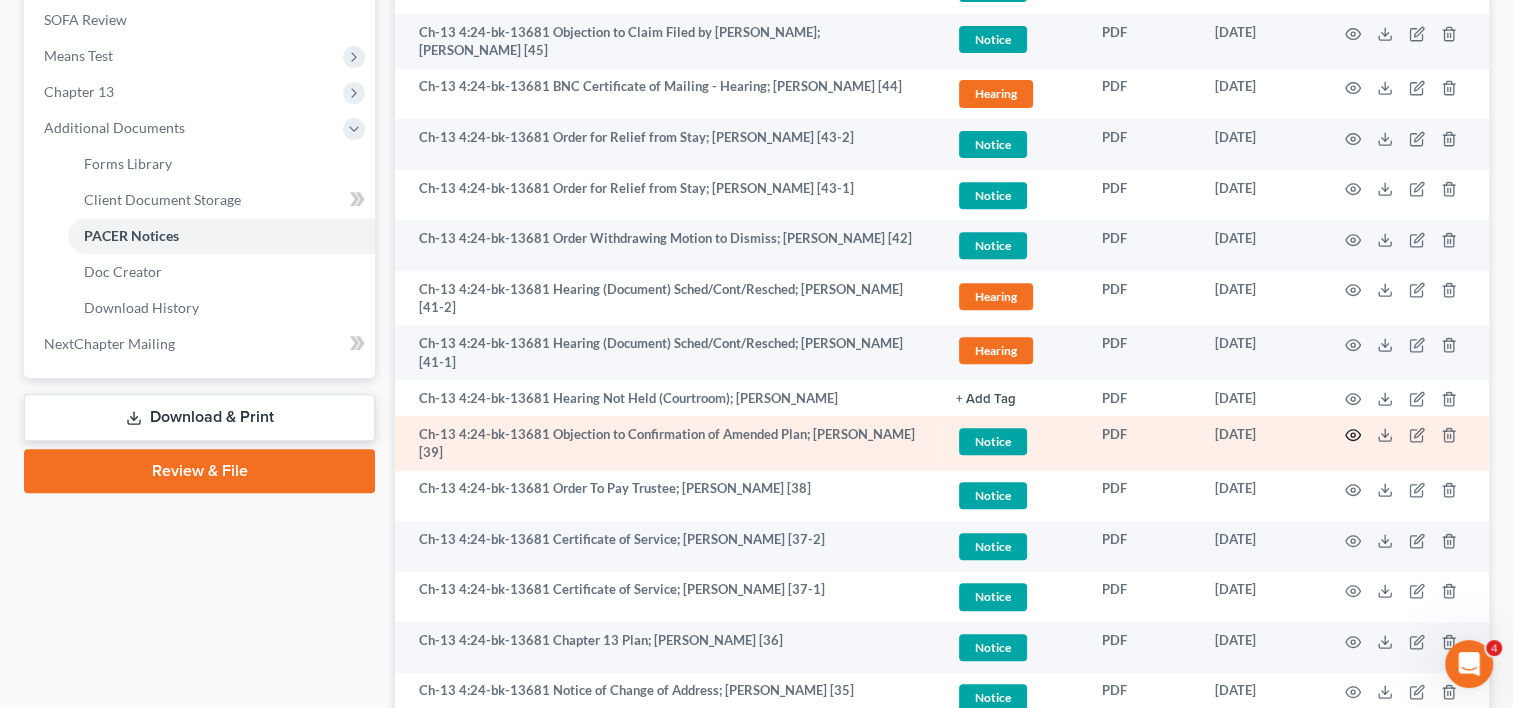 click 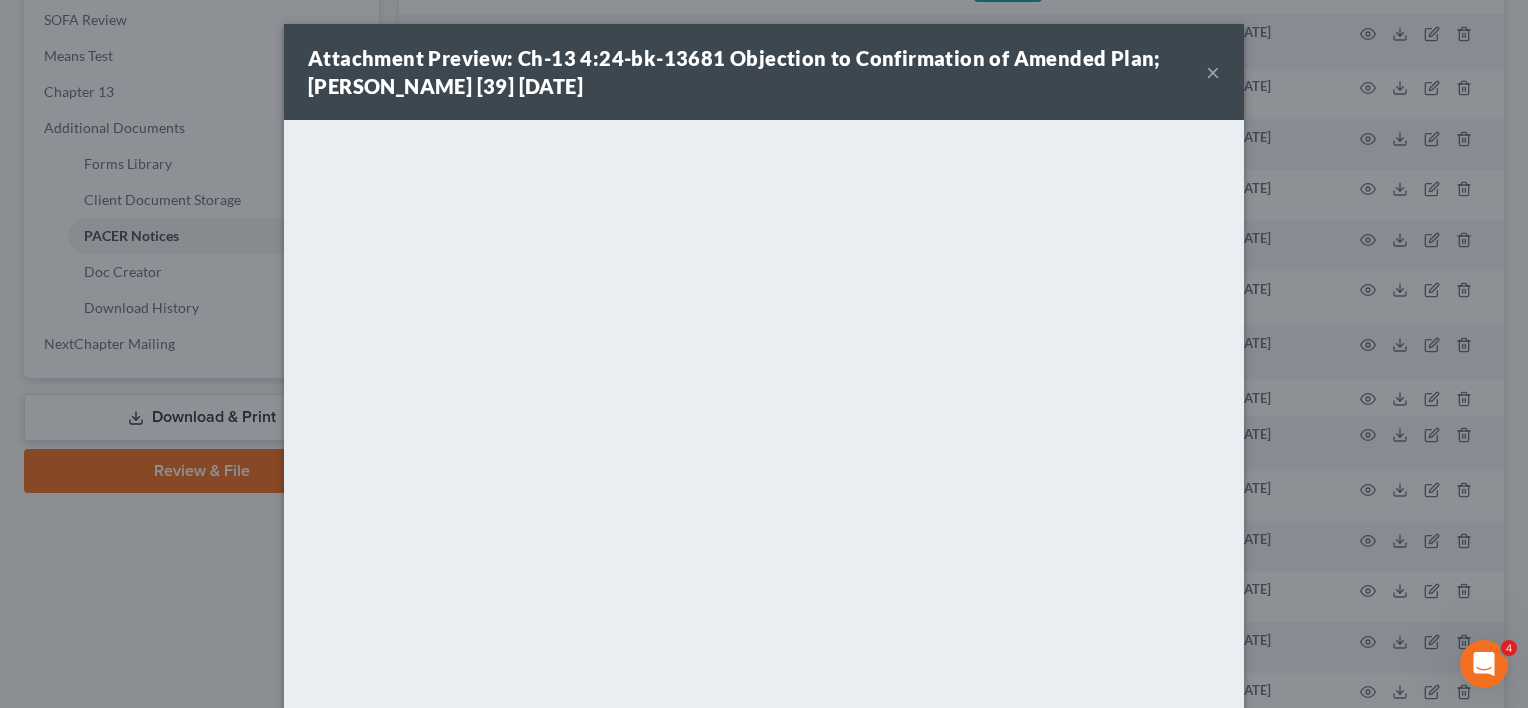 click on "×" at bounding box center [1213, 72] 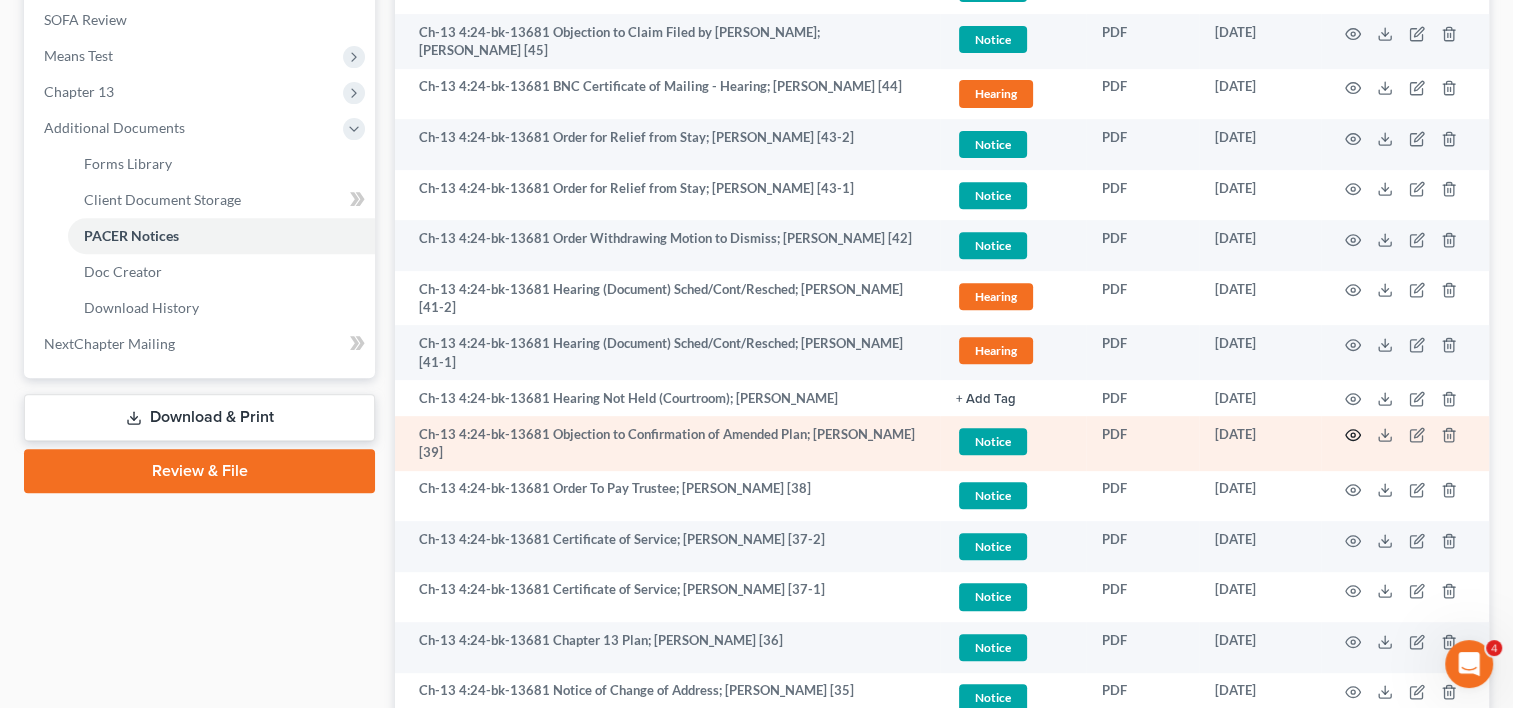 click 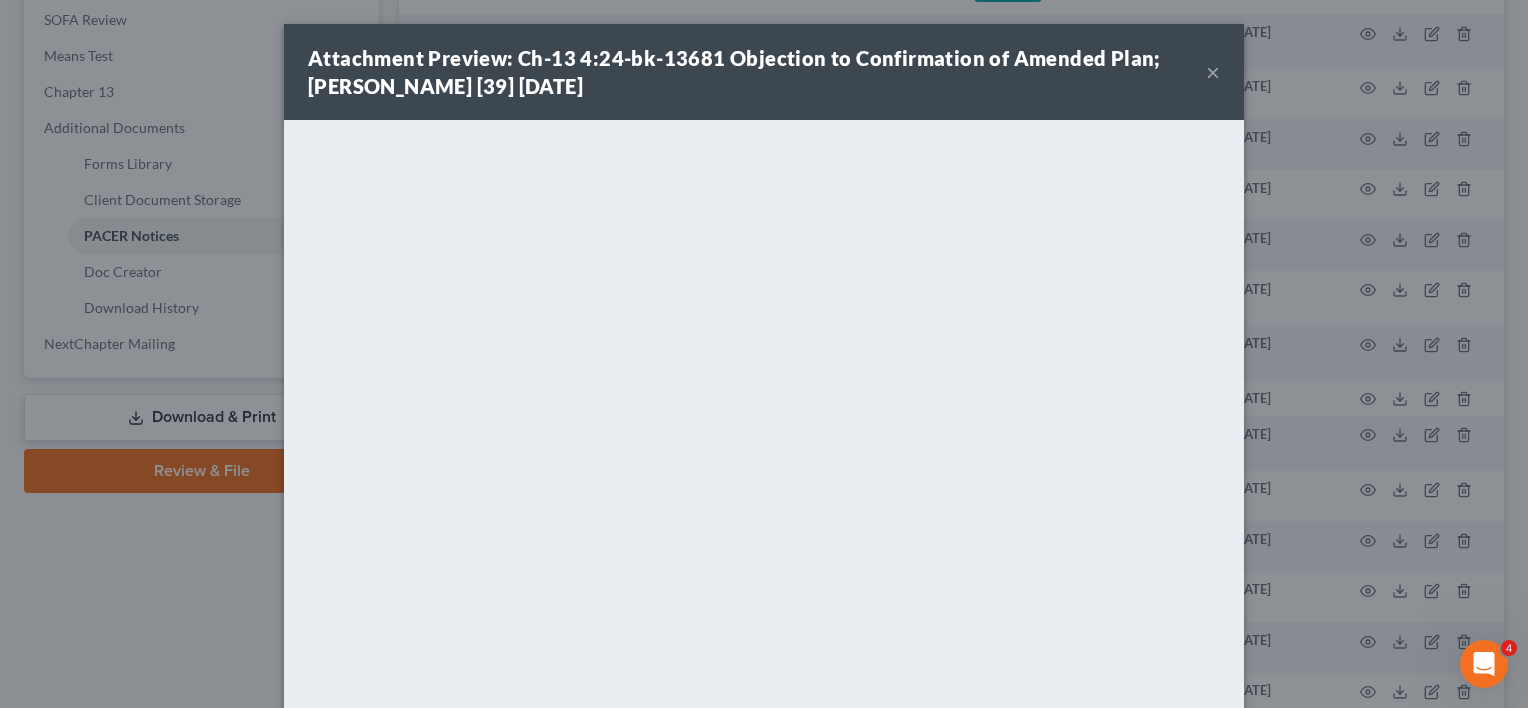 click on "×" at bounding box center [1213, 72] 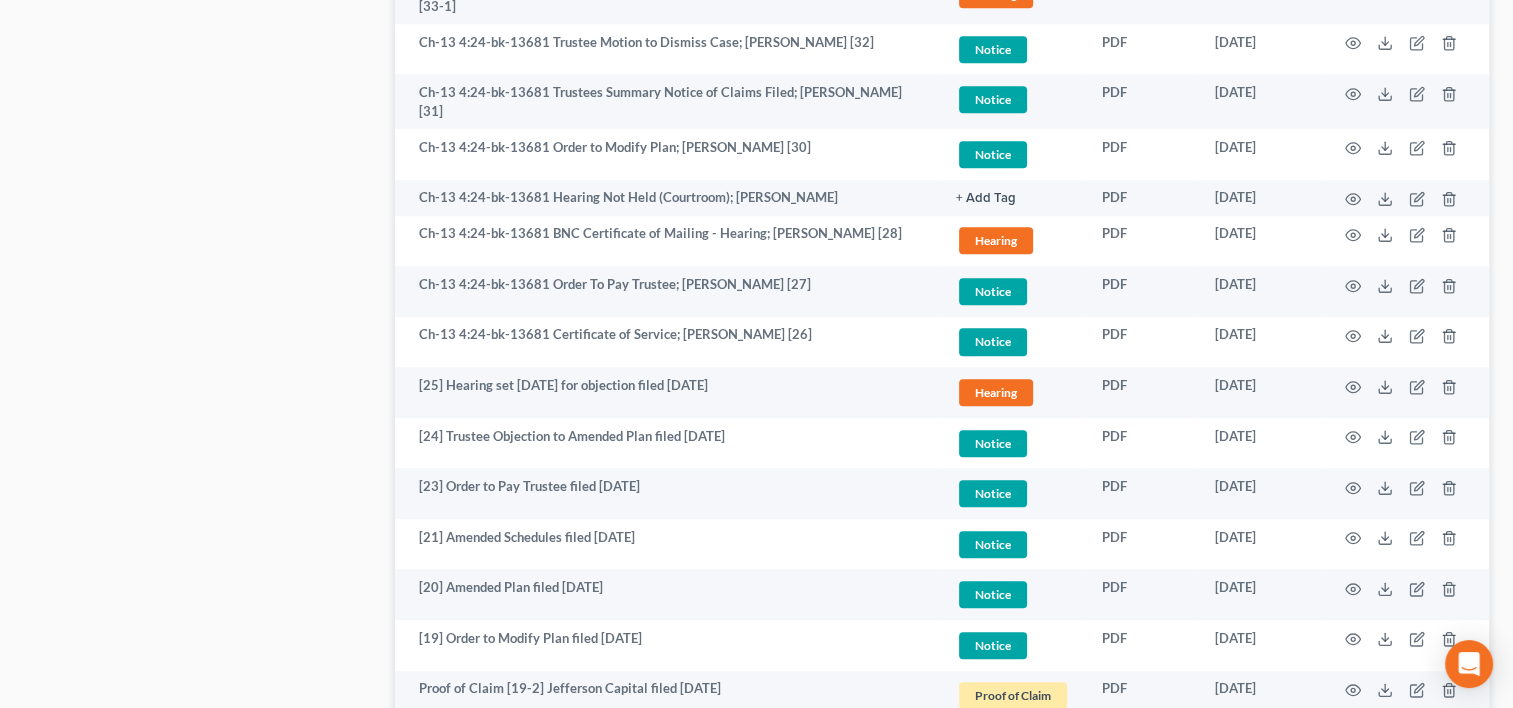 scroll, scrollTop: 1643, scrollLeft: 0, axis: vertical 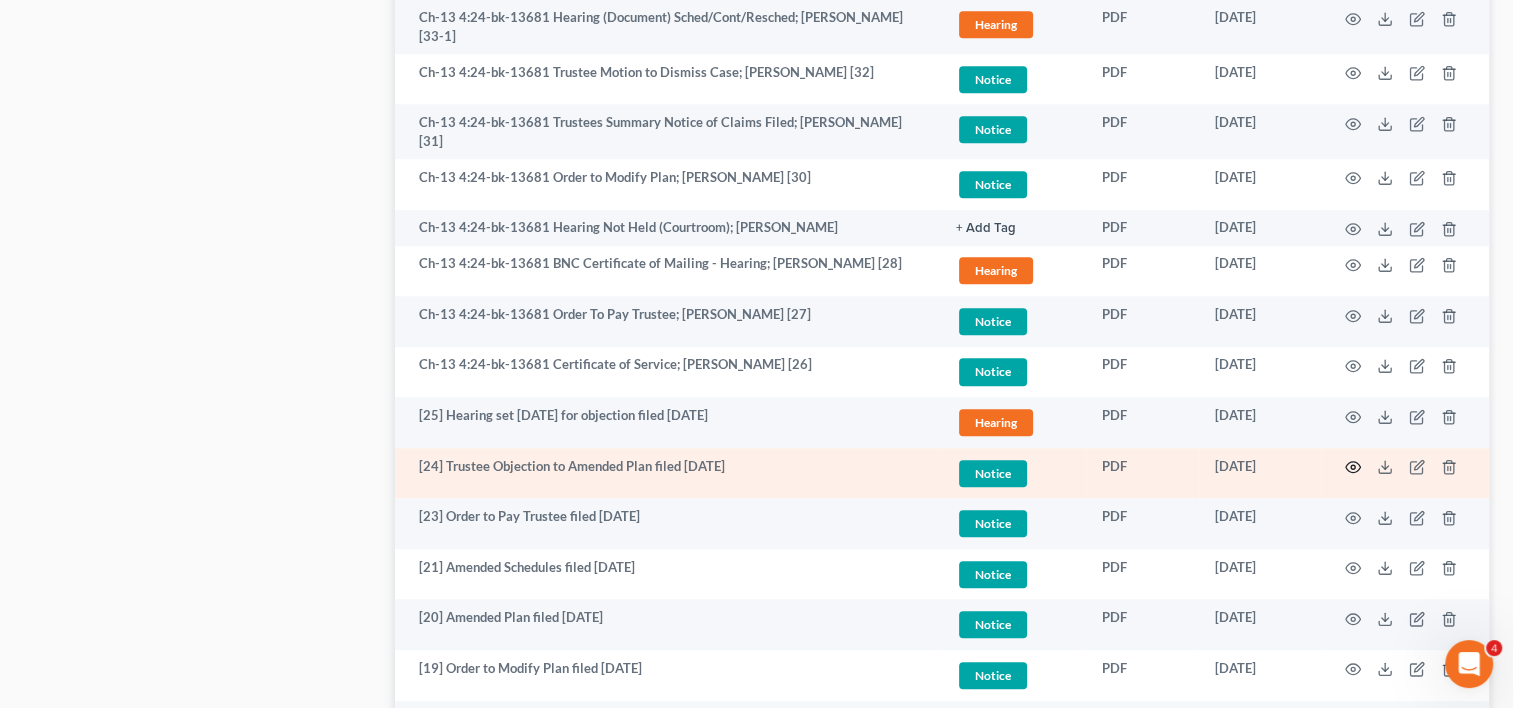click 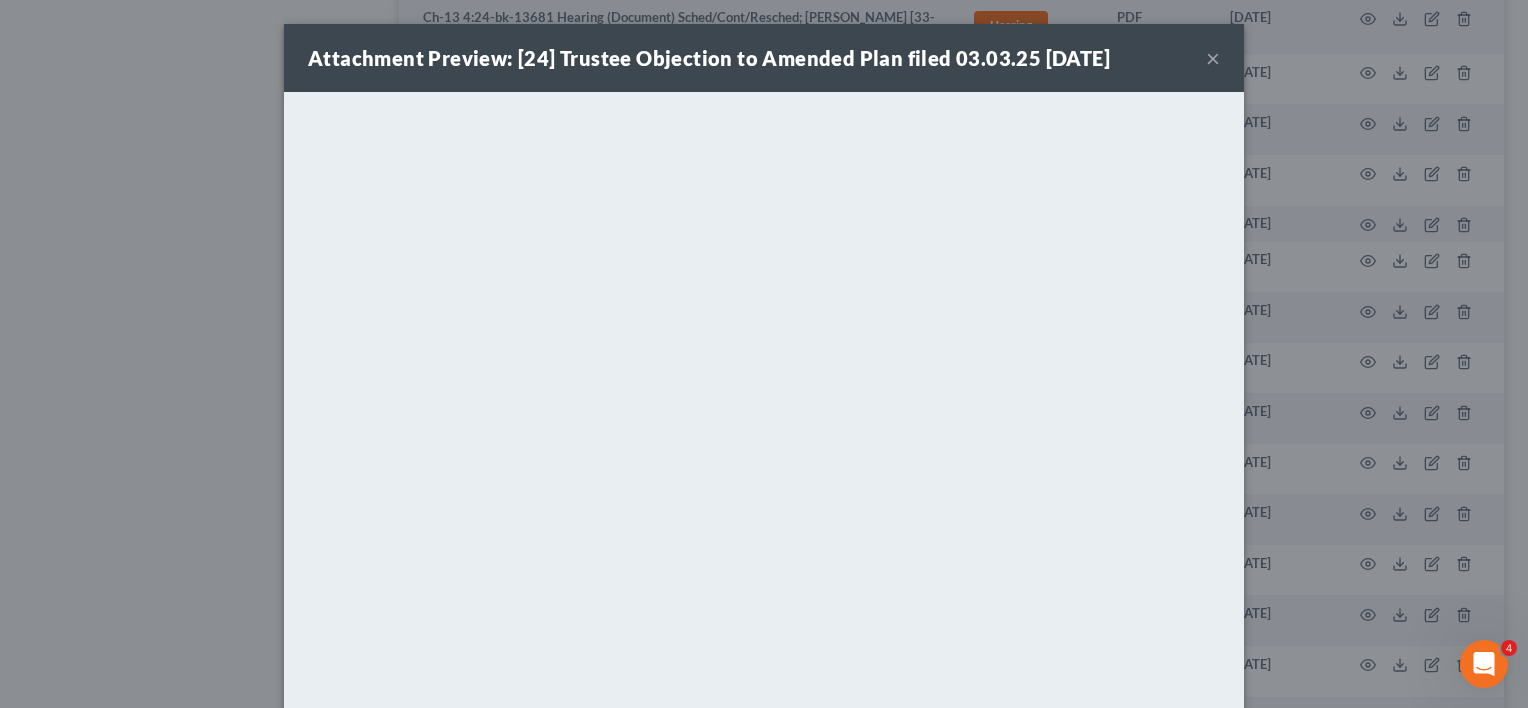 click on "×" at bounding box center (1213, 58) 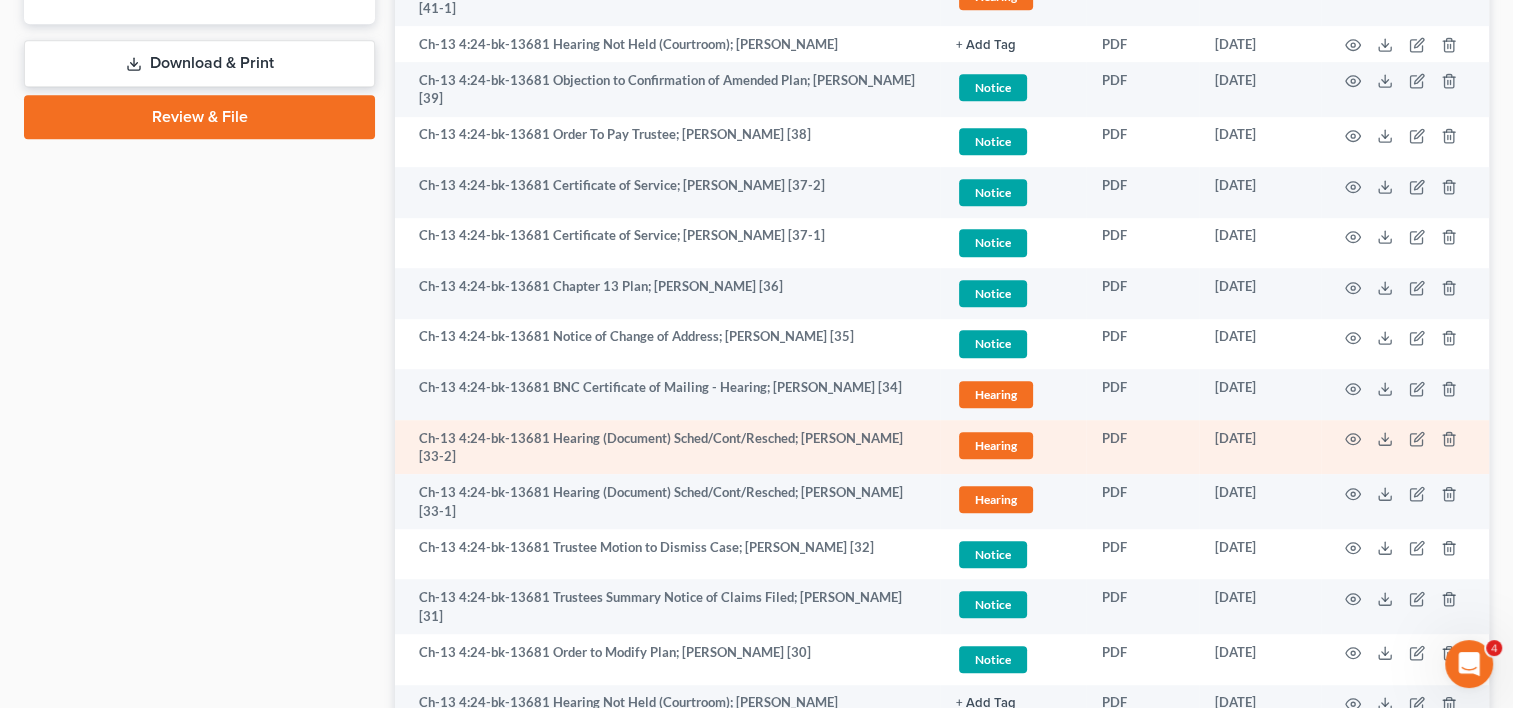 scroll, scrollTop: 937, scrollLeft: 0, axis: vertical 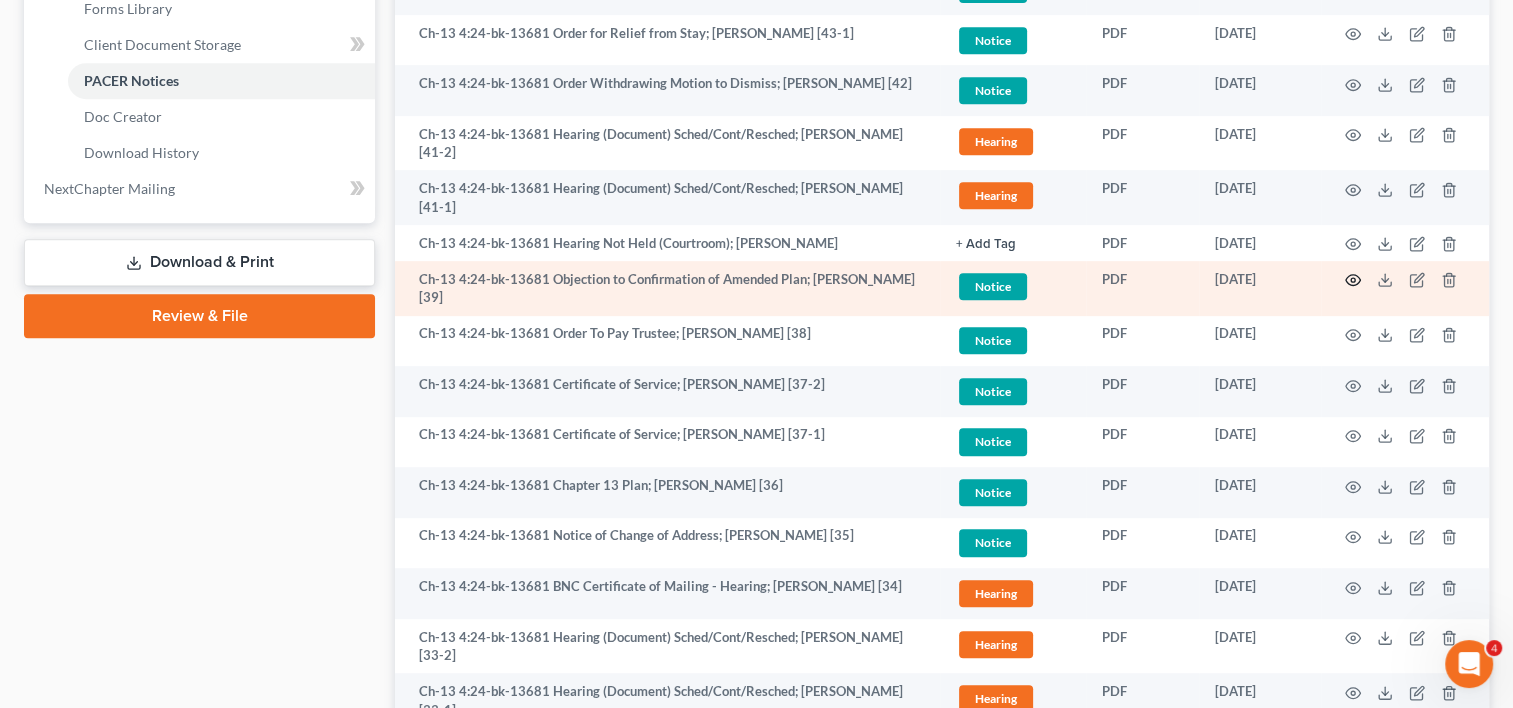 click 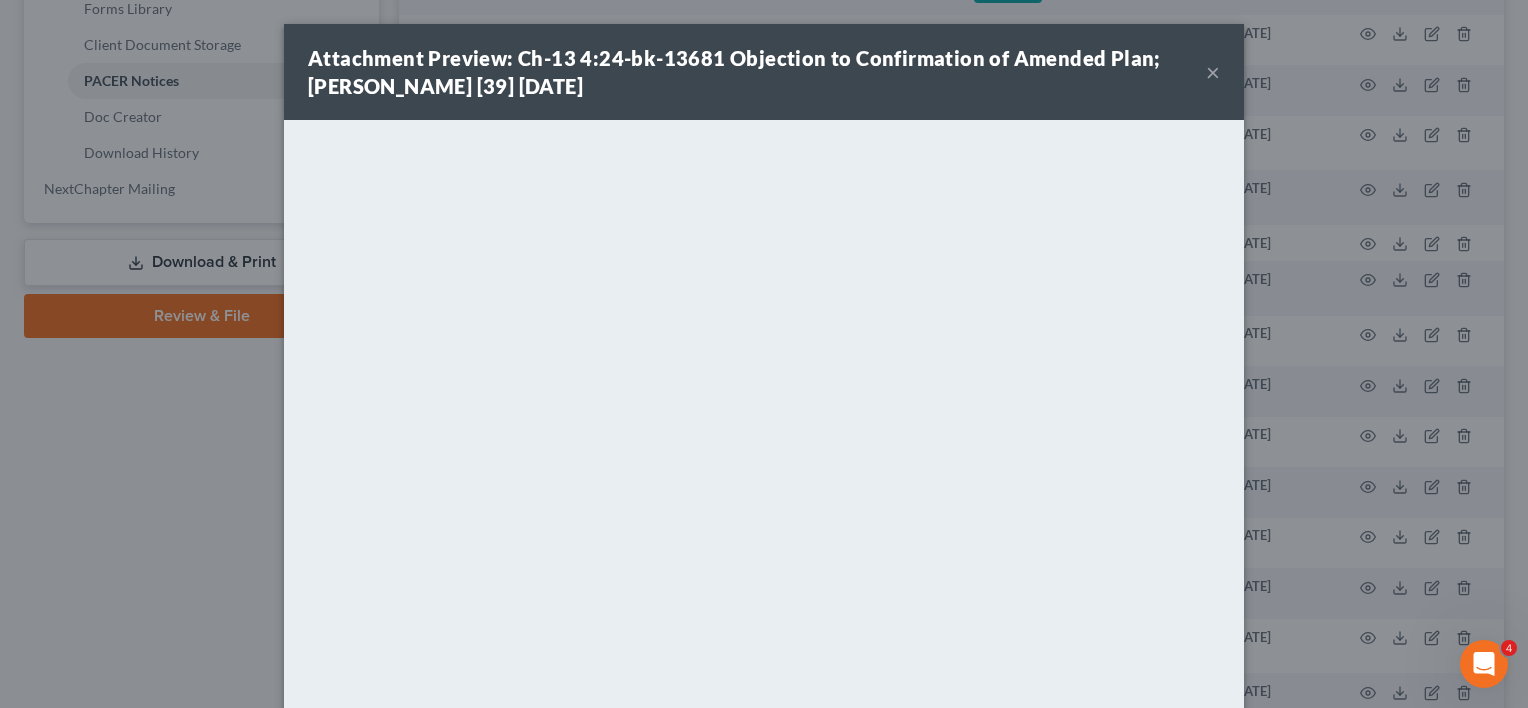 click on "×" at bounding box center (1213, 72) 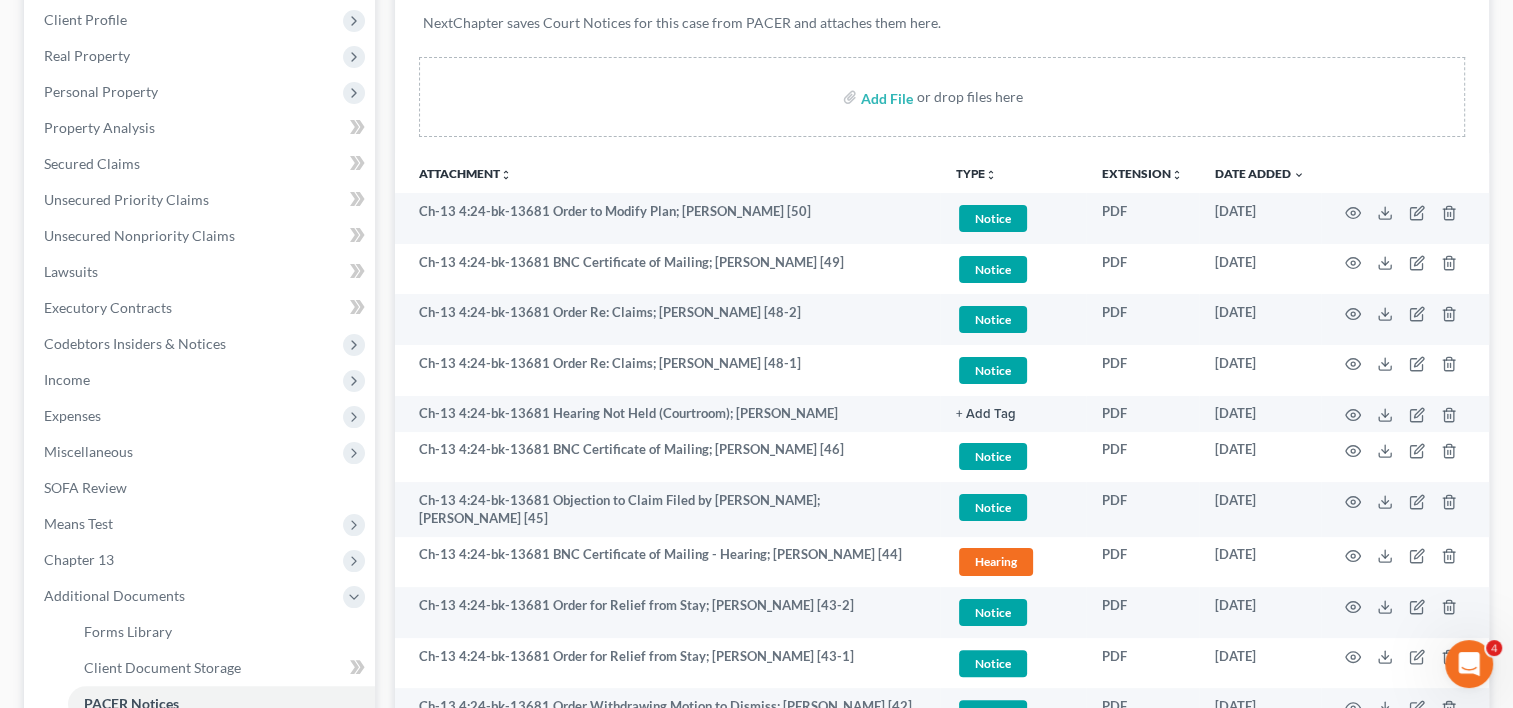 scroll, scrollTop: 333, scrollLeft: 0, axis: vertical 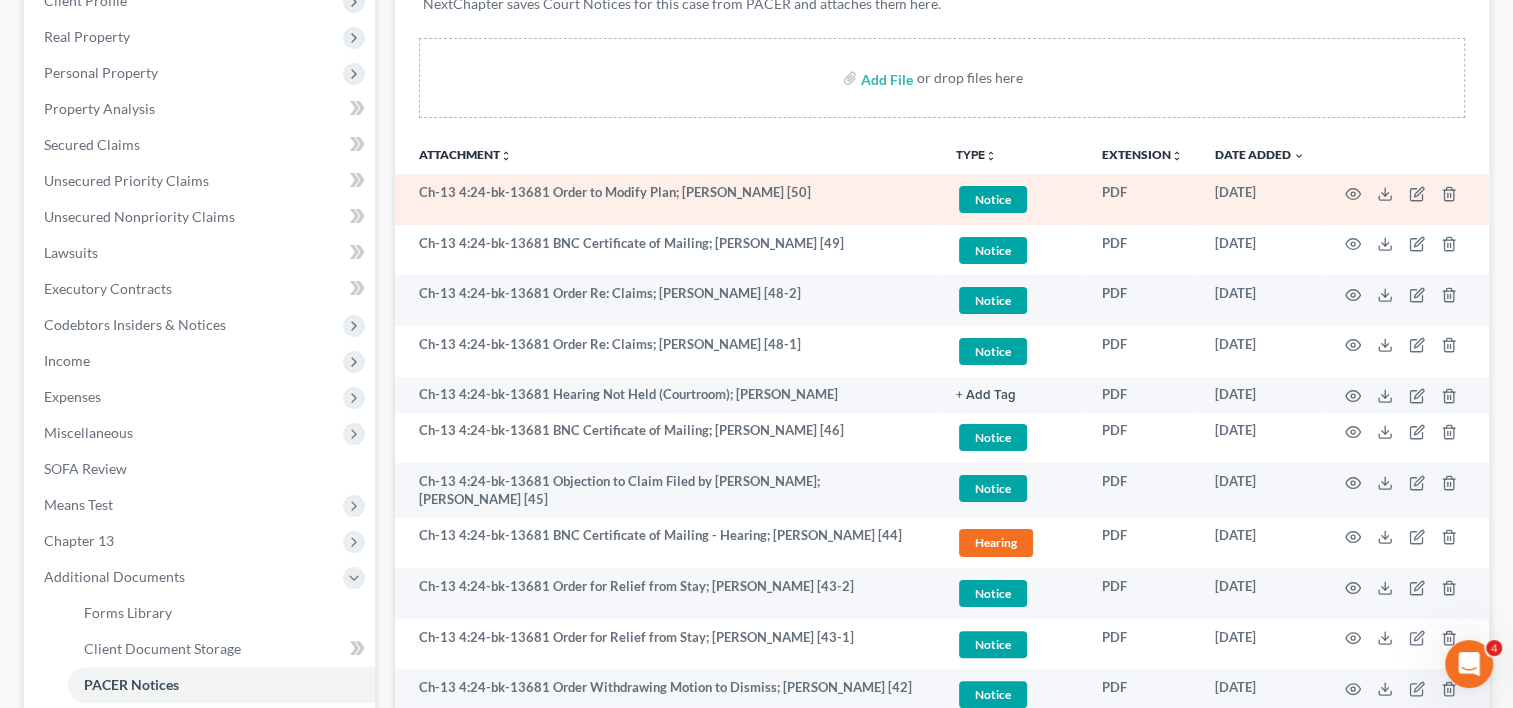 click at bounding box center (1405, 199) 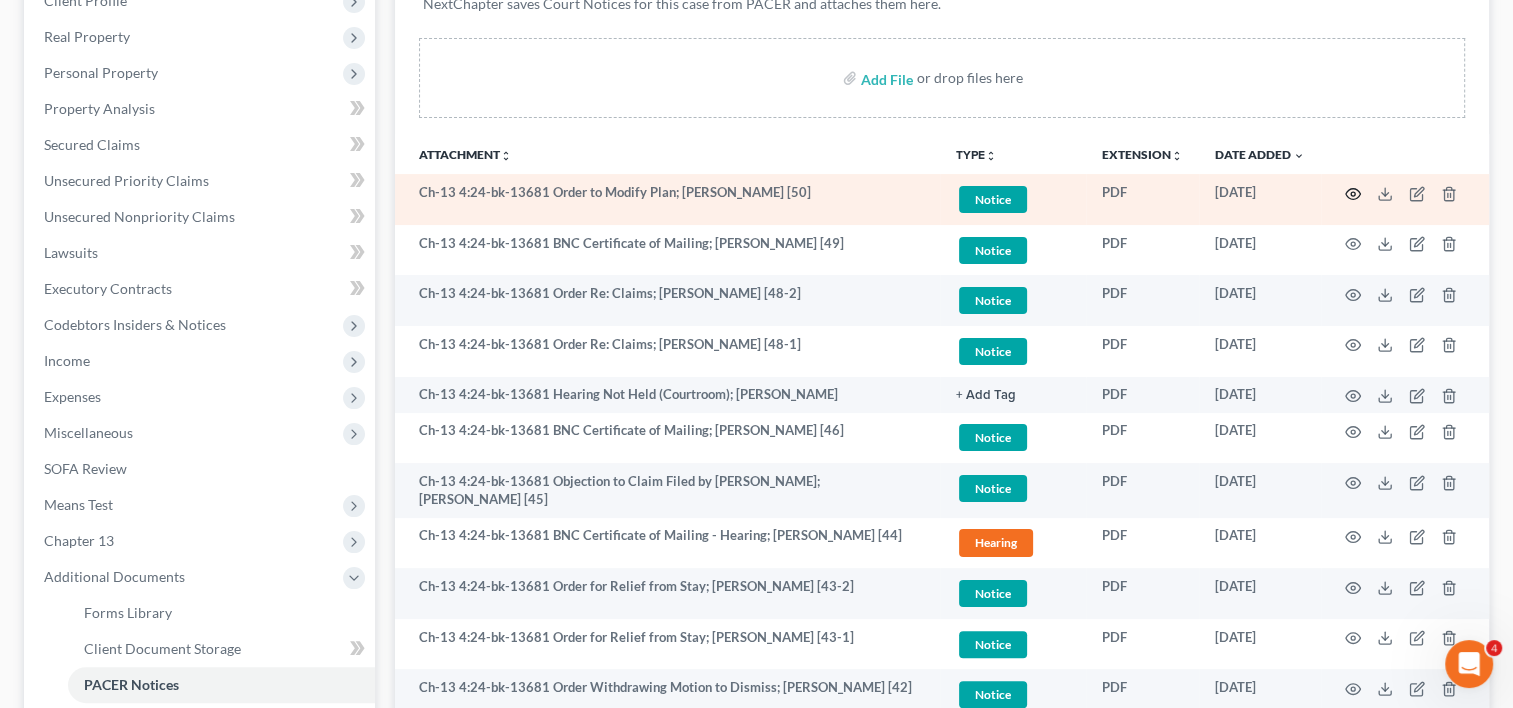 click 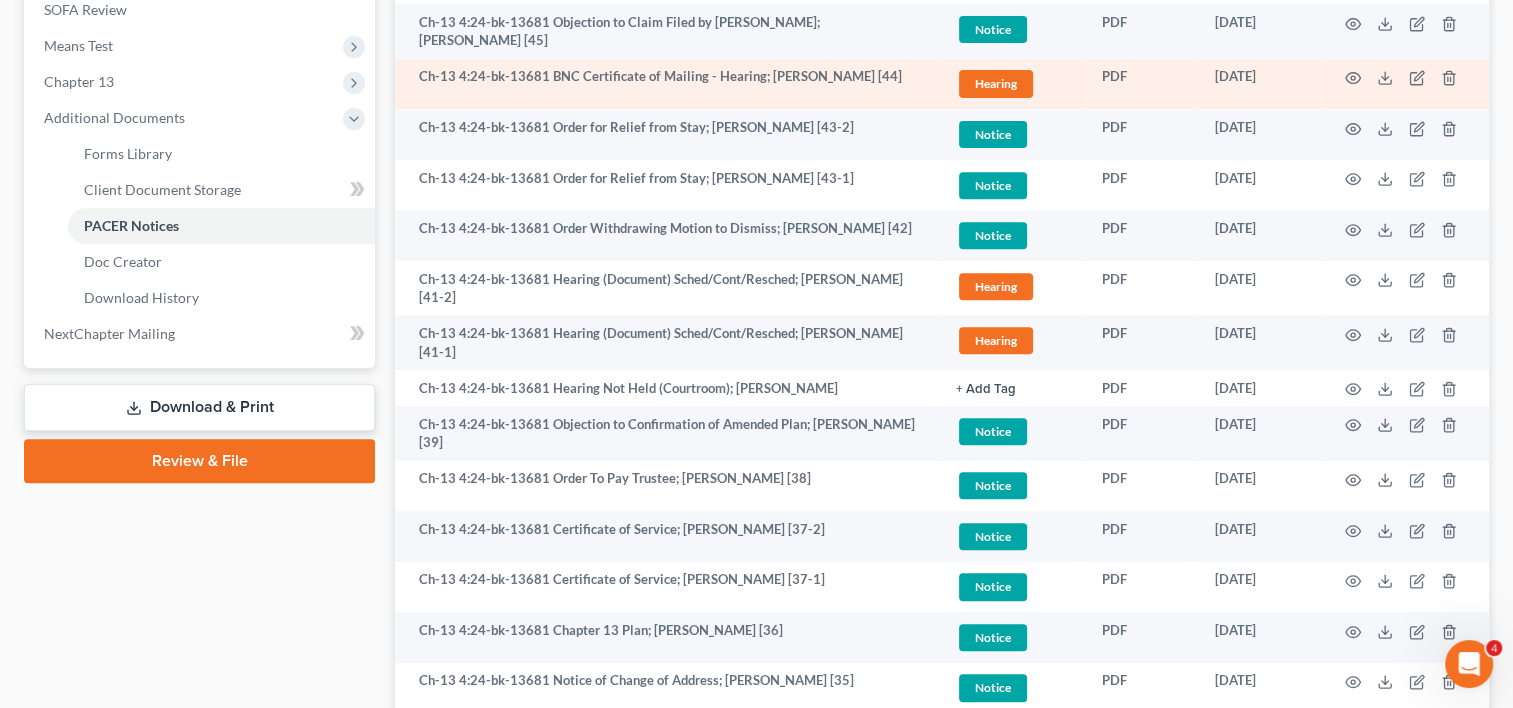 scroll, scrollTop: 795, scrollLeft: 0, axis: vertical 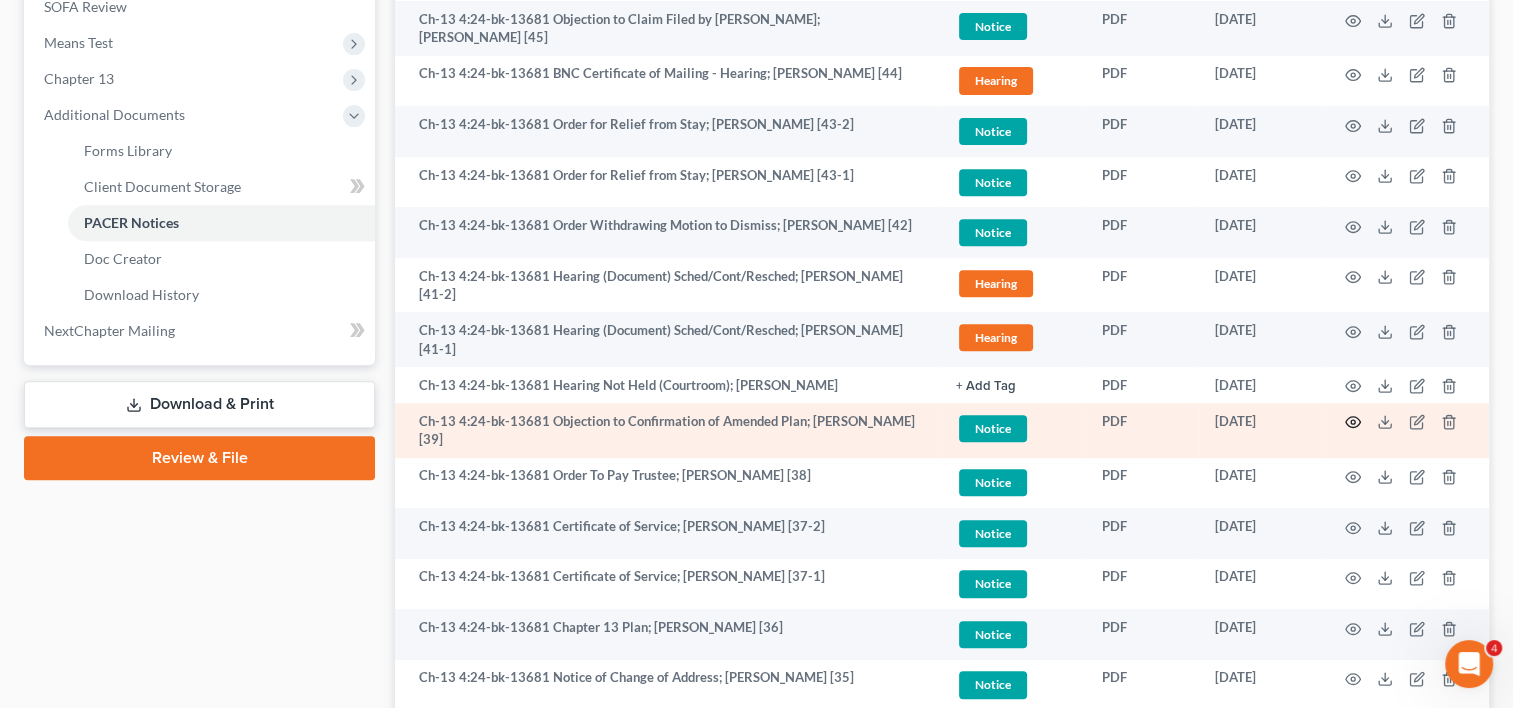 click 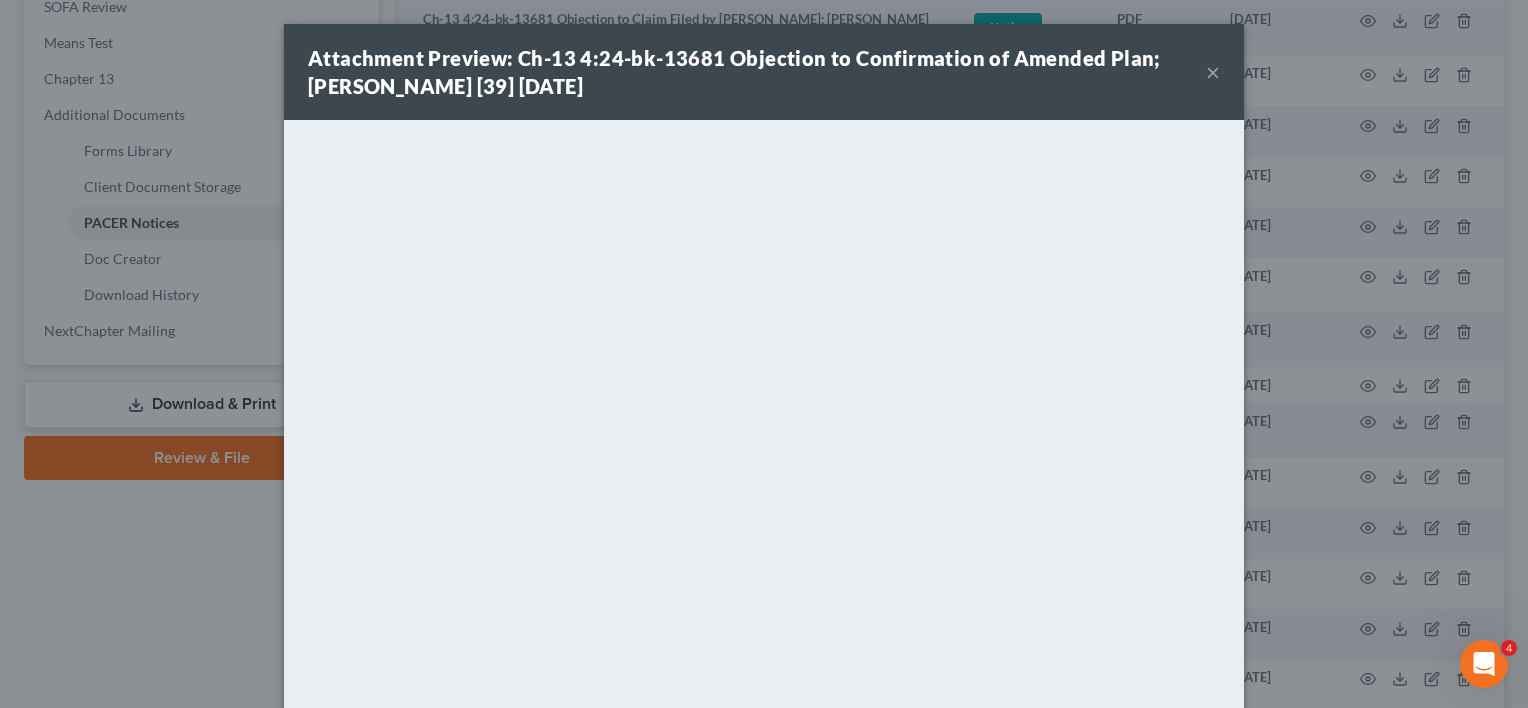 click on "×" at bounding box center (1213, 72) 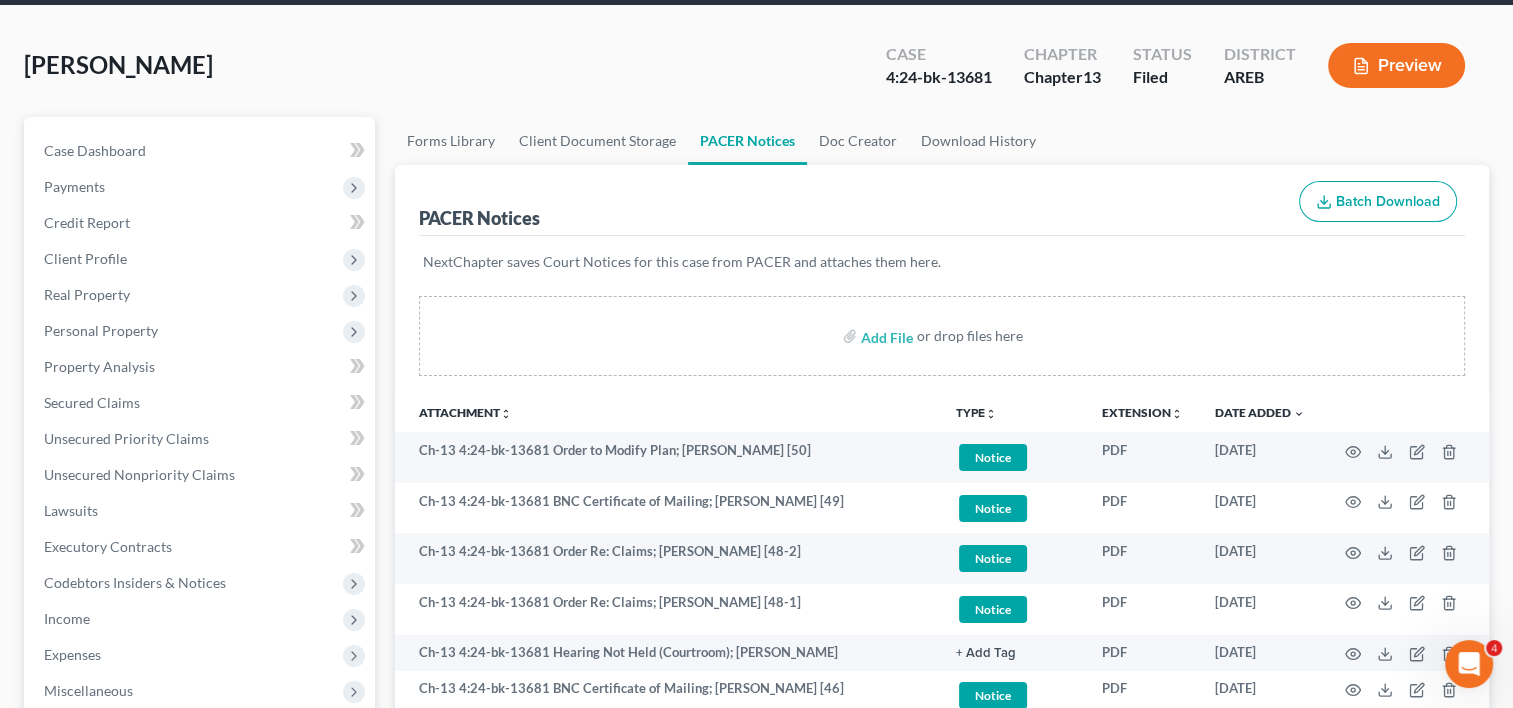 scroll, scrollTop: 0, scrollLeft: 0, axis: both 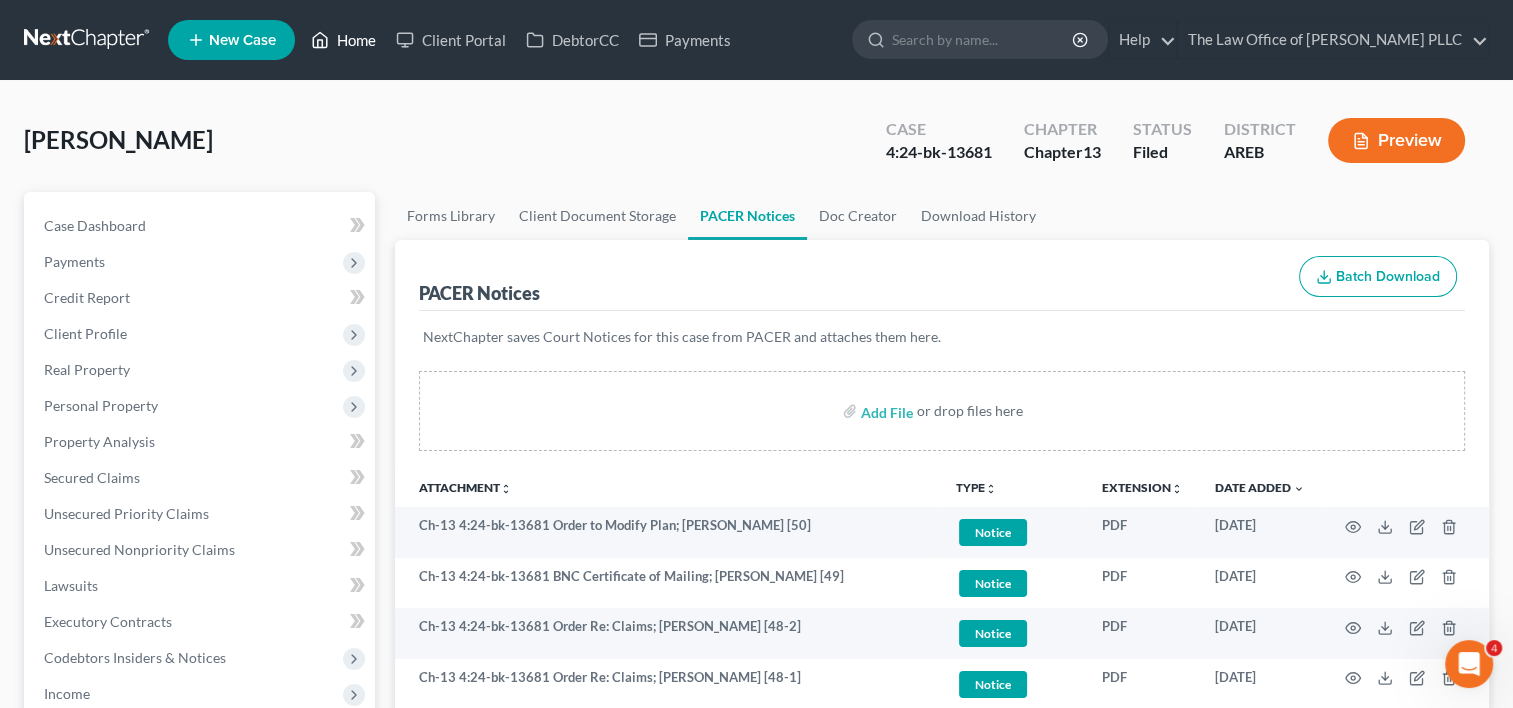 click on "Home" at bounding box center [343, 40] 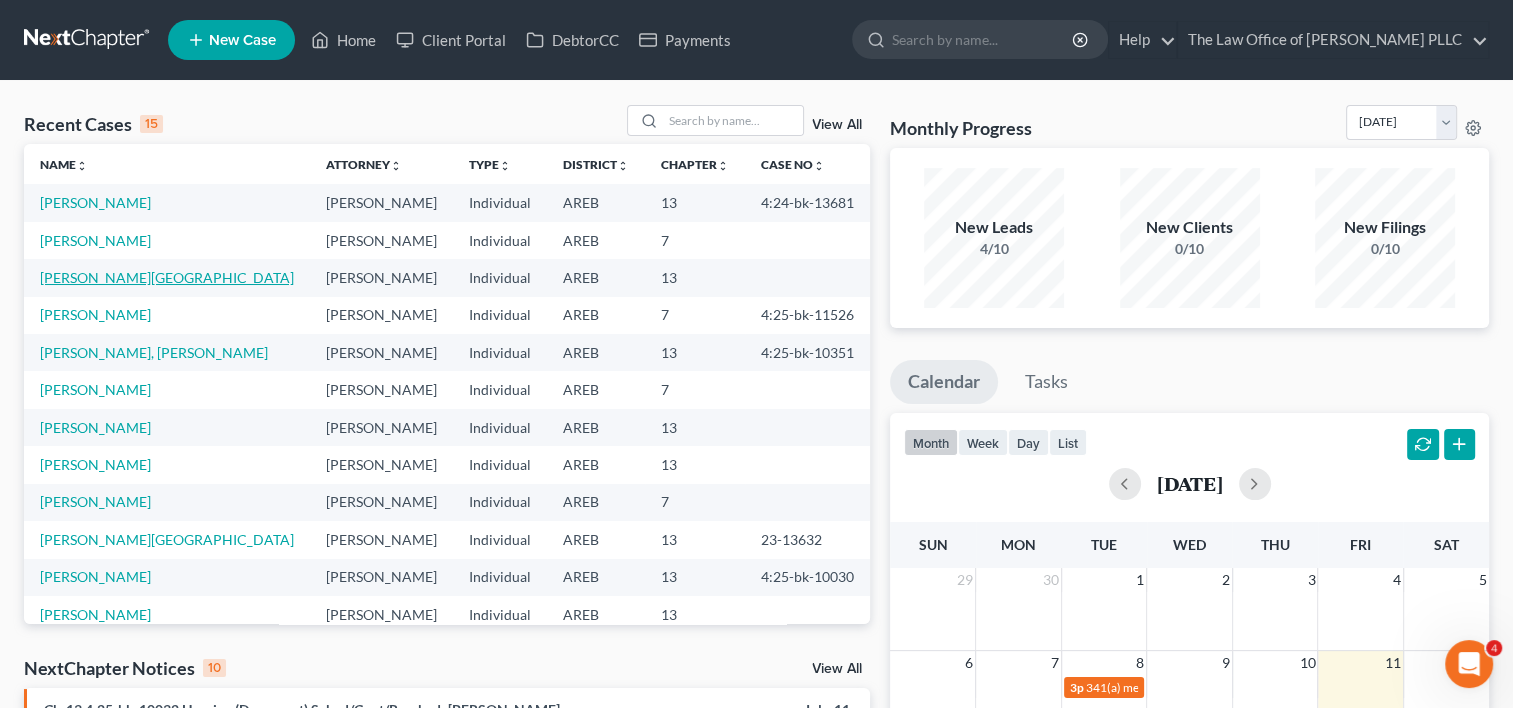 click on "[PERSON_NAME][GEOGRAPHIC_DATA]" at bounding box center (167, 277) 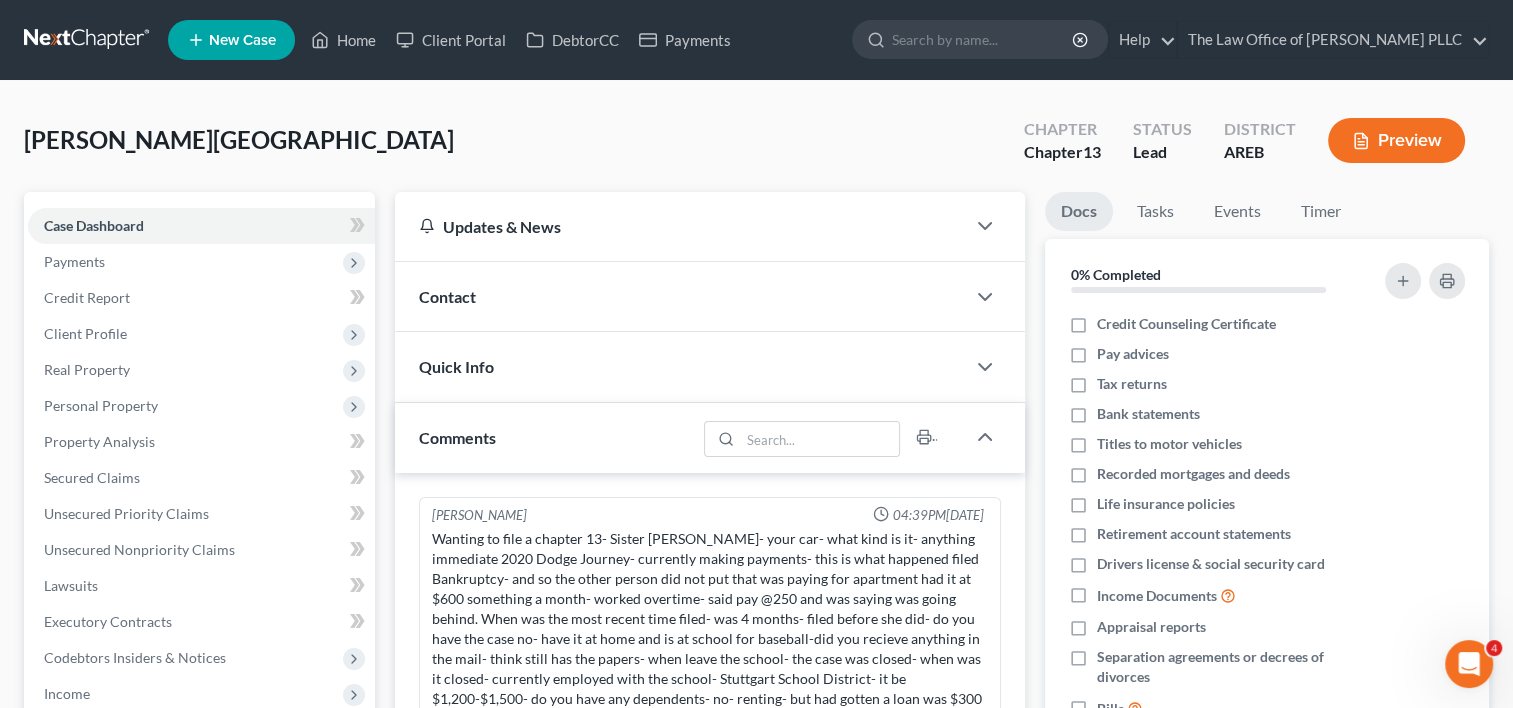 scroll, scrollTop: 352, scrollLeft: 0, axis: vertical 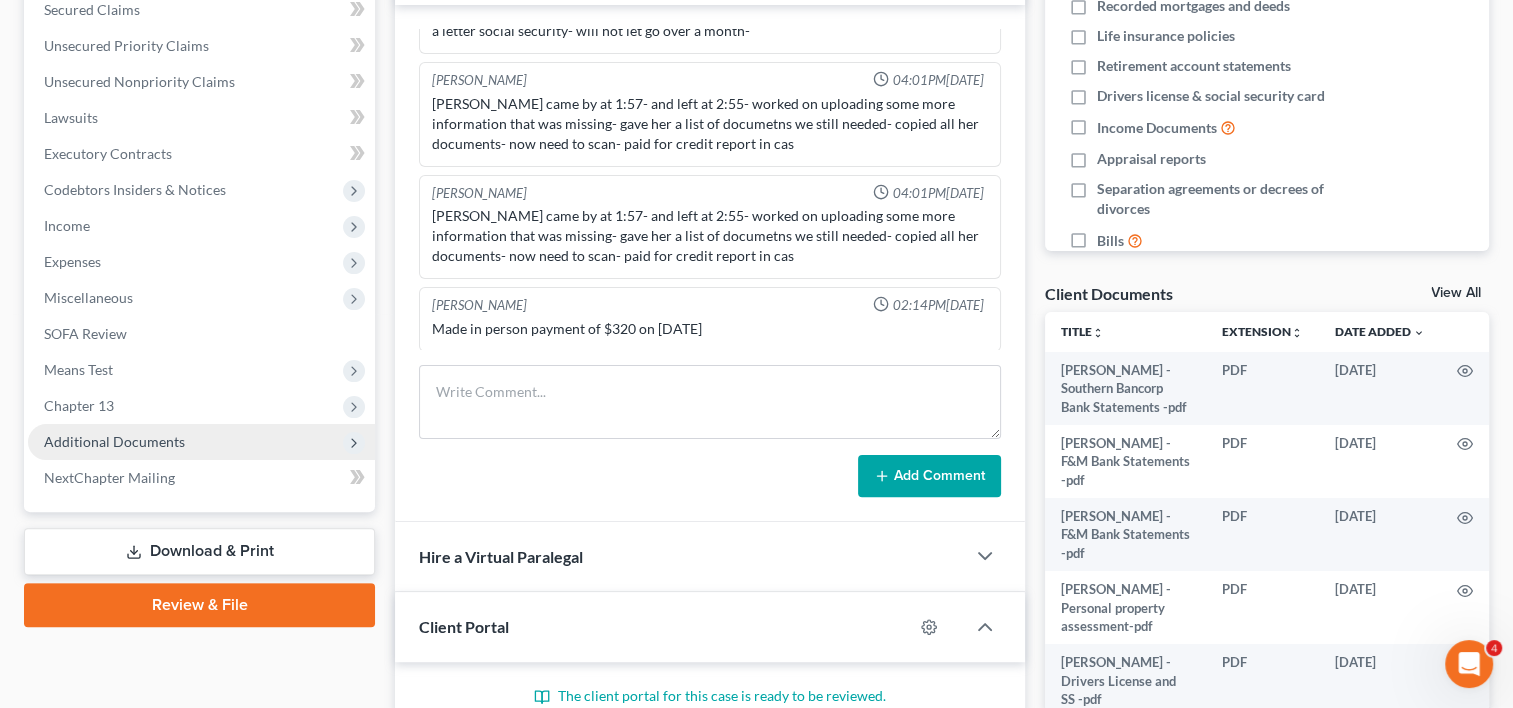 click on "Additional Documents" at bounding box center (201, 442) 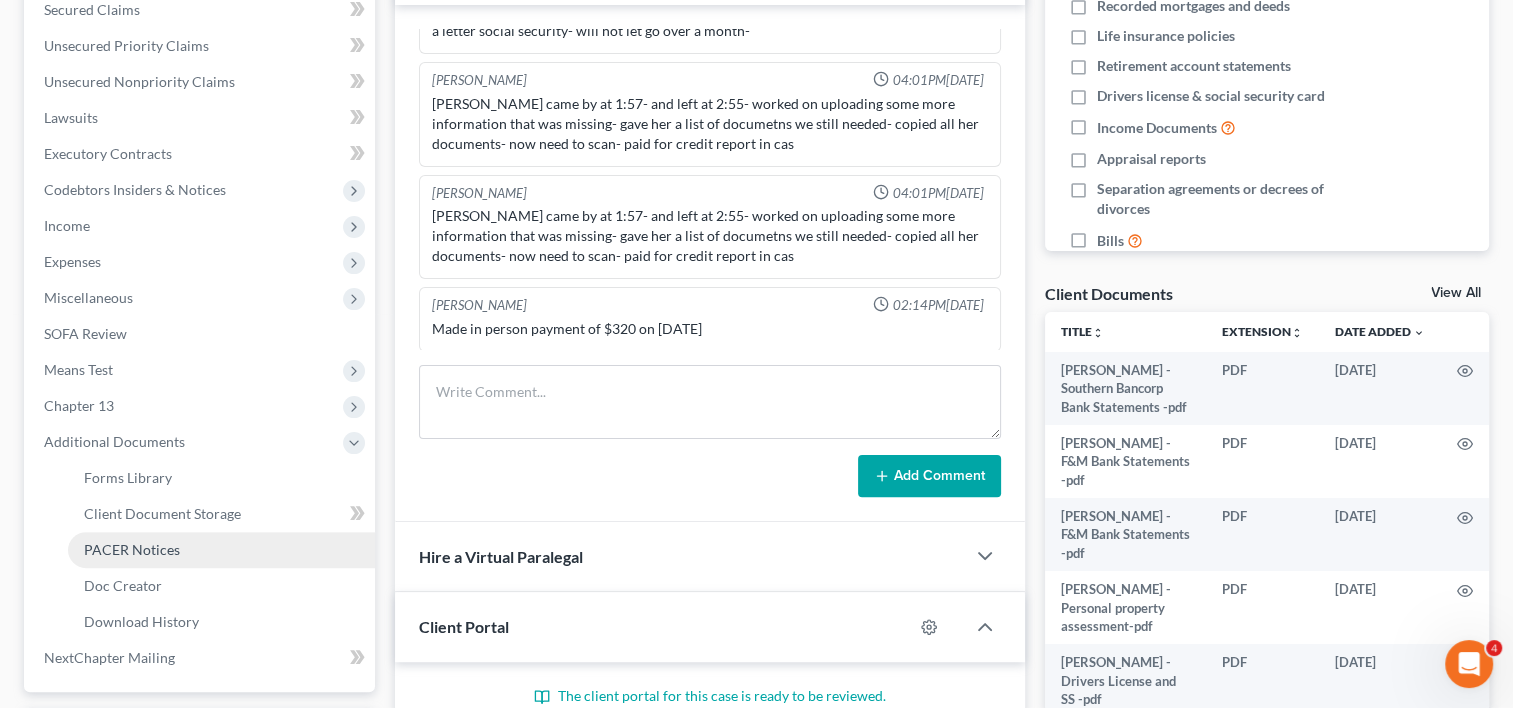 click on "PACER Notices" at bounding box center (132, 549) 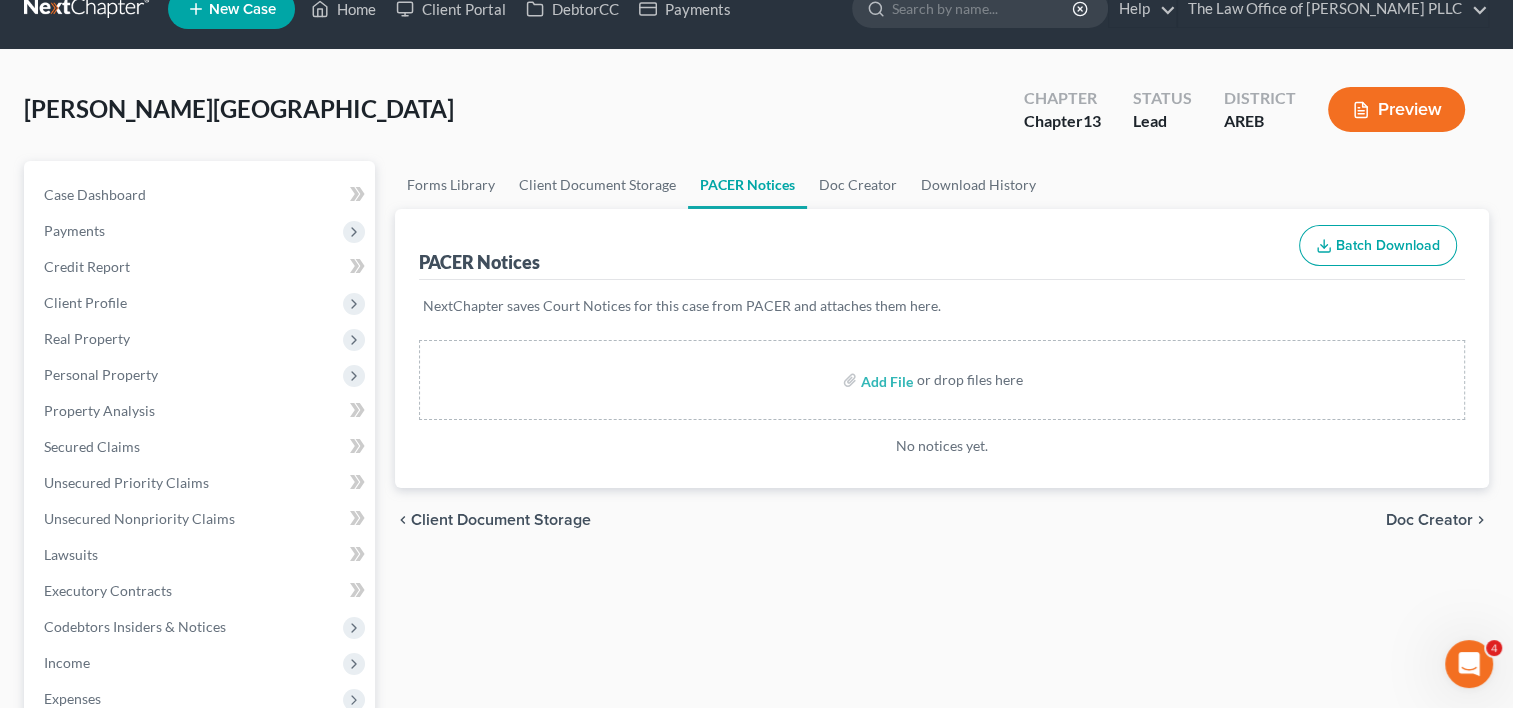 scroll, scrollTop: 0, scrollLeft: 0, axis: both 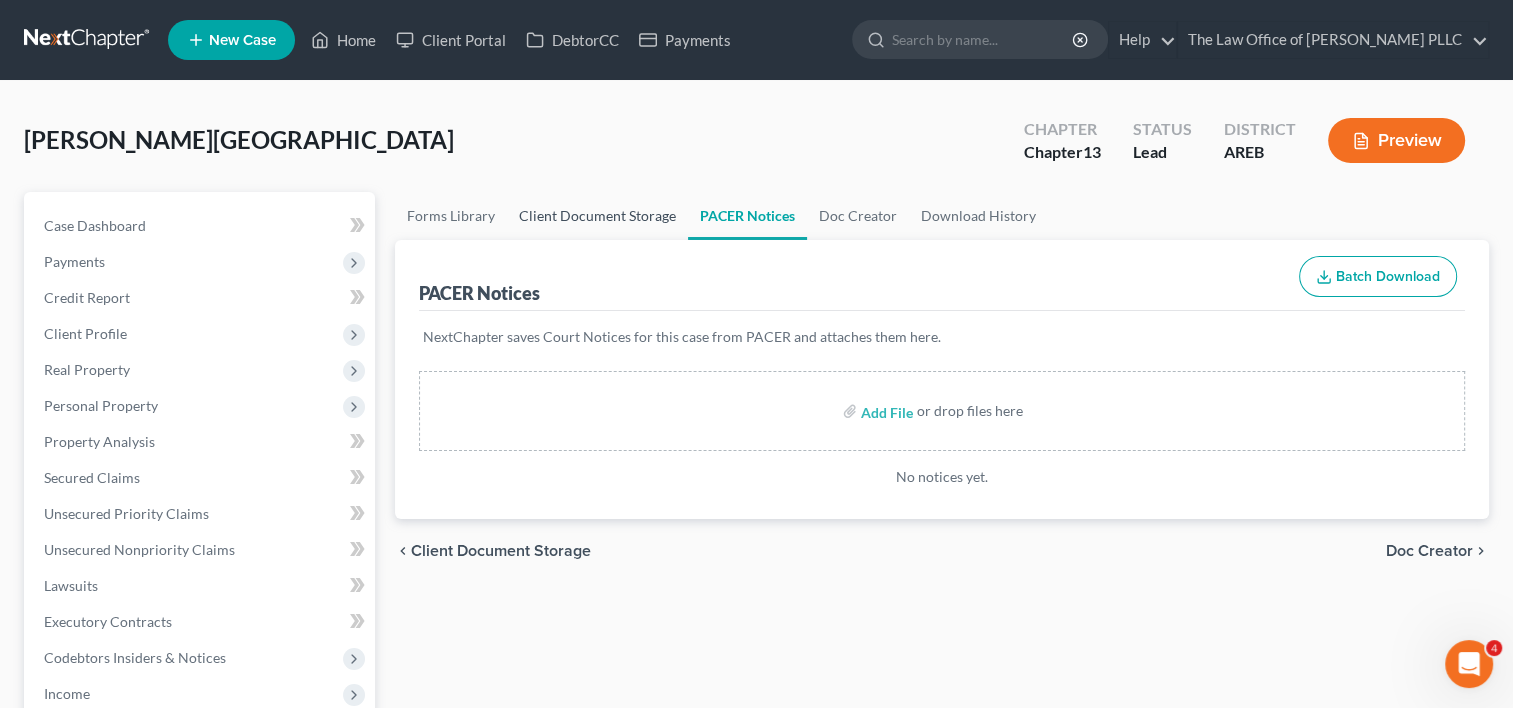 click on "Client Document Storage" at bounding box center [597, 216] 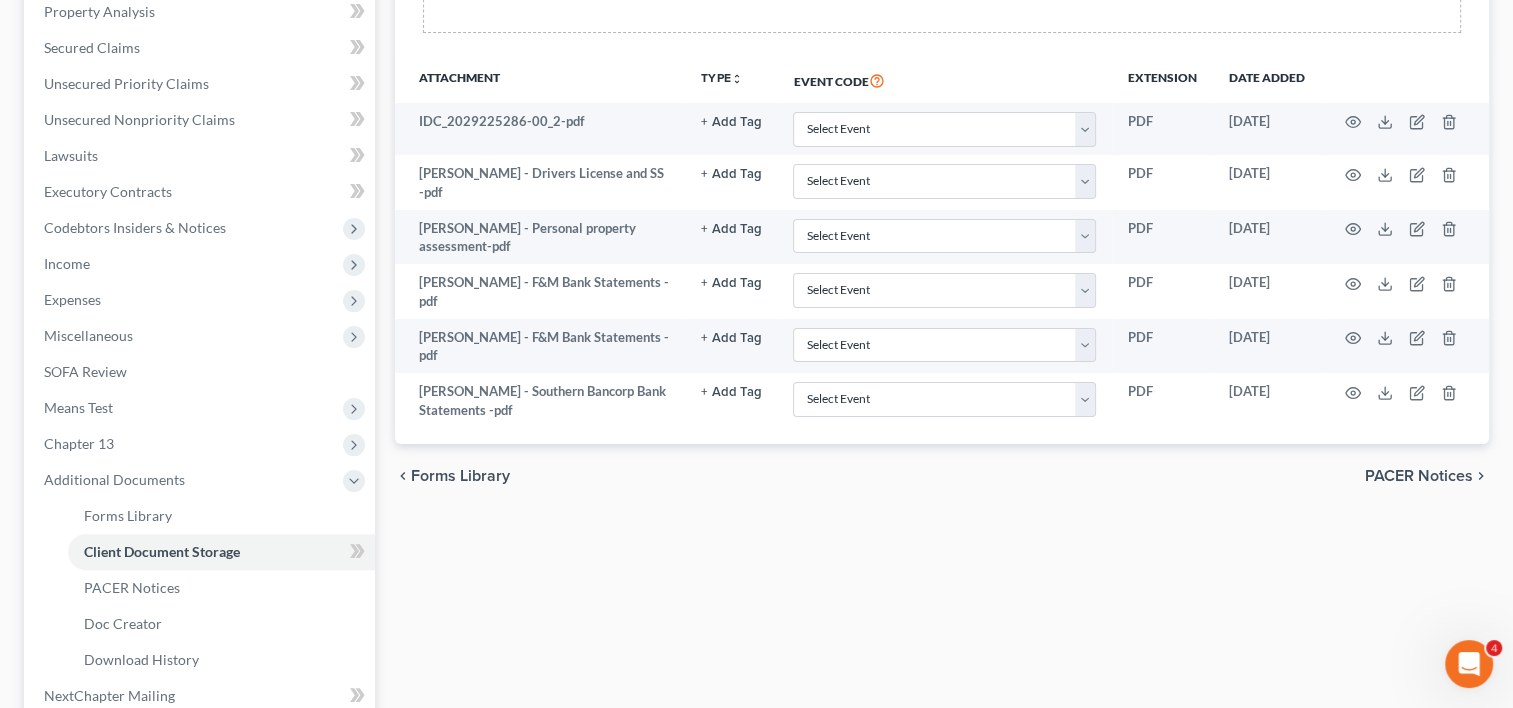 scroll, scrollTop: 442, scrollLeft: 0, axis: vertical 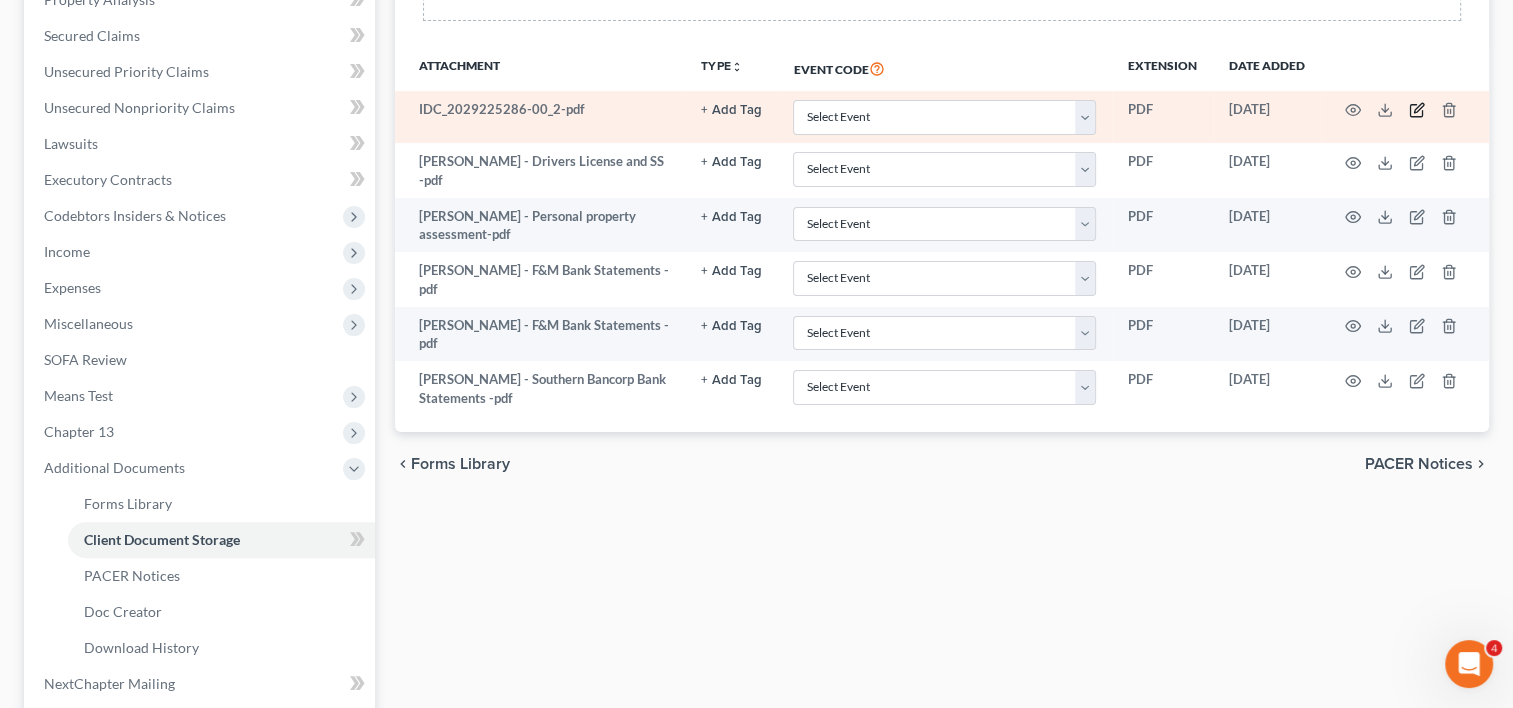 click 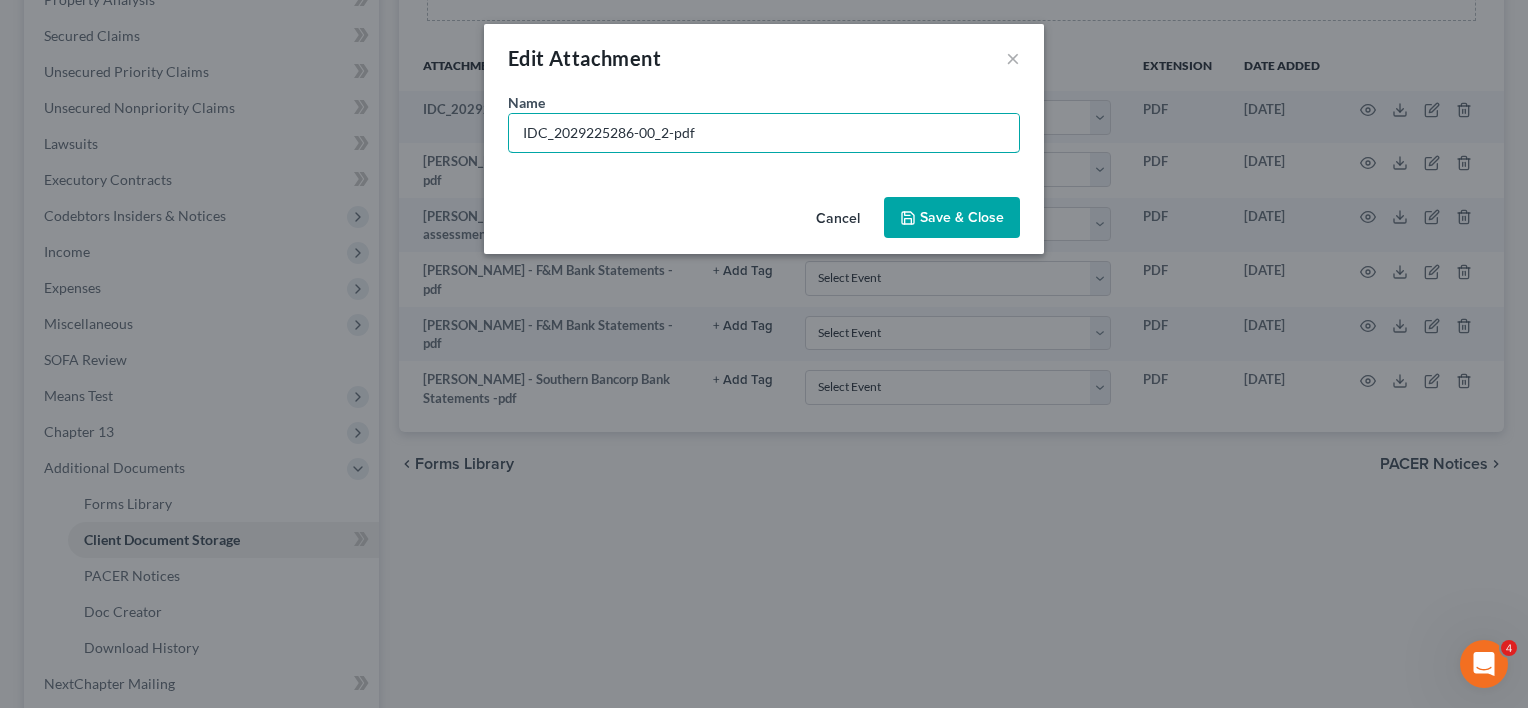 drag, startPoint x: 696, startPoint y: 131, endPoint x: 396, endPoint y: 136, distance: 300.04166 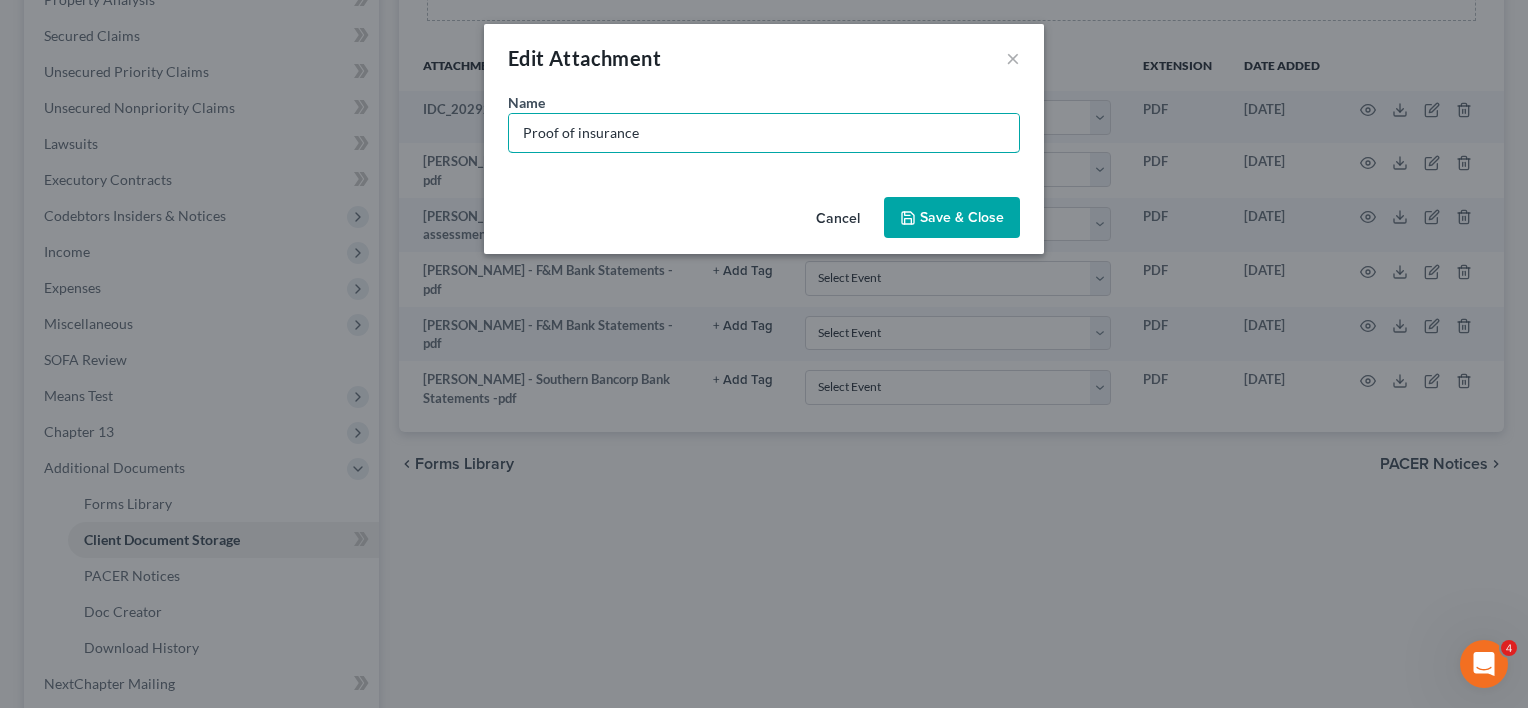 type on "Proof of insurance" 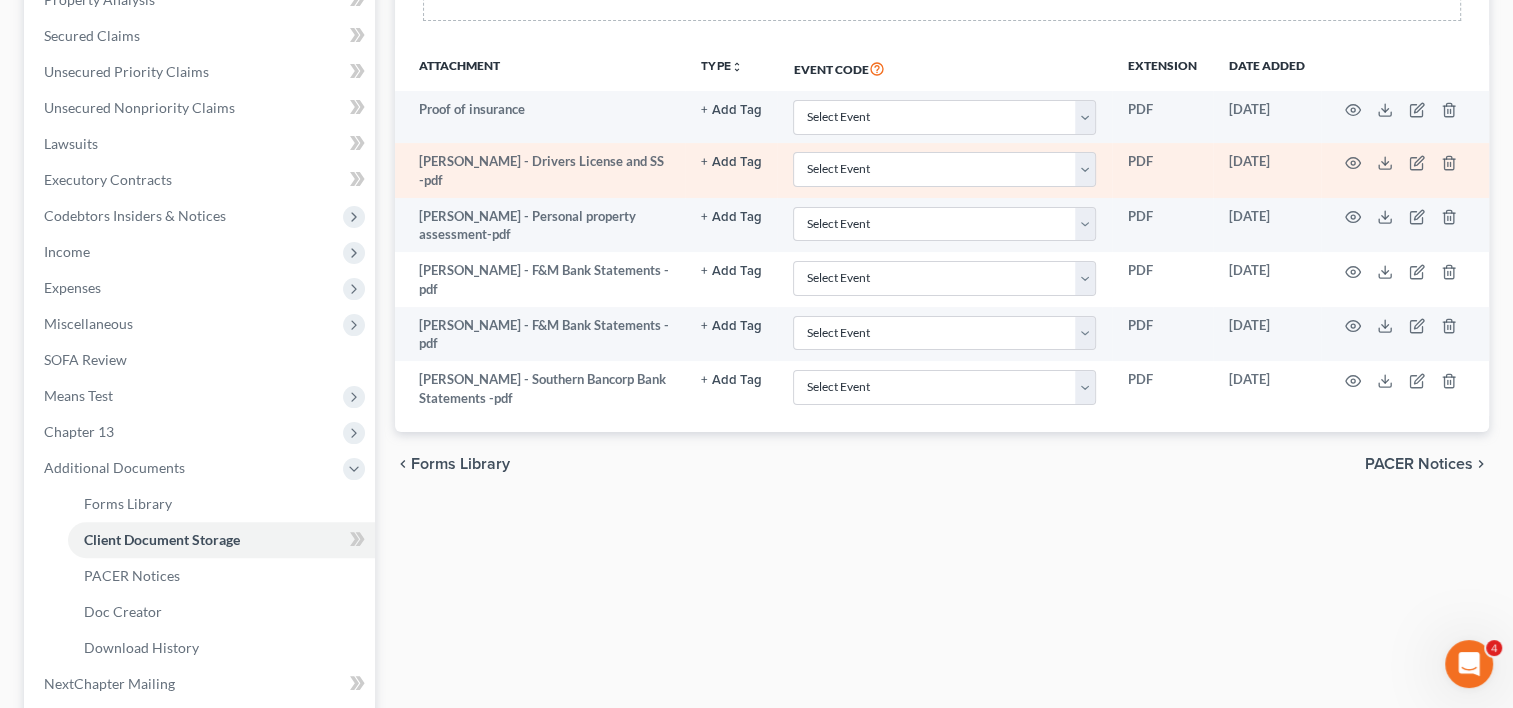 scroll, scrollTop: 0, scrollLeft: 0, axis: both 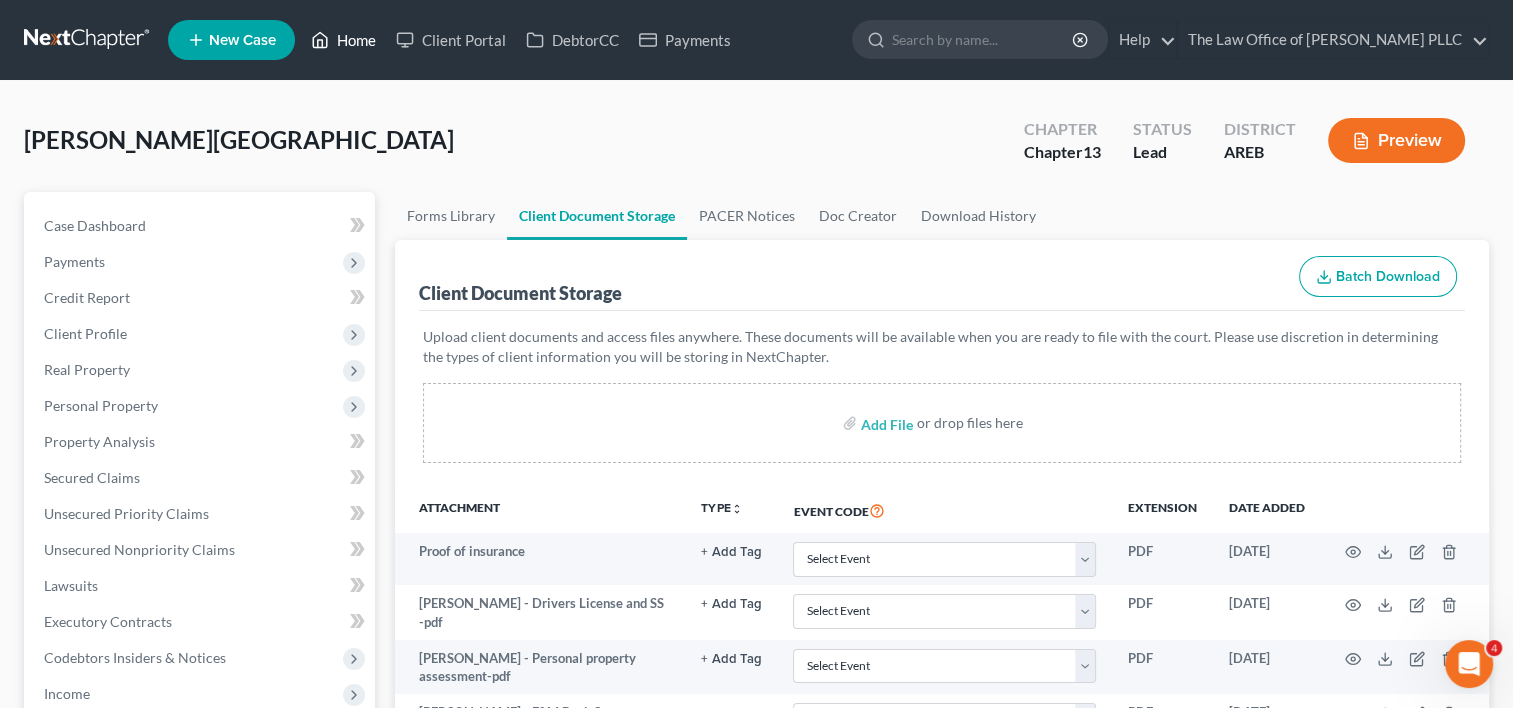 click on "Home" at bounding box center [343, 40] 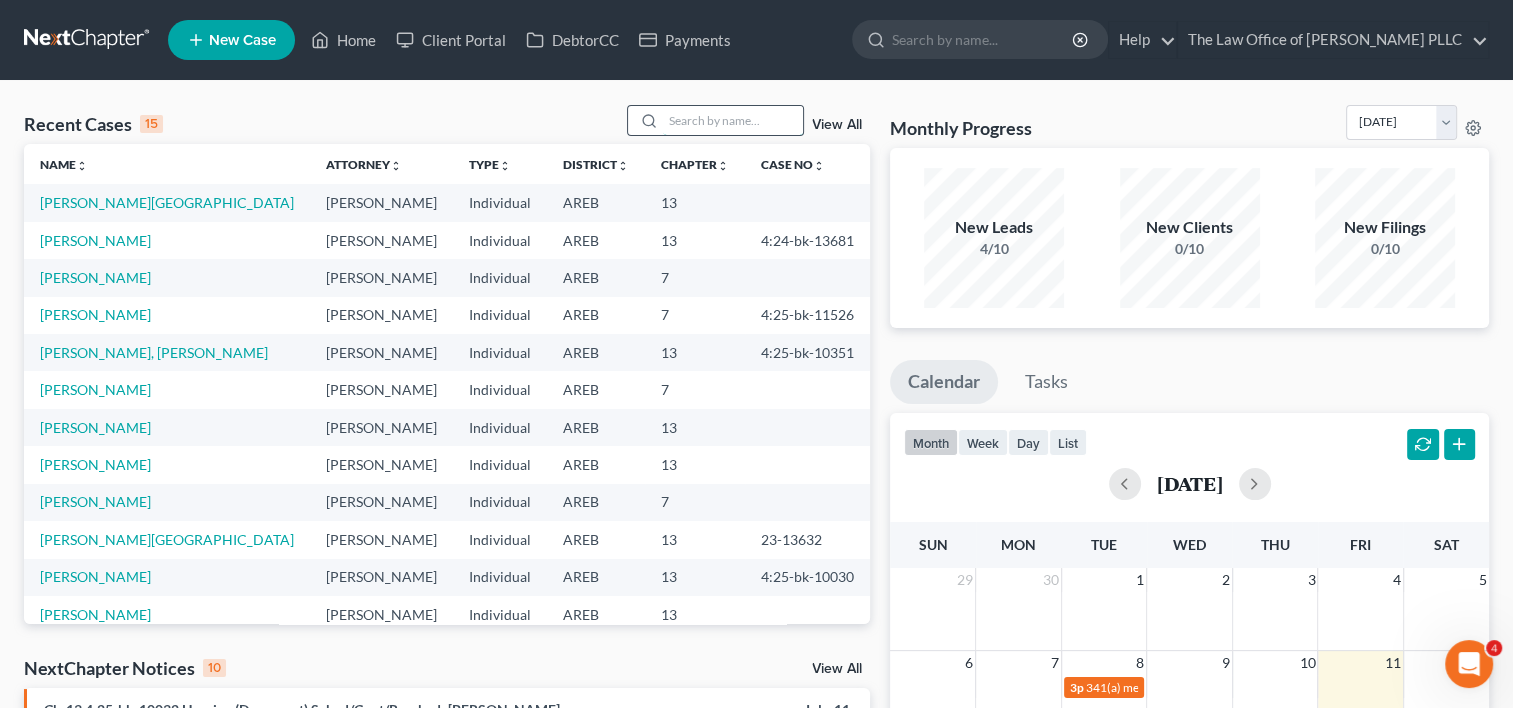 click at bounding box center (733, 120) 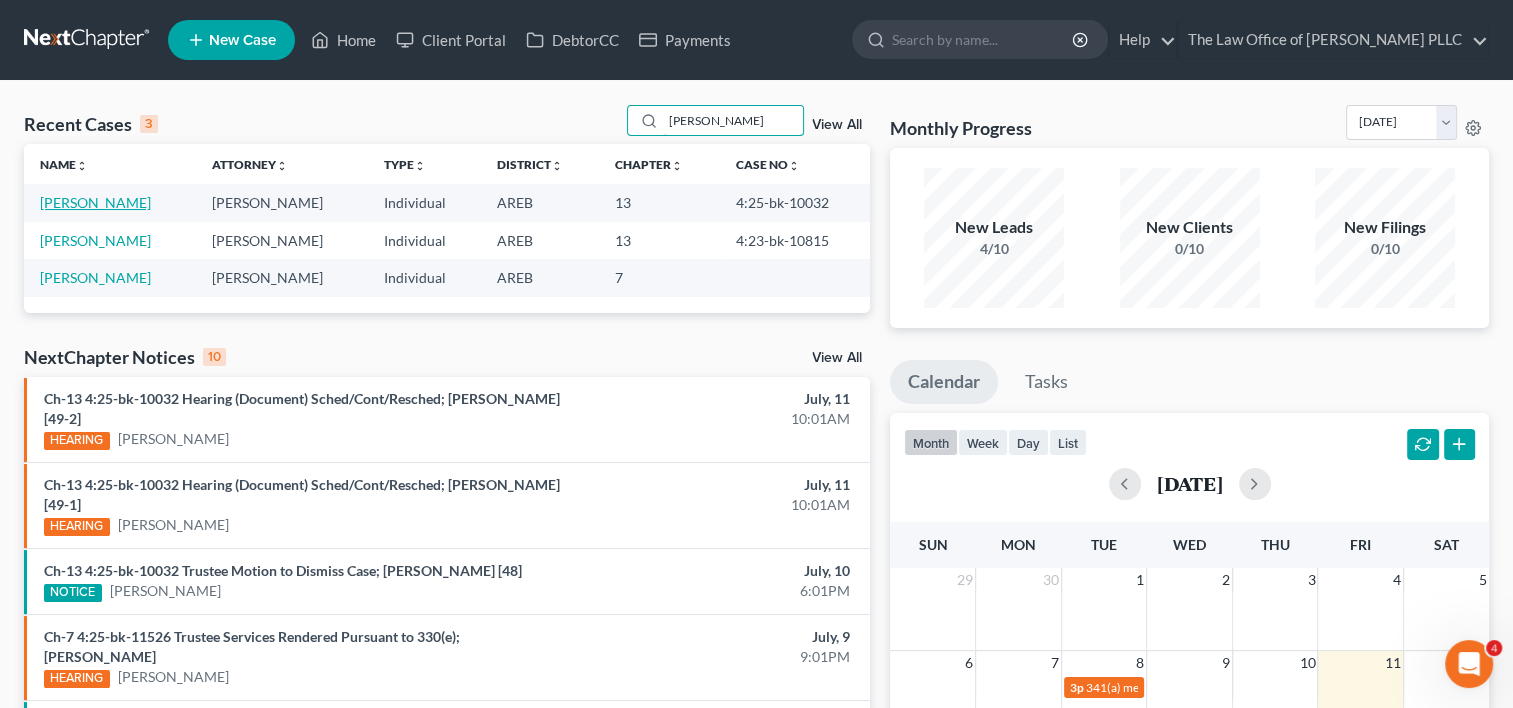 type on "[PERSON_NAME]" 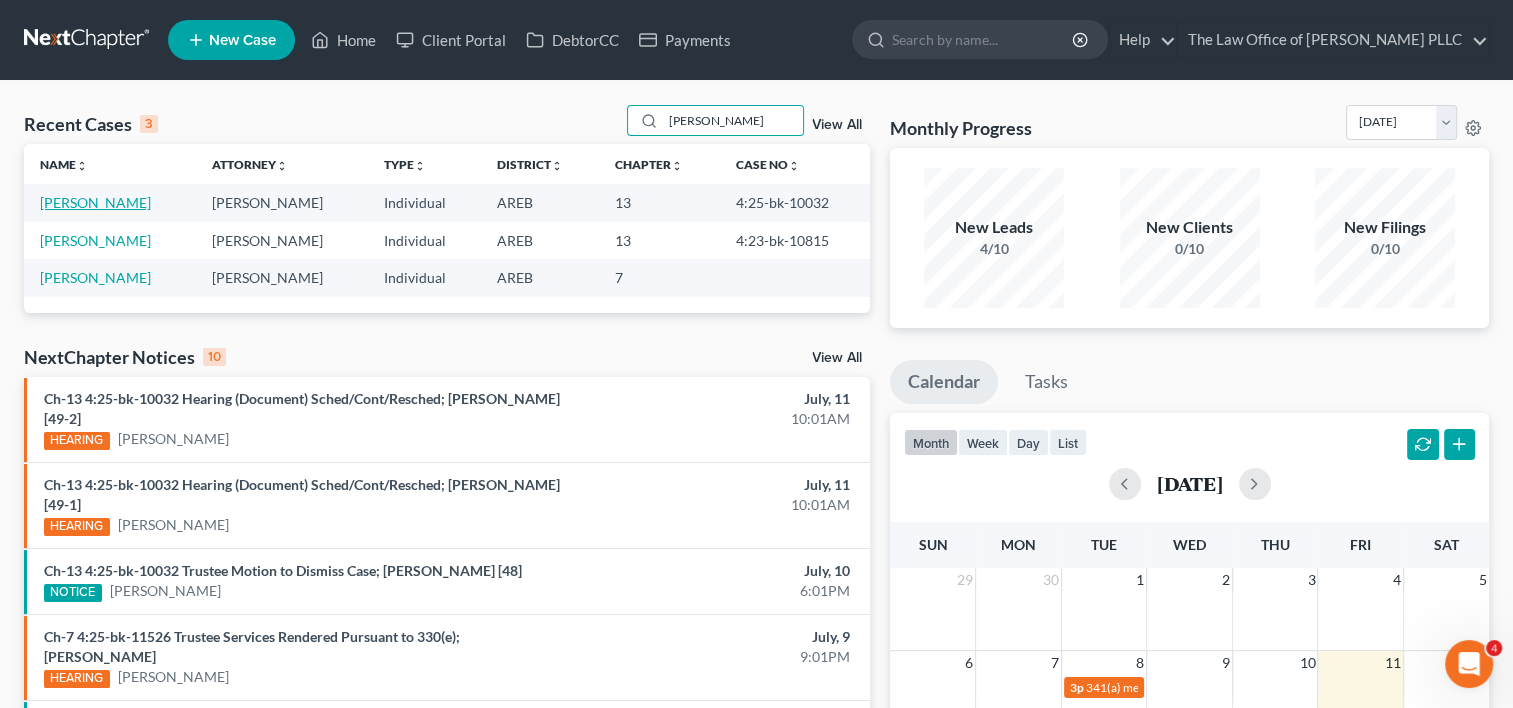 click on "[PERSON_NAME]" at bounding box center [95, 202] 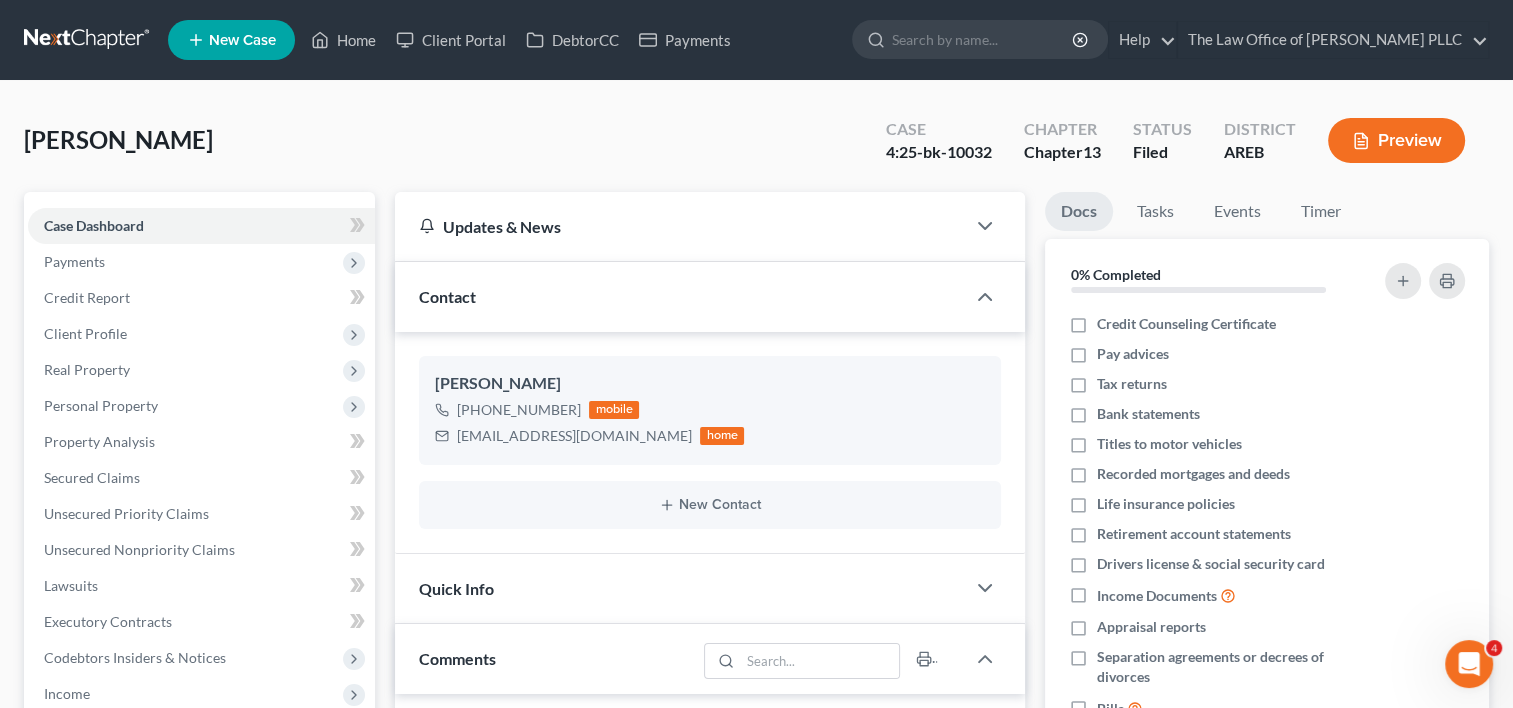 scroll, scrollTop: 800, scrollLeft: 0, axis: vertical 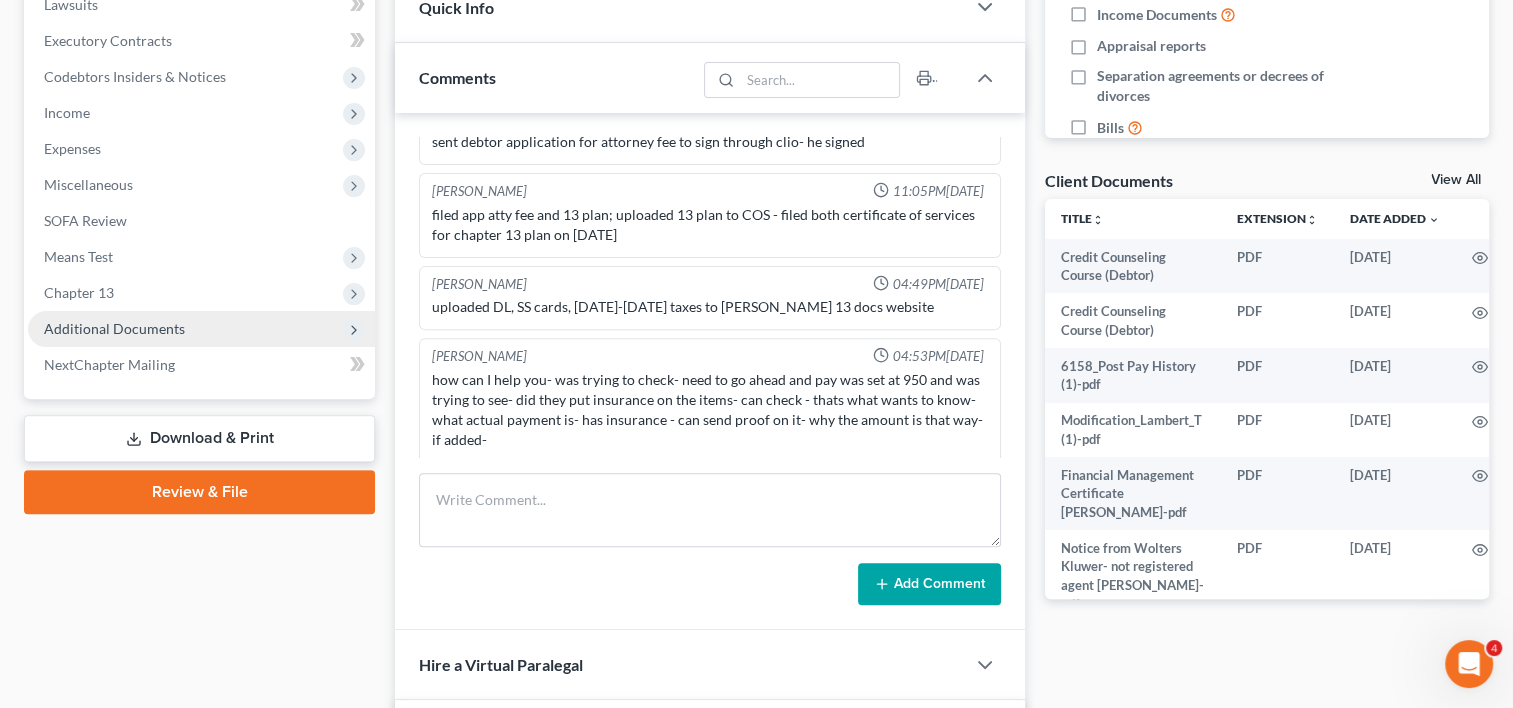 click on "Additional Documents" at bounding box center [201, 329] 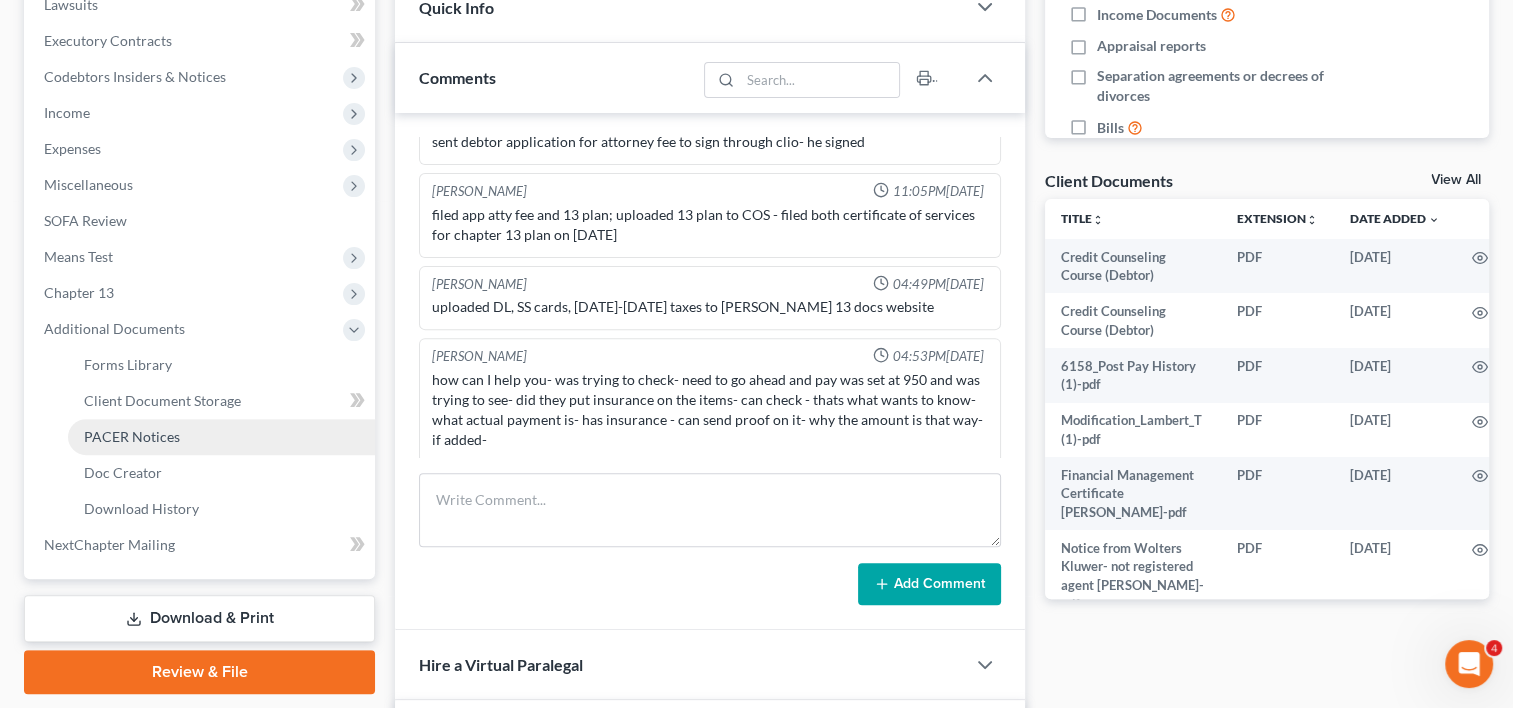 click on "PACER Notices" at bounding box center (132, 436) 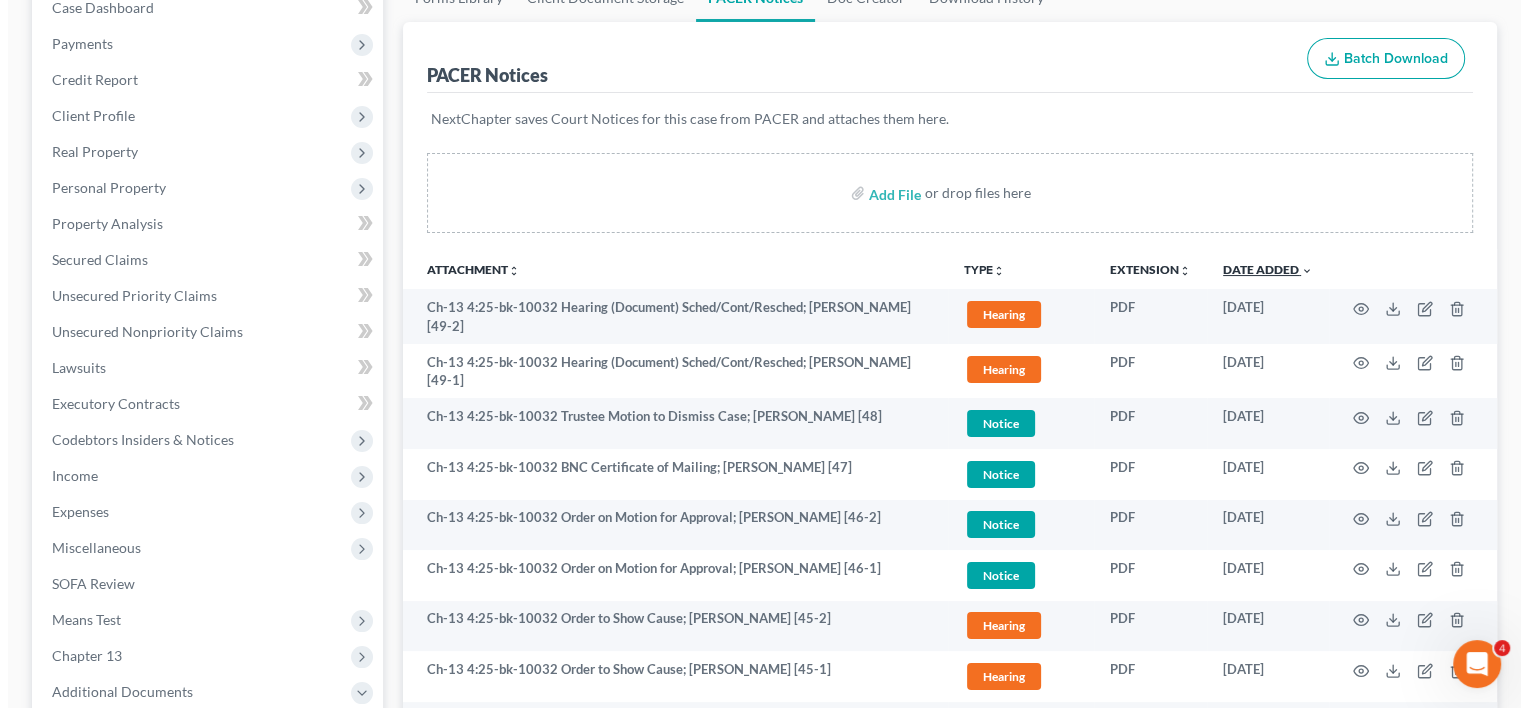 scroll, scrollTop: 266, scrollLeft: 0, axis: vertical 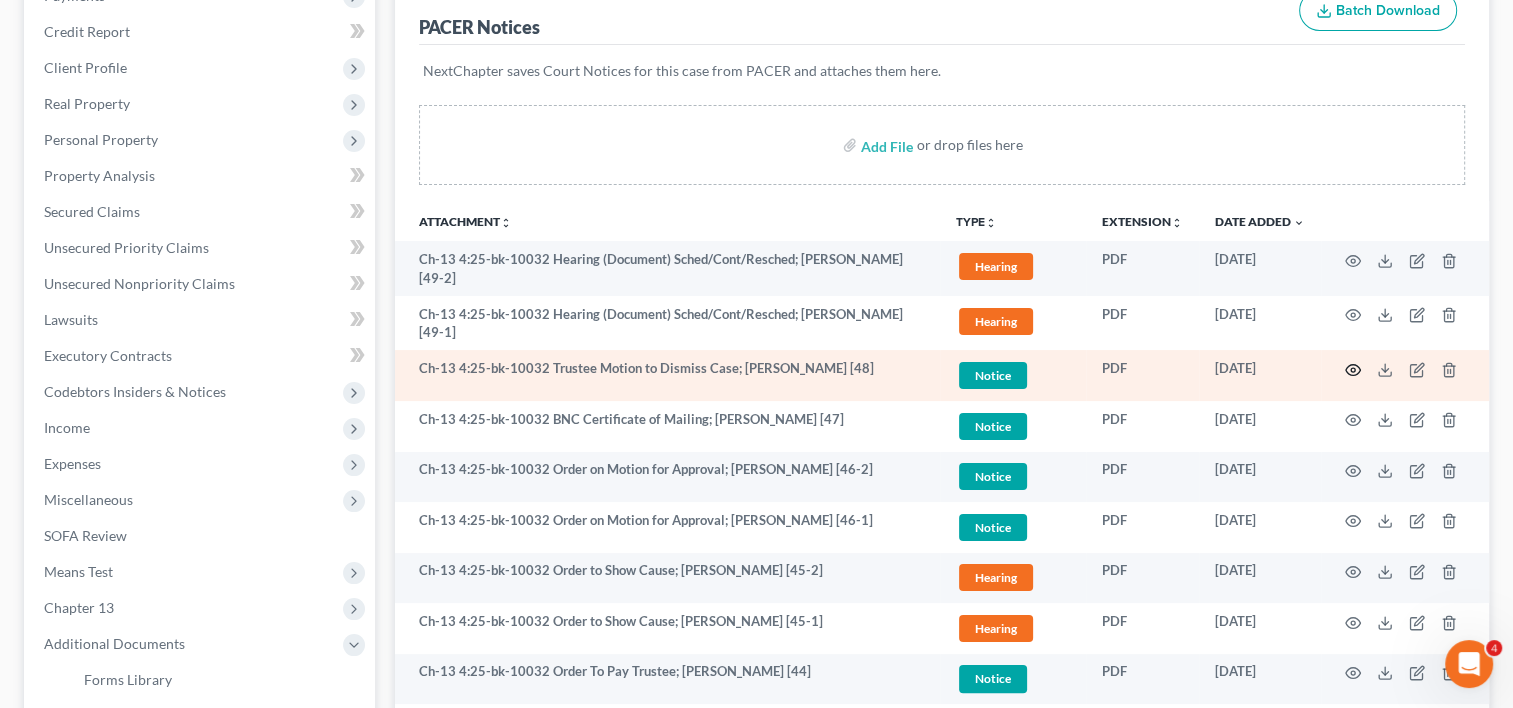 click 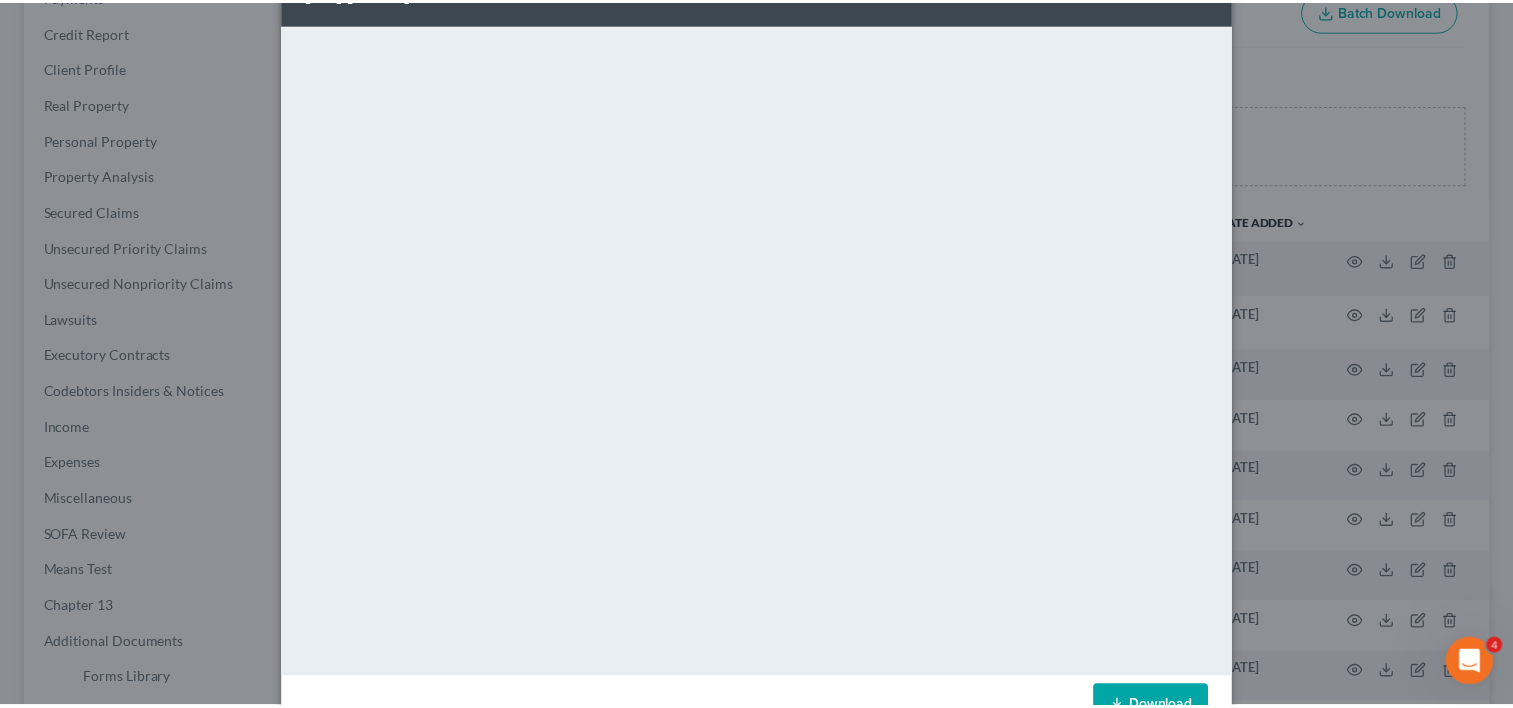 scroll, scrollTop: 98, scrollLeft: 0, axis: vertical 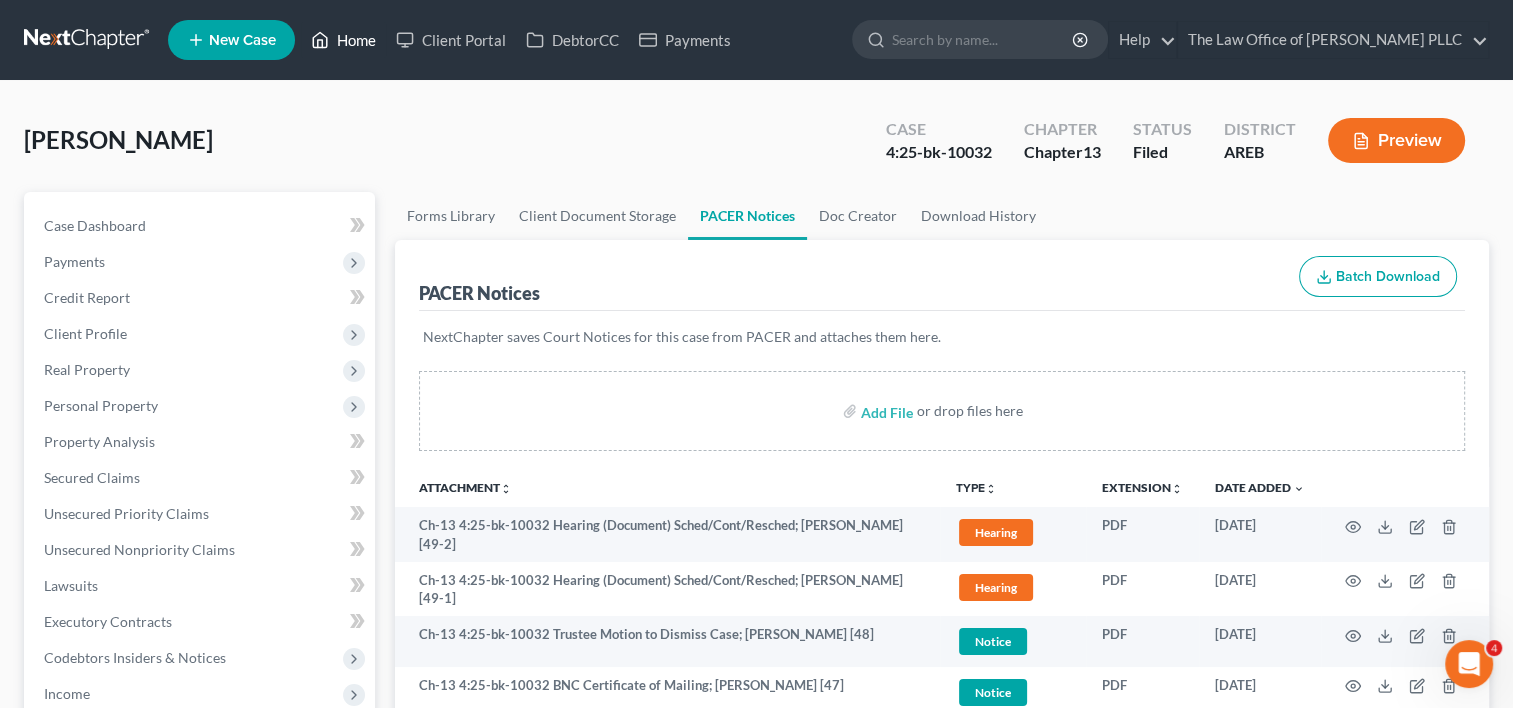 click on "Home" at bounding box center [343, 40] 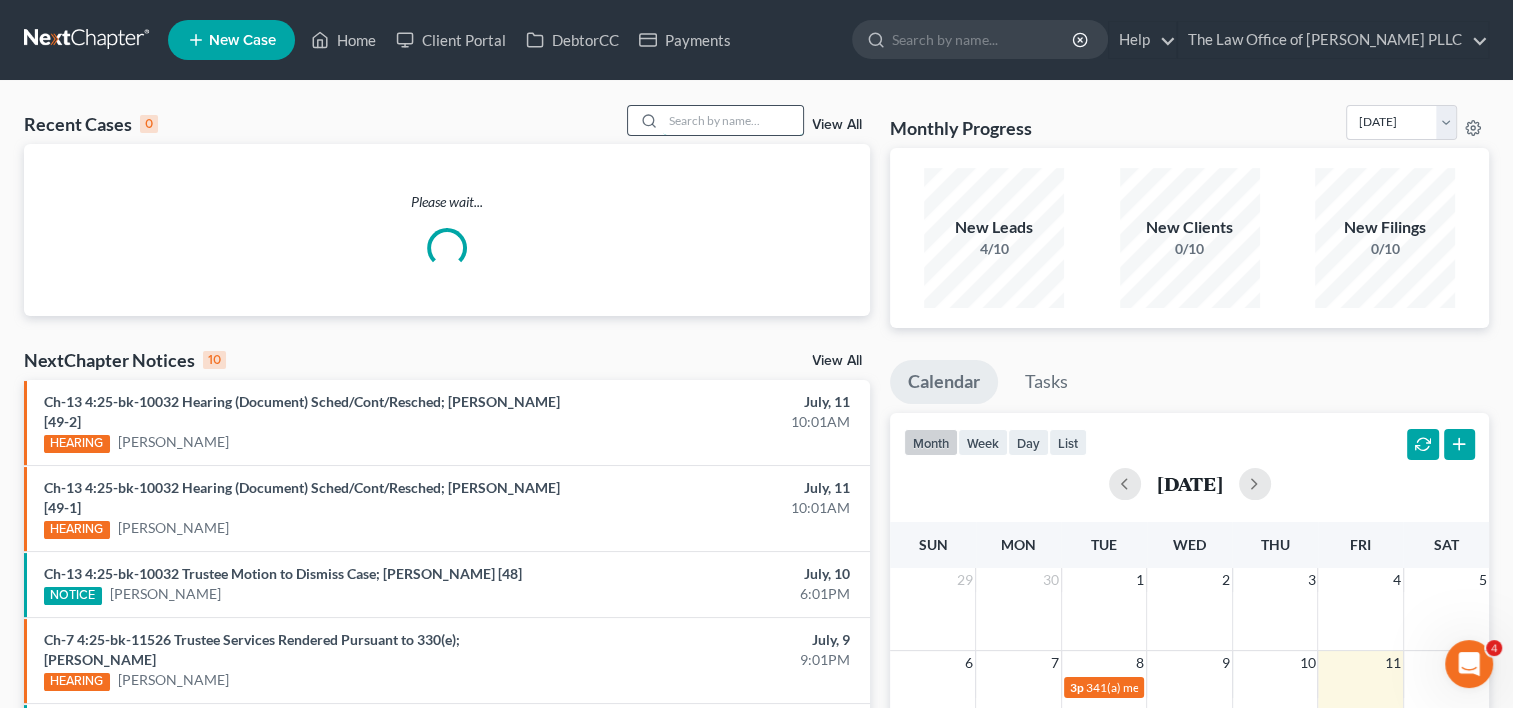 click at bounding box center [733, 120] 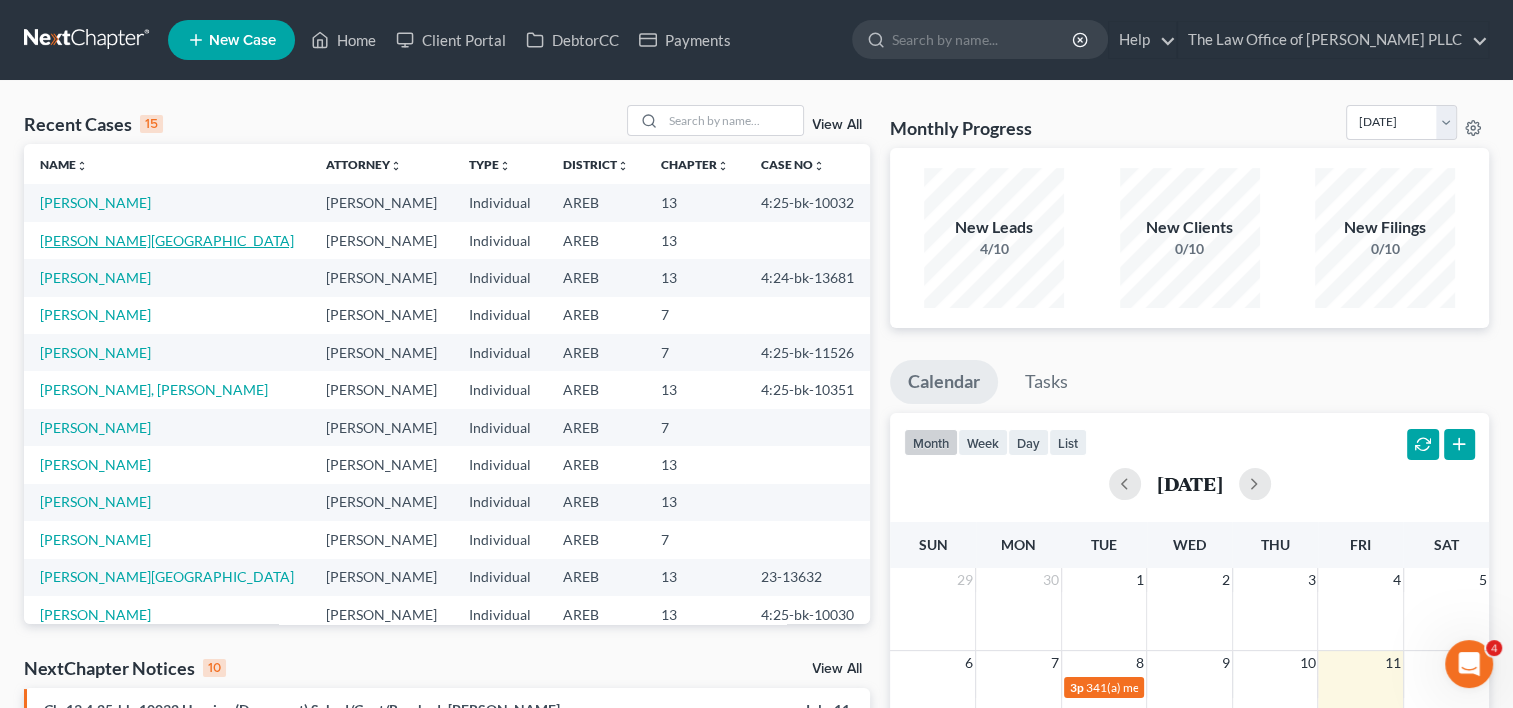 click on "[PERSON_NAME][GEOGRAPHIC_DATA]" at bounding box center [167, 240] 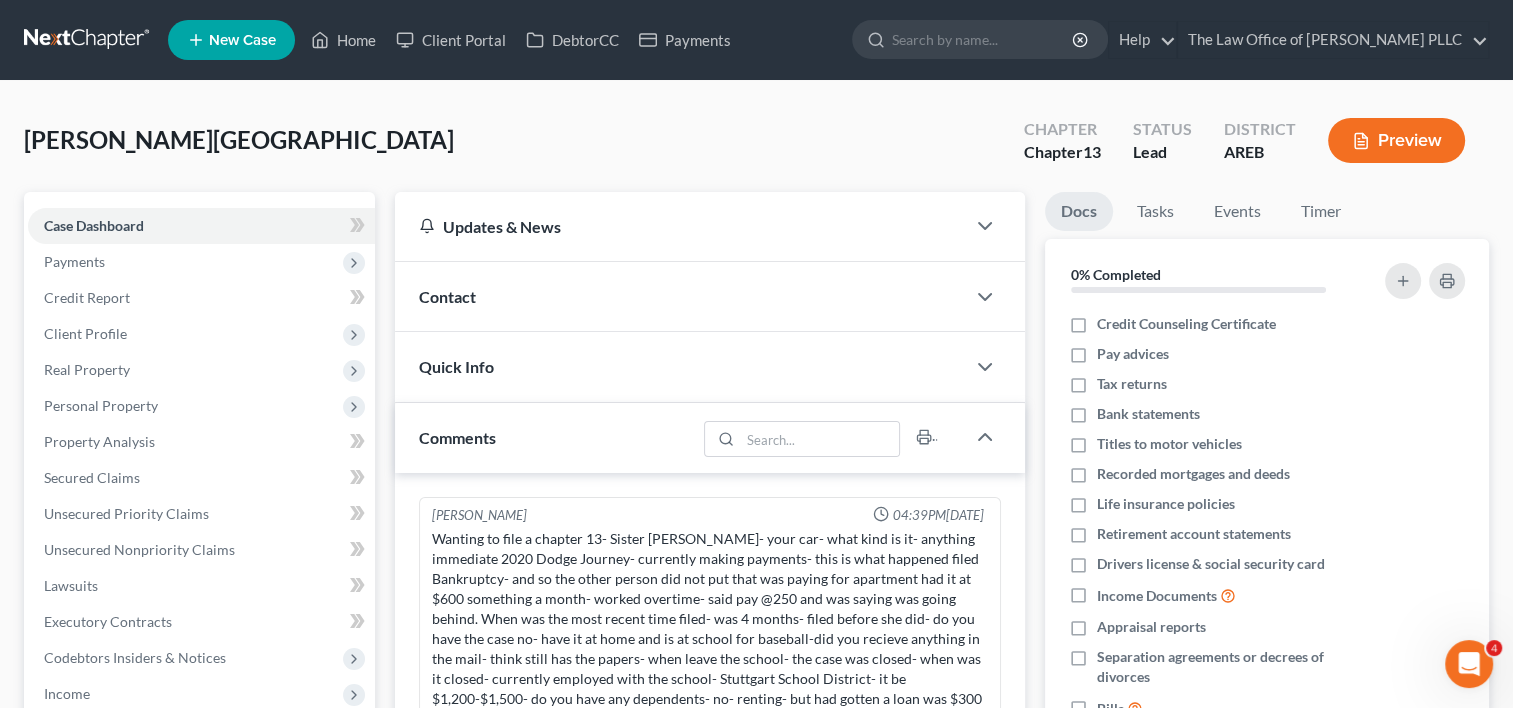 scroll, scrollTop: 352, scrollLeft: 0, axis: vertical 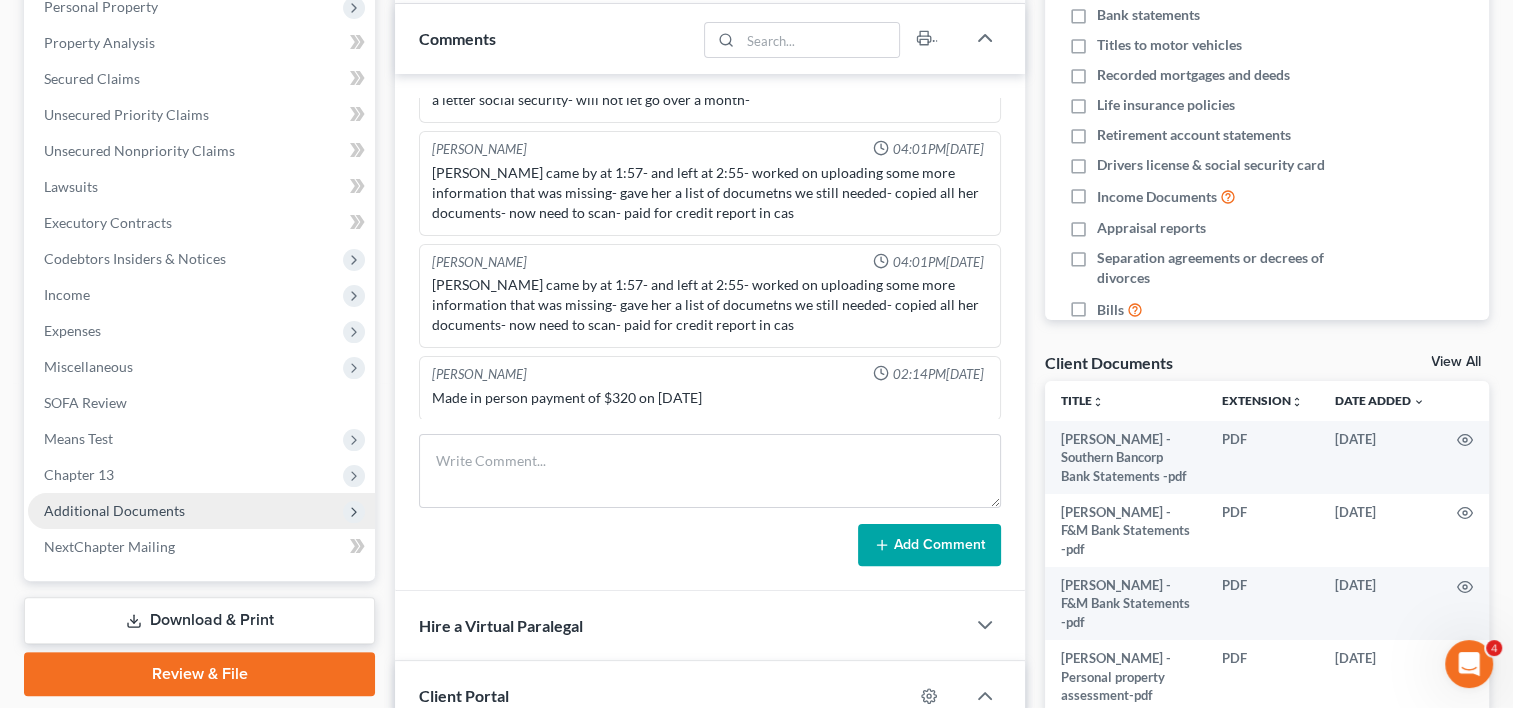click on "Additional Documents" at bounding box center (114, 510) 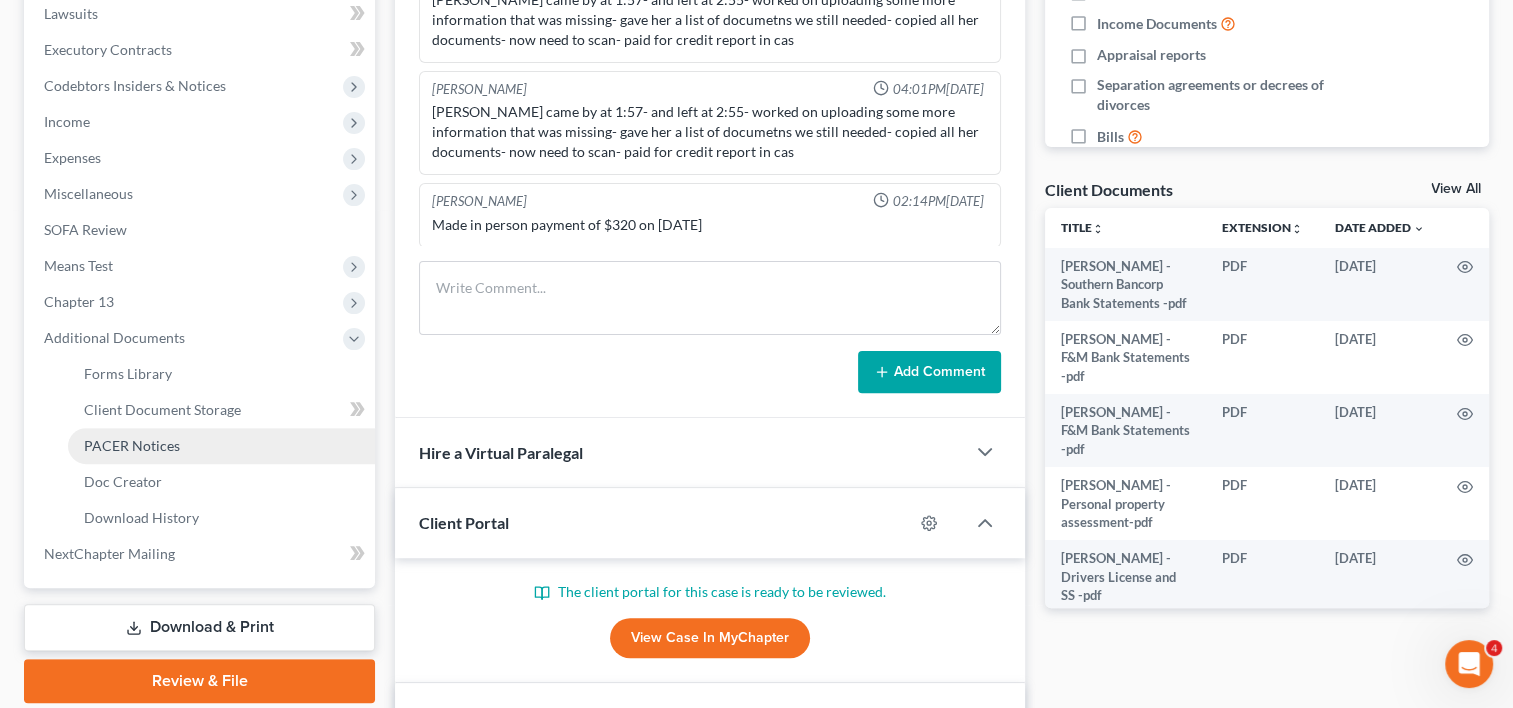 scroll, scrollTop: 591, scrollLeft: 0, axis: vertical 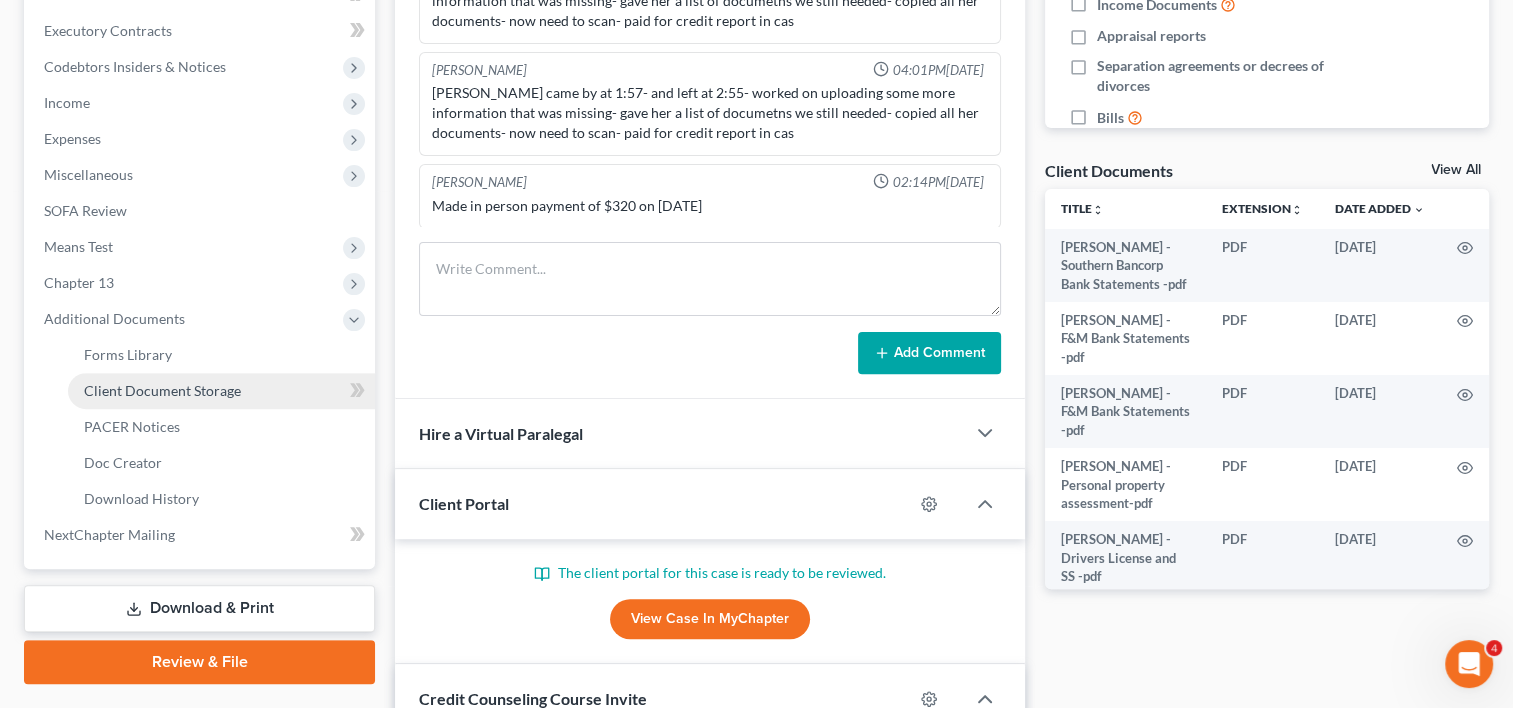 click on "Client Document Storage" at bounding box center [162, 390] 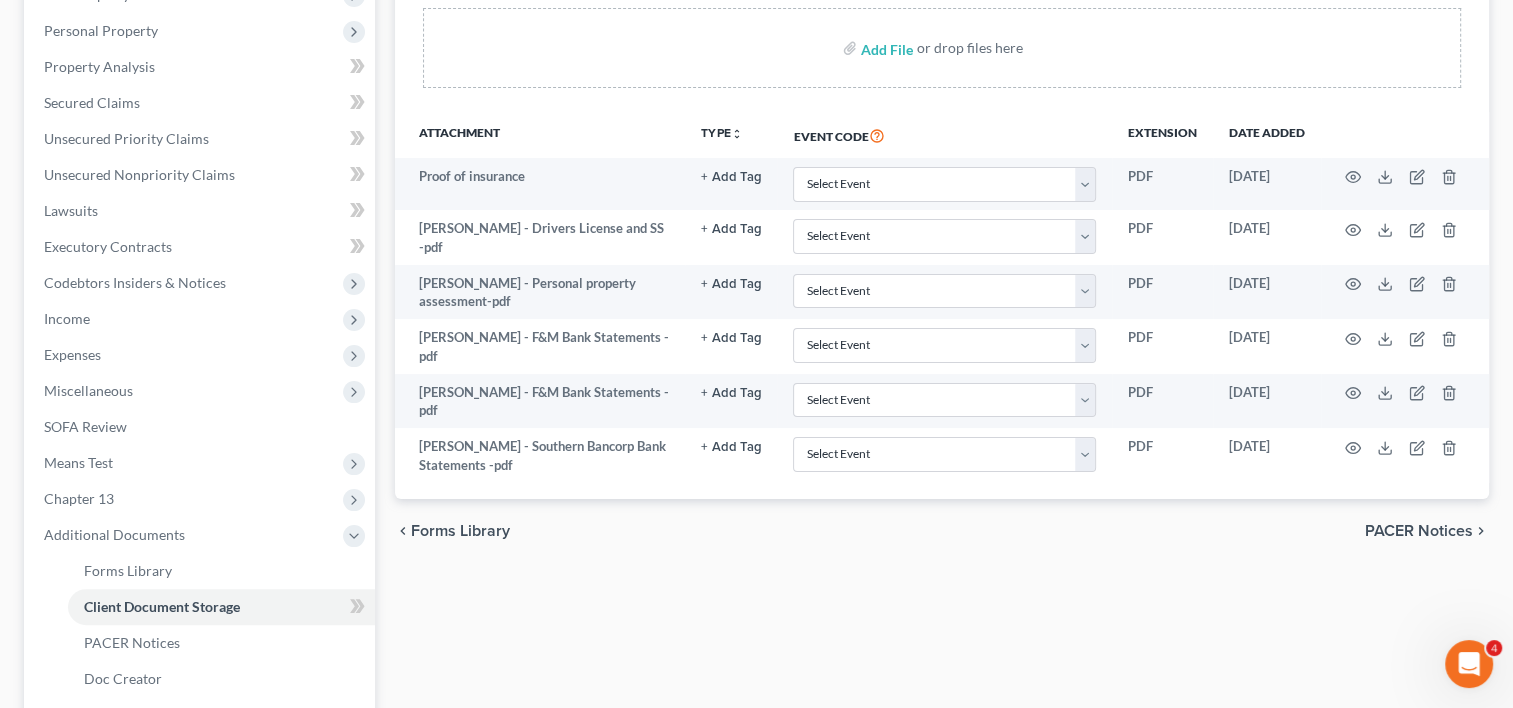 scroll, scrollTop: 377, scrollLeft: 0, axis: vertical 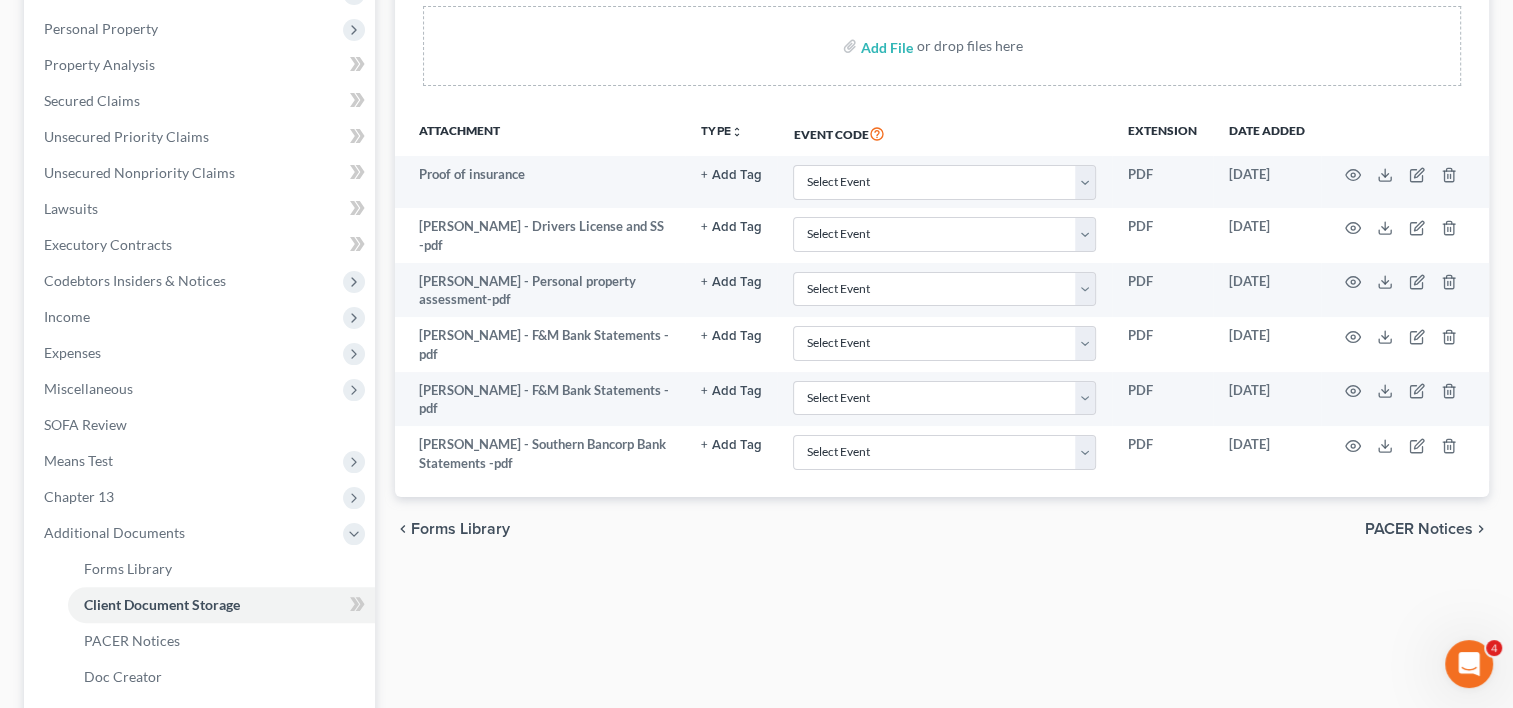 click on "Attachment" at bounding box center (540, 133) 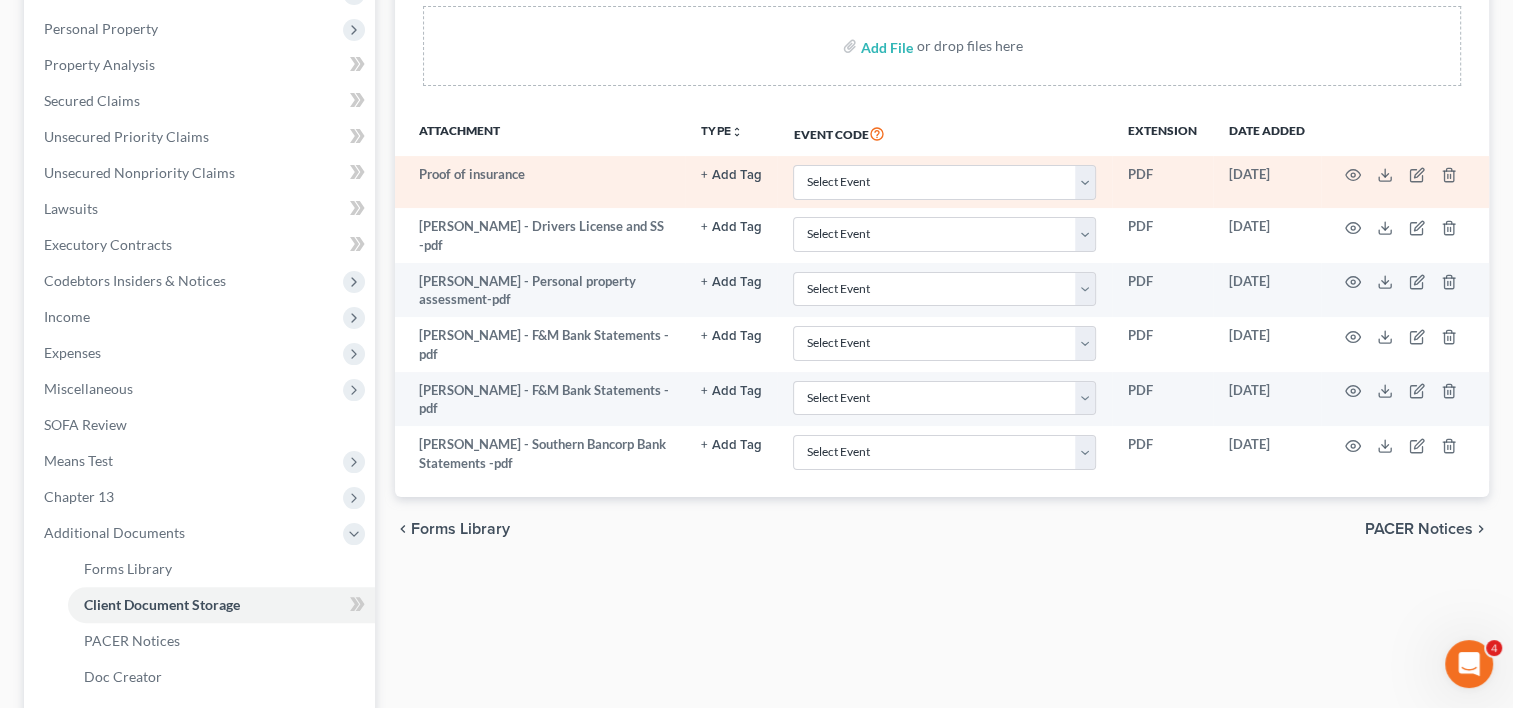 scroll, scrollTop: 0, scrollLeft: 0, axis: both 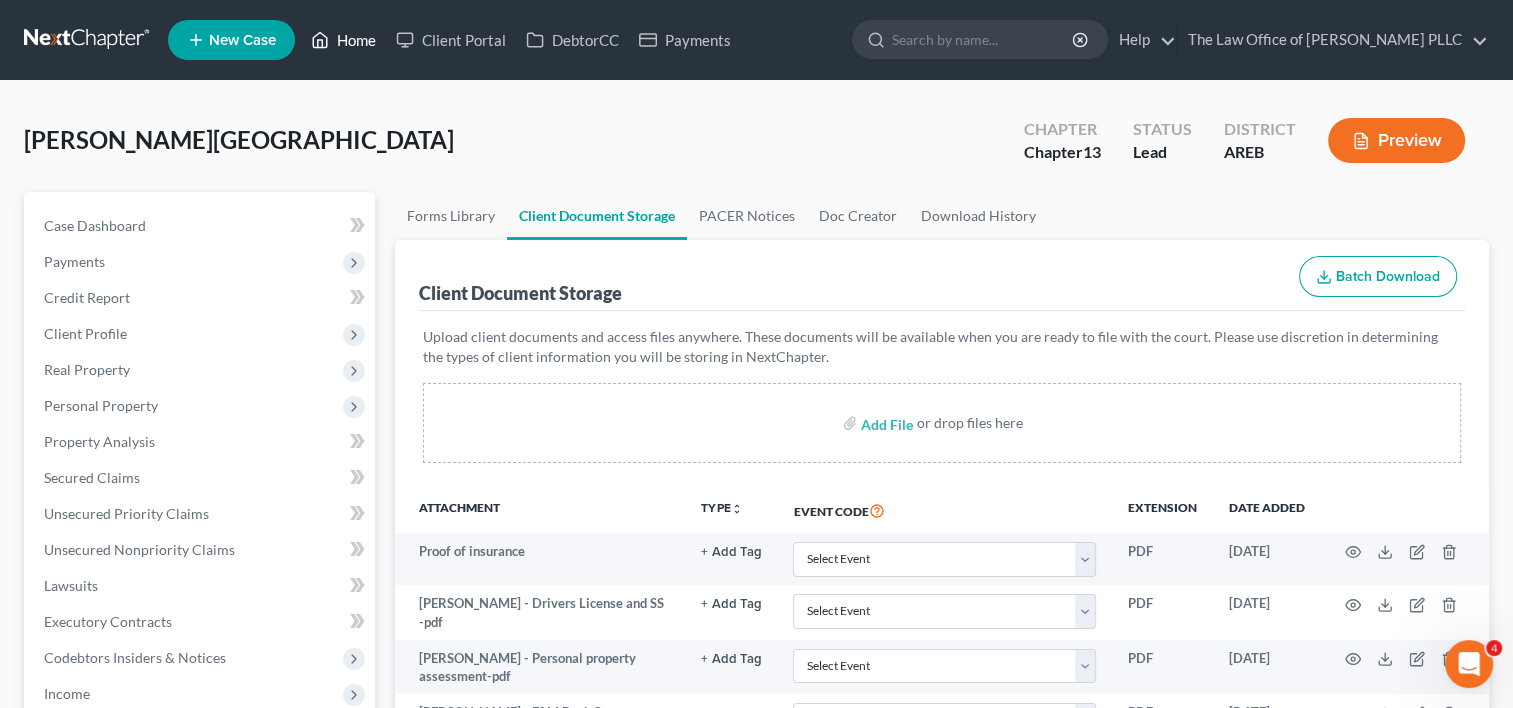 click on "Home" at bounding box center (343, 40) 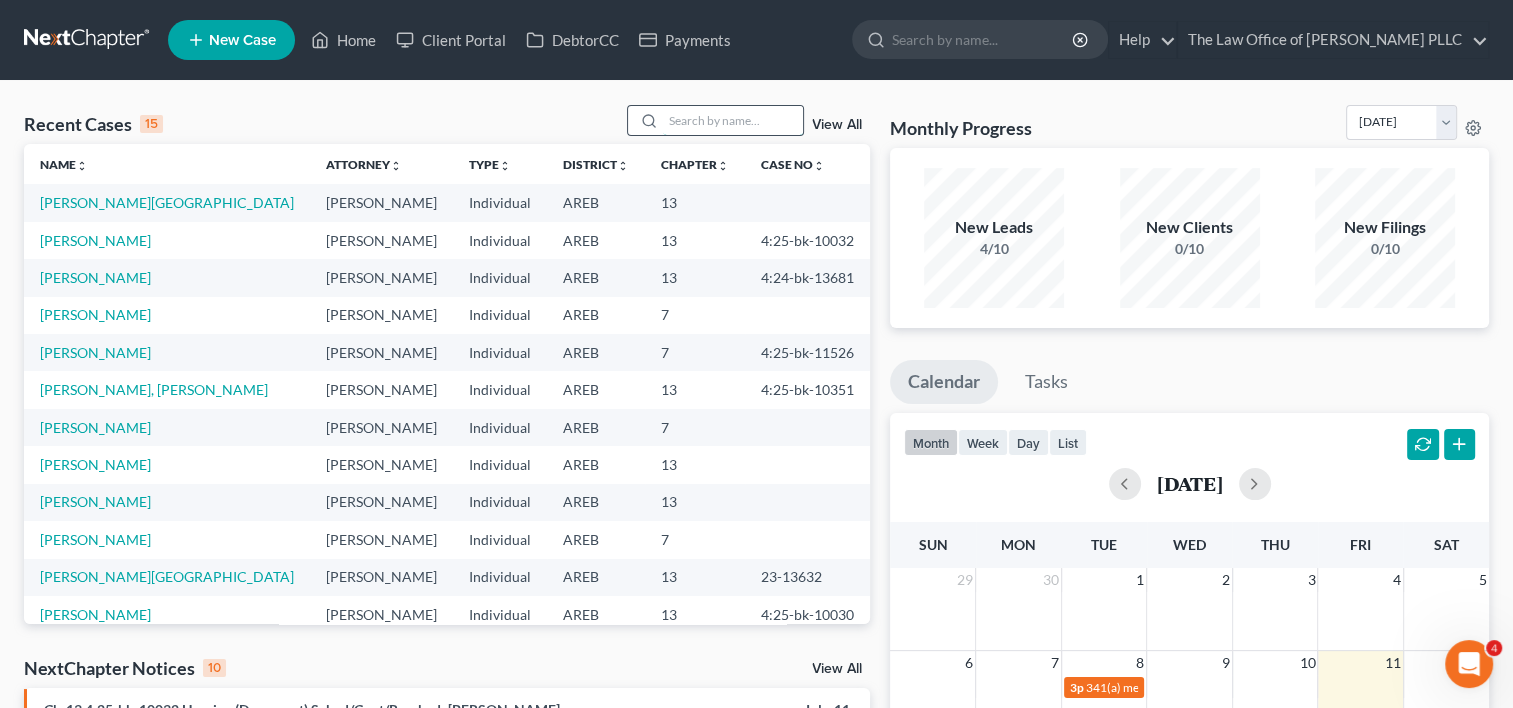 click at bounding box center [733, 120] 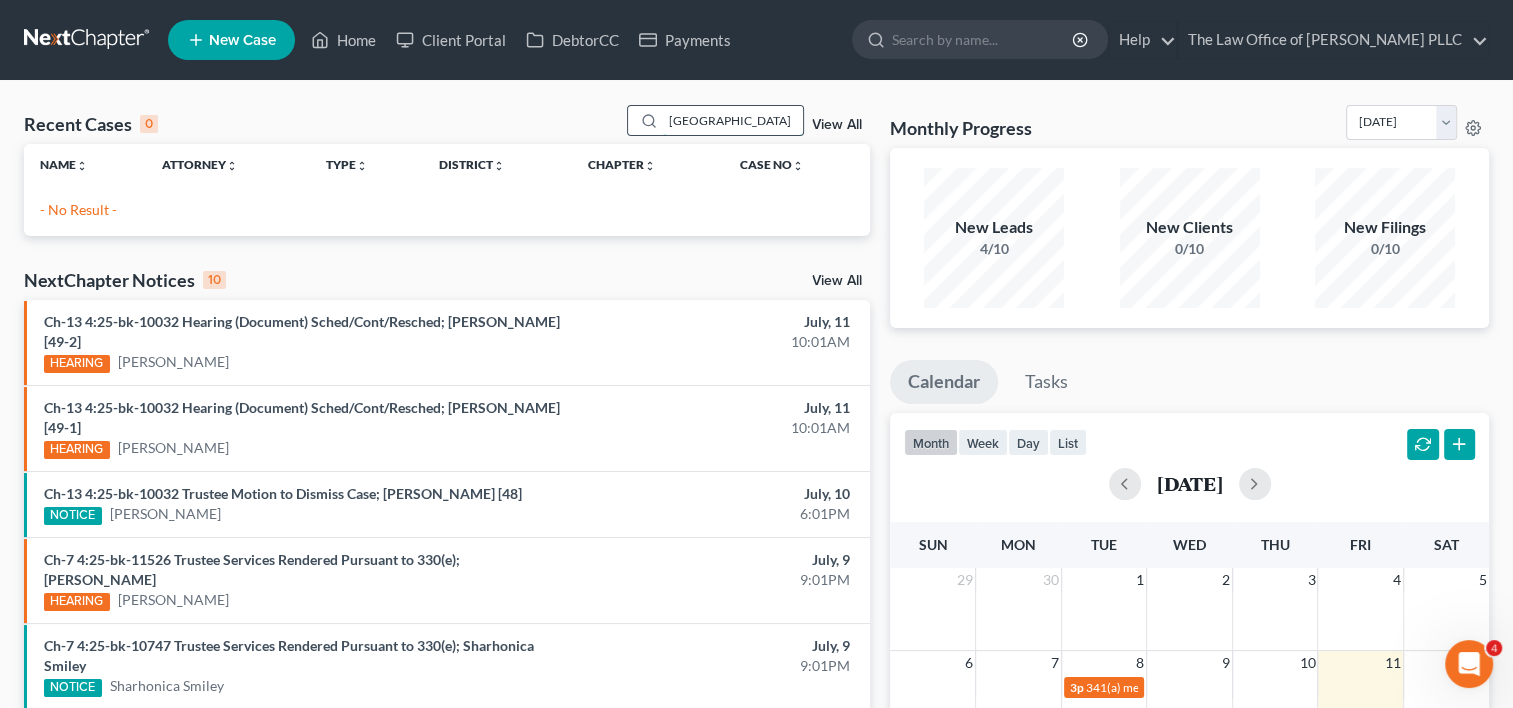 type on "[GEOGRAPHIC_DATA]" 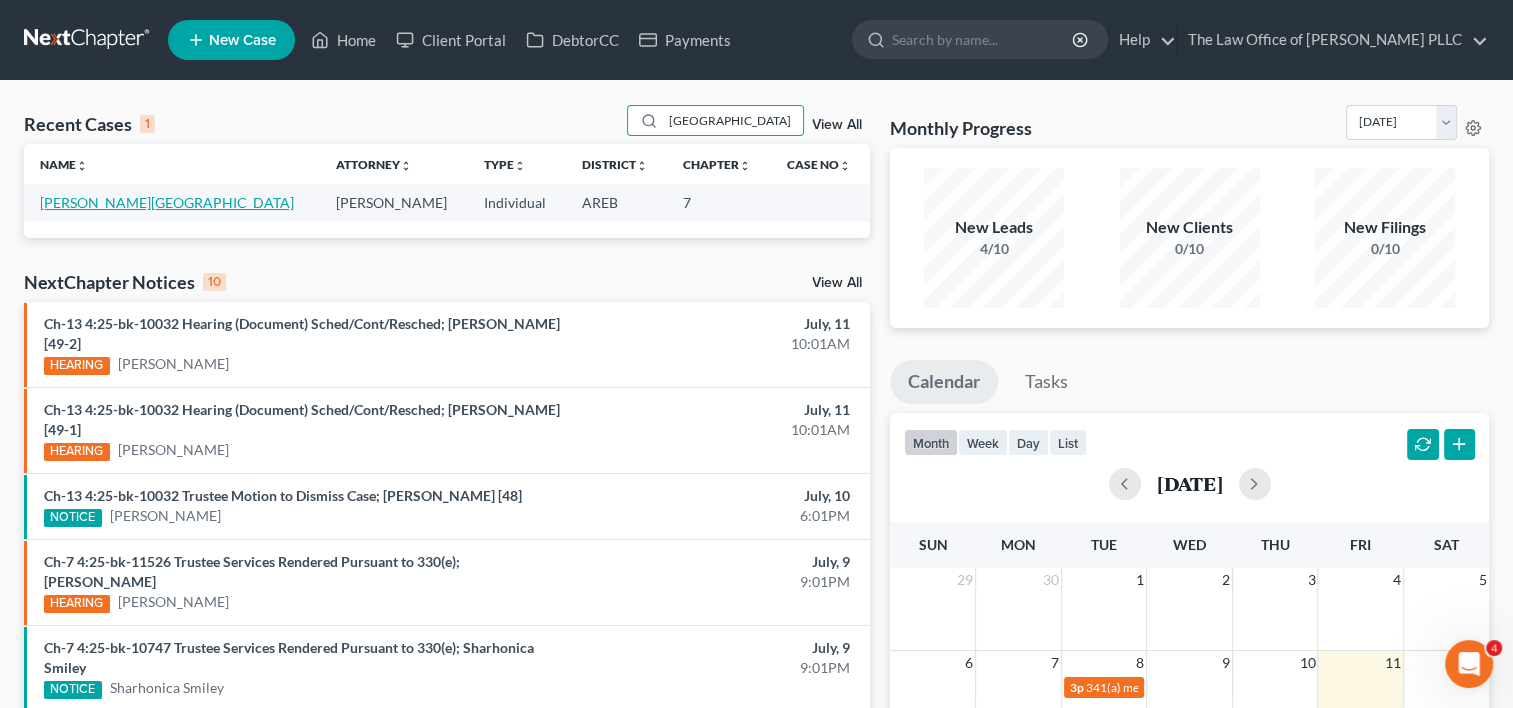 click on "[PERSON_NAME][GEOGRAPHIC_DATA]" at bounding box center (167, 202) 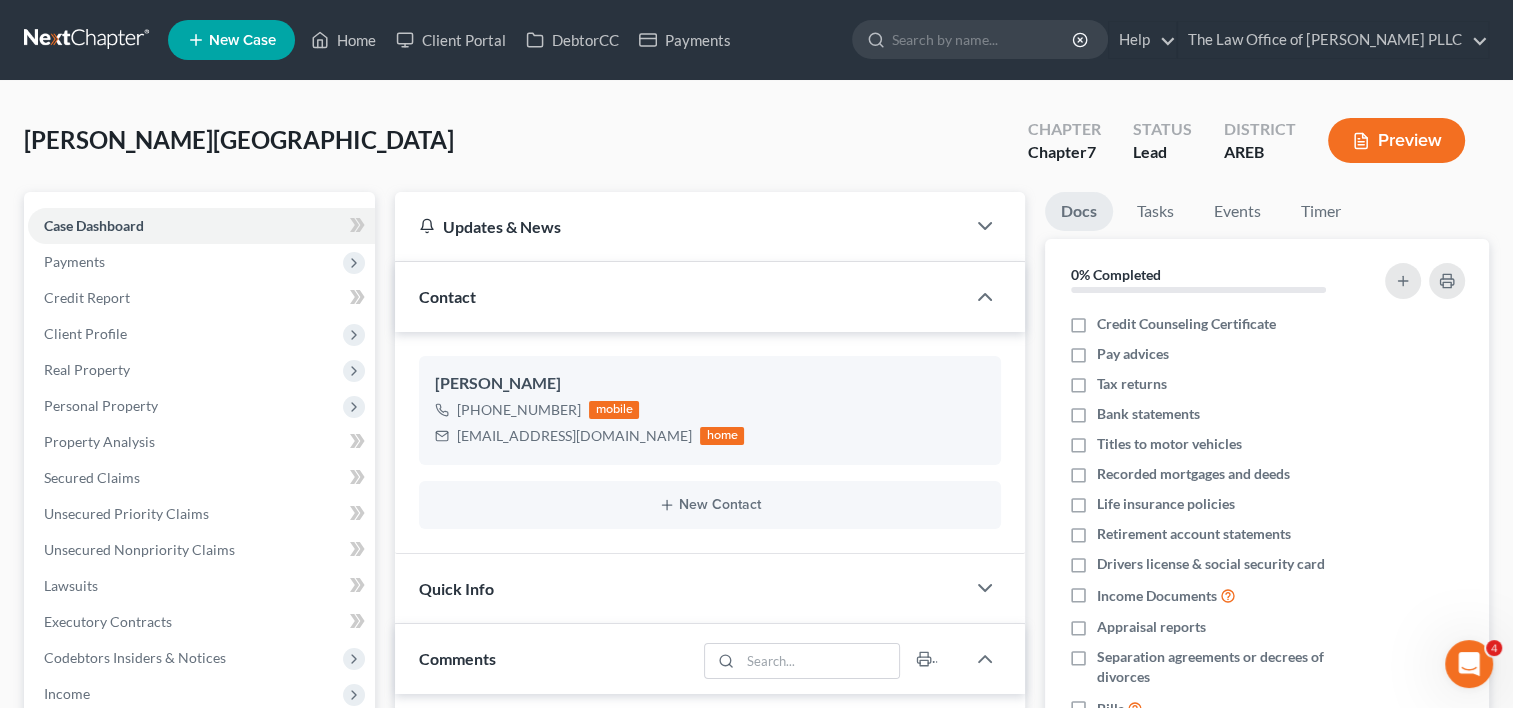 scroll, scrollTop: 361, scrollLeft: 0, axis: vertical 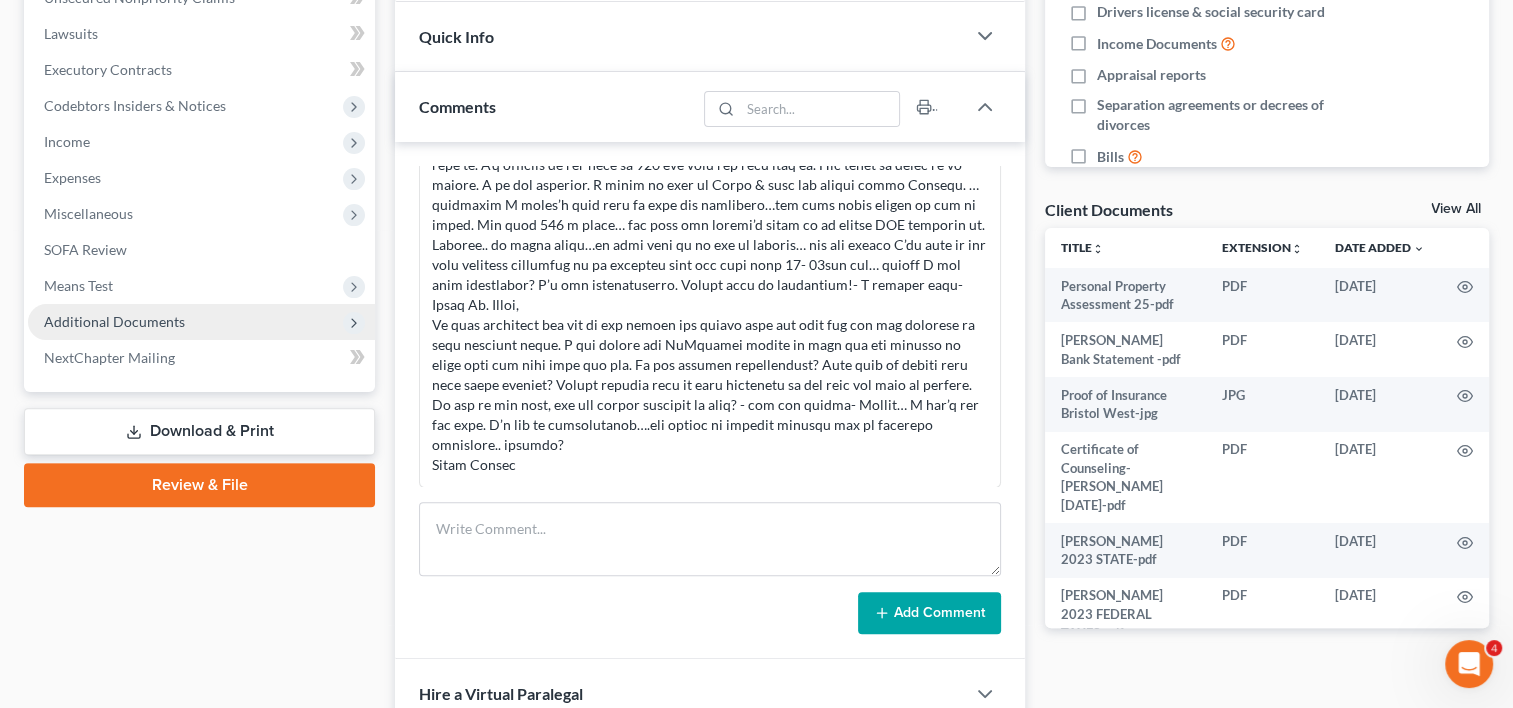 click on "Additional Documents" at bounding box center (201, 322) 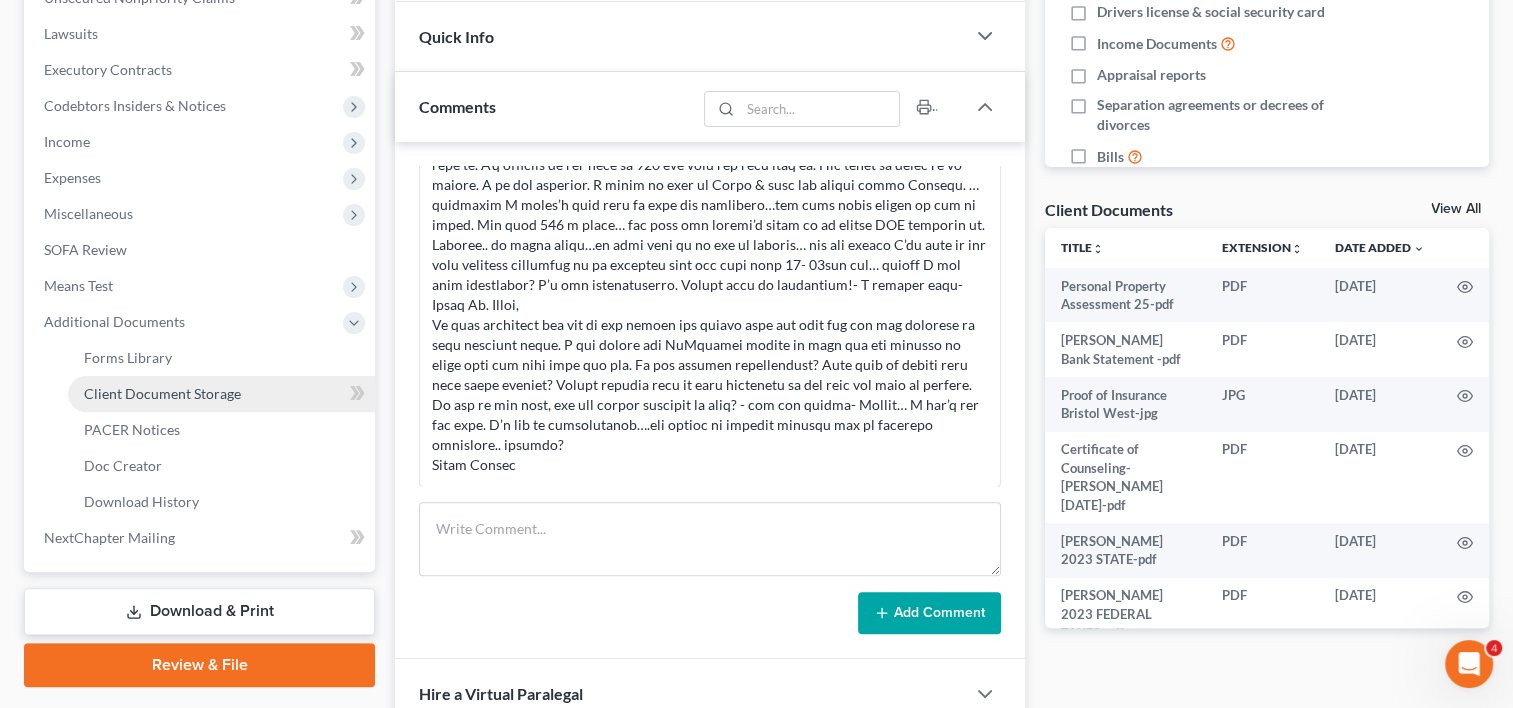 click on "Client Document Storage" at bounding box center (221, 394) 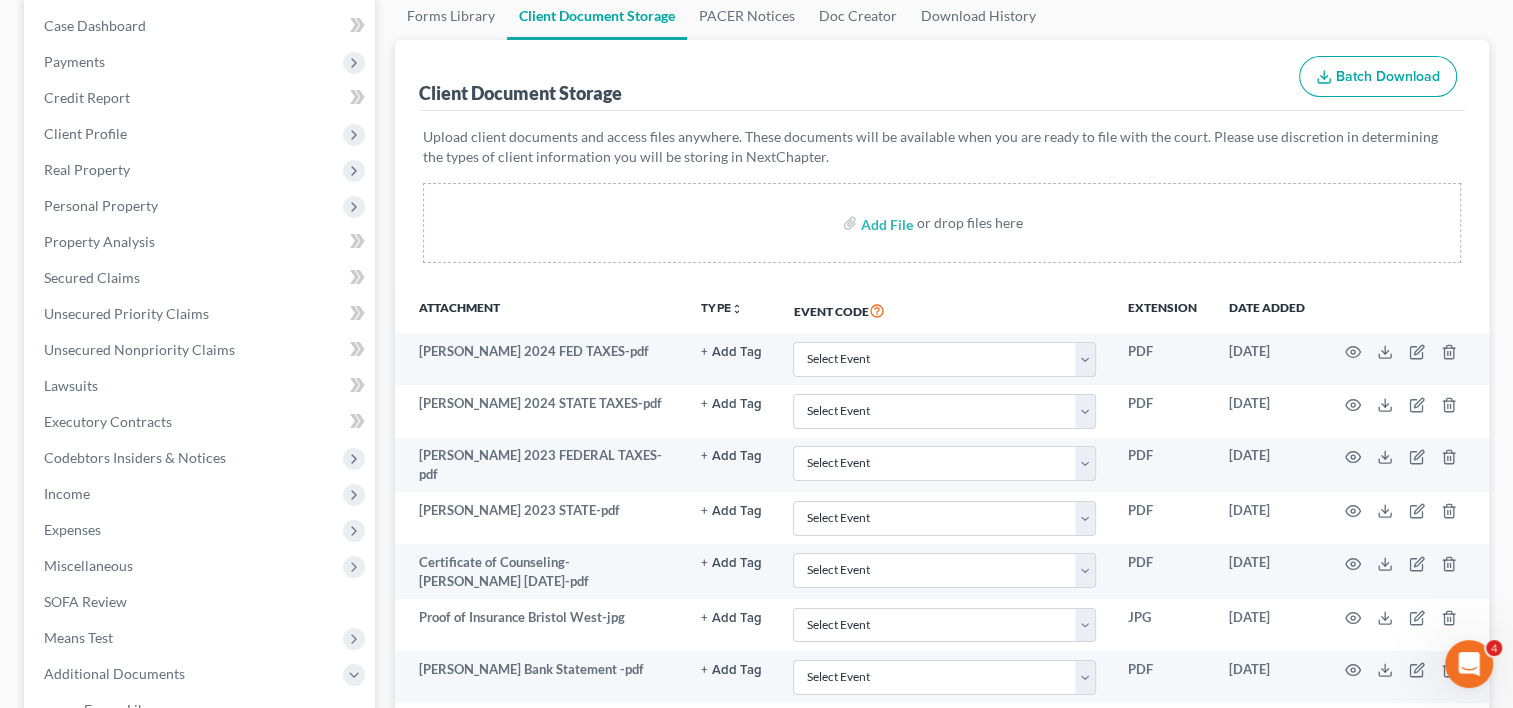 scroll, scrollTop: 361, scrollLeft: 0, axis: vertical 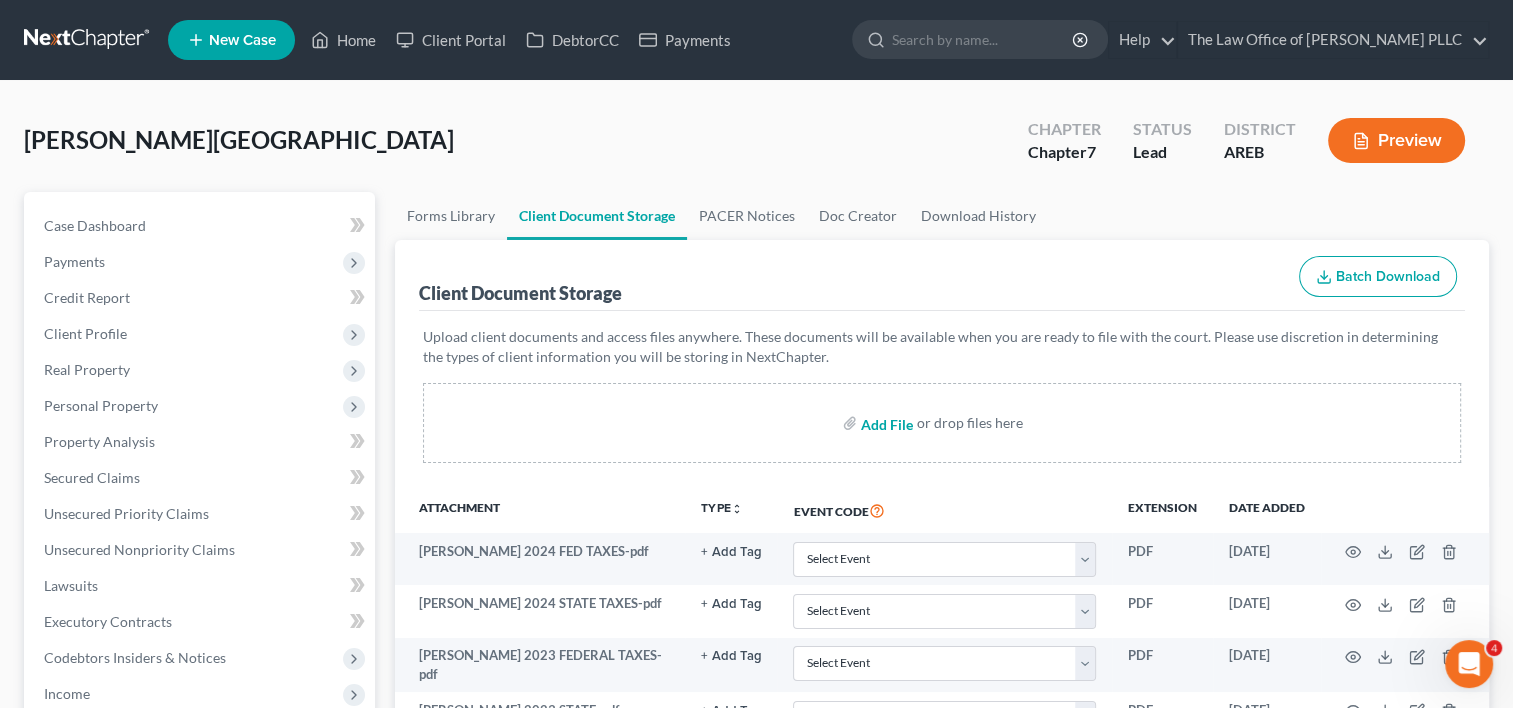 click at bounding box center [885, 423] 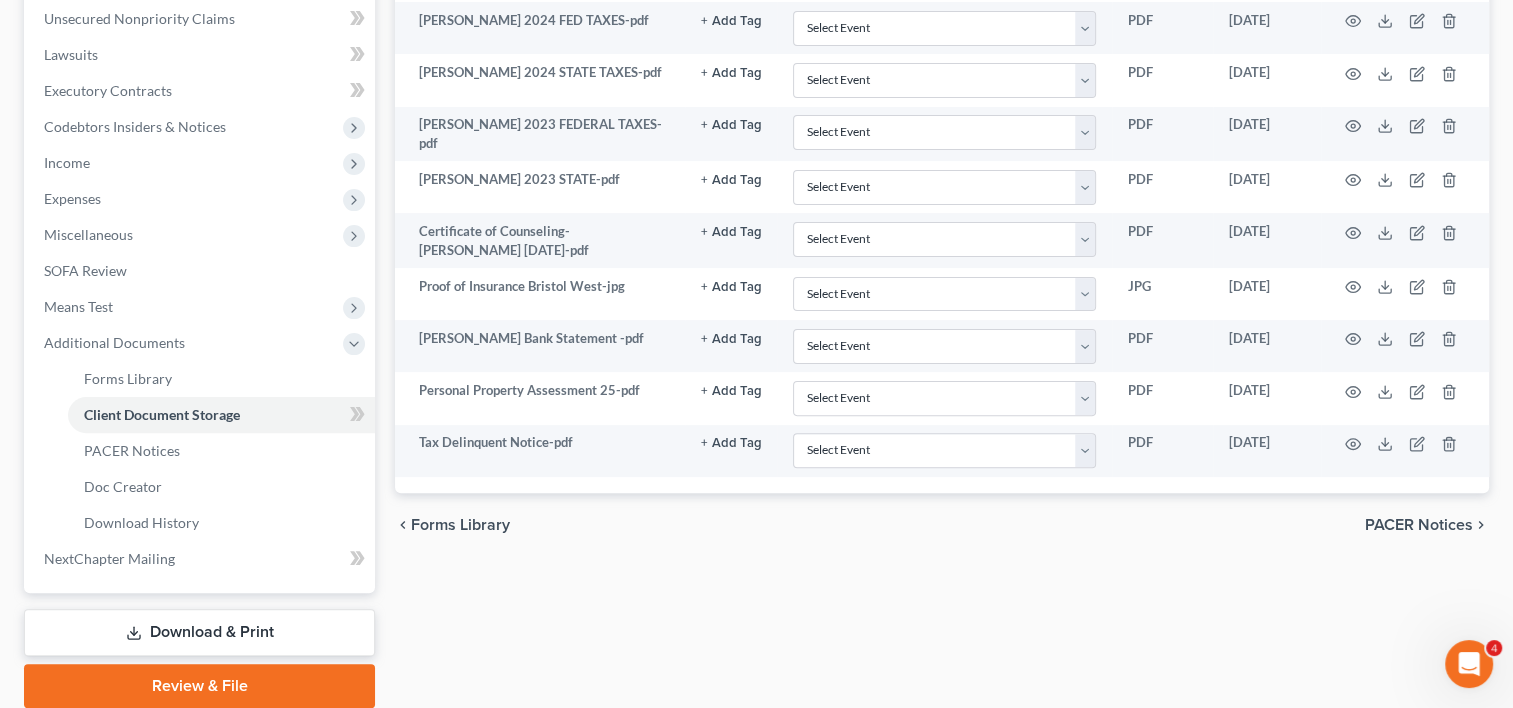 scroll, scrollTop: 532, scrollLeft: 0, axis: vertical 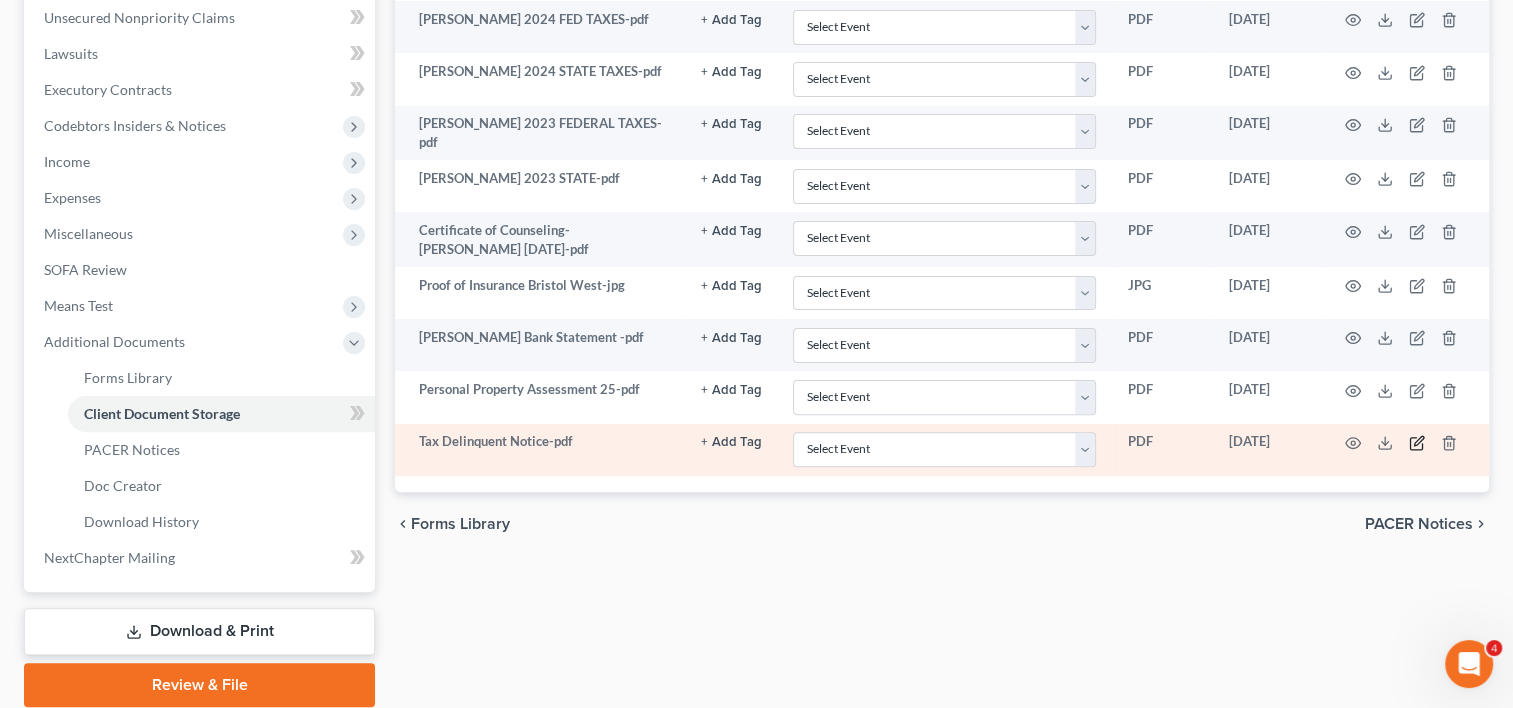 click 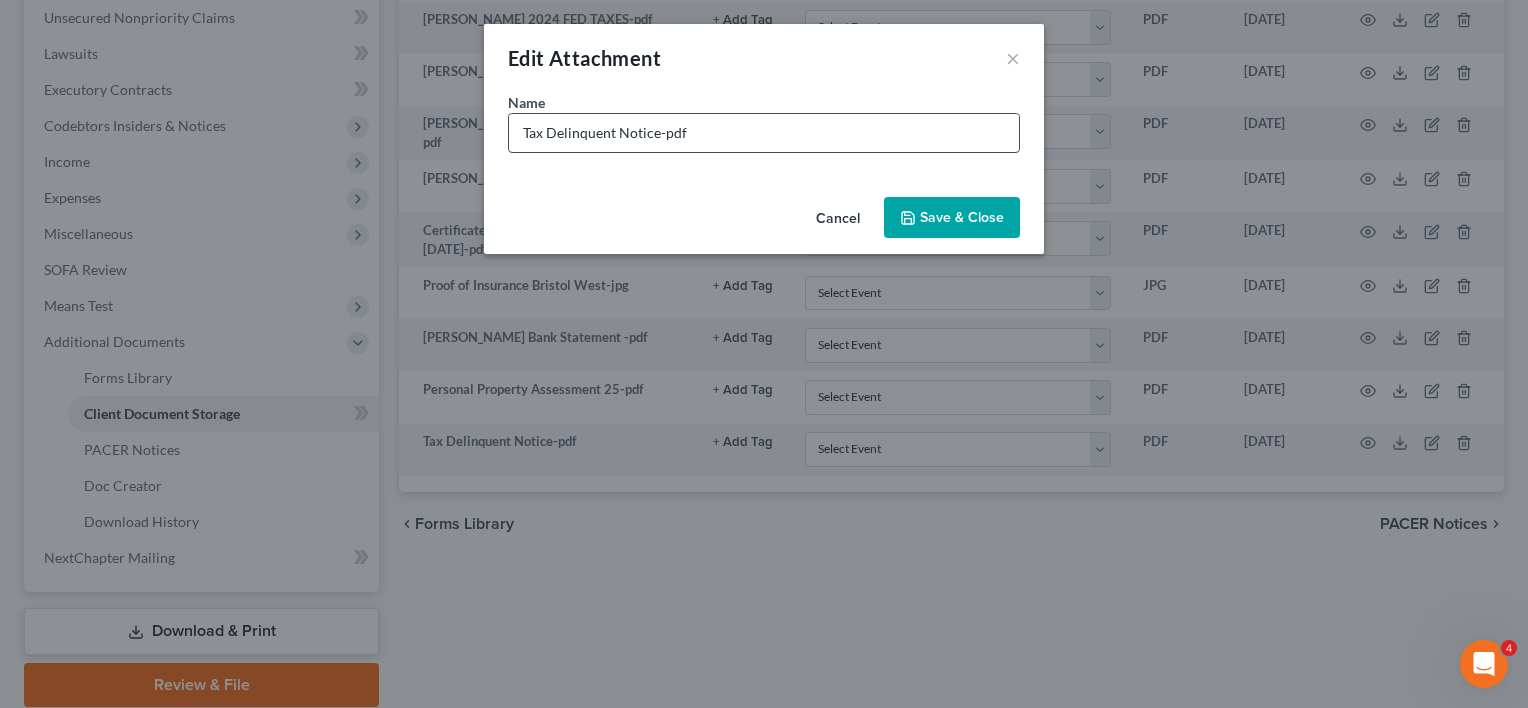 click on "Tax Delinquent Notice-pdf" at bounding box center [764, 133] 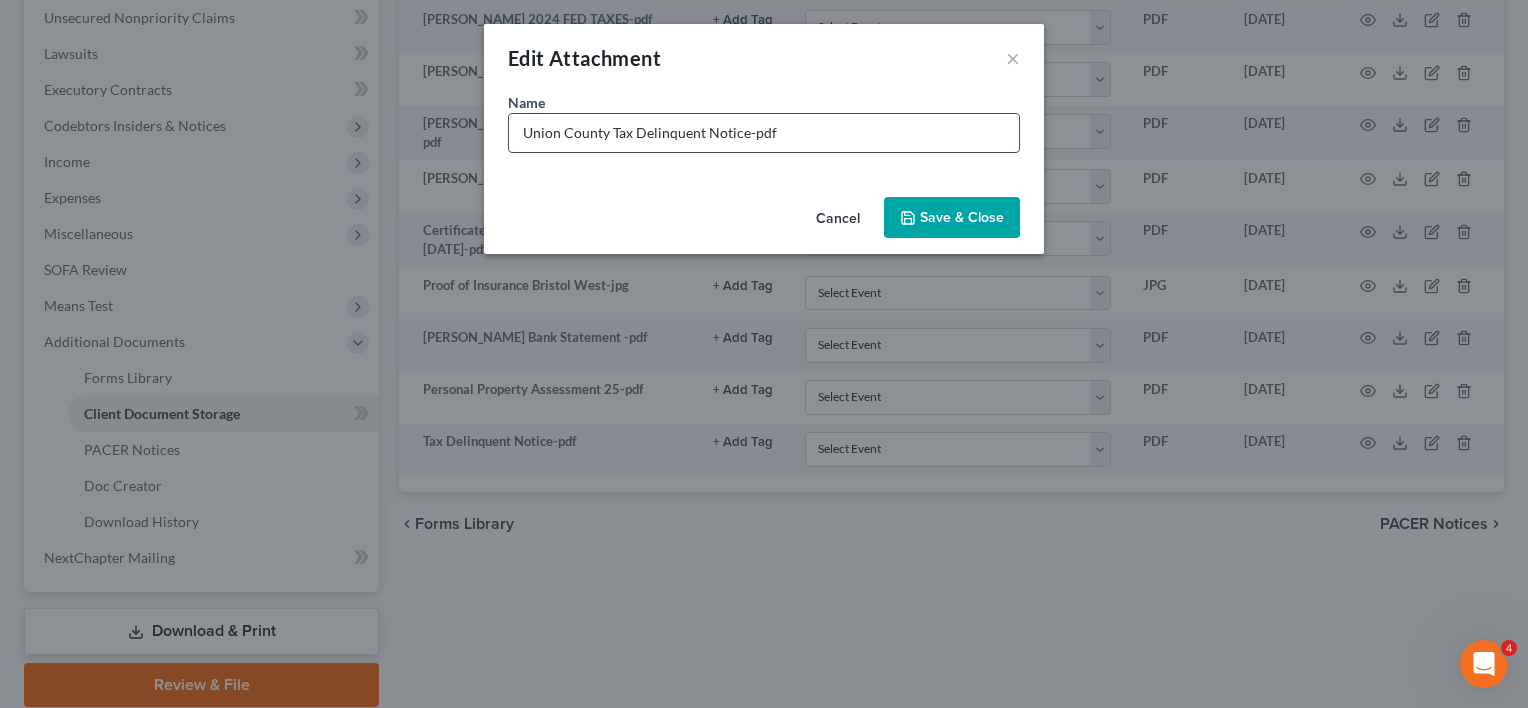 type on "Union County Tax Delinquent Notice-pdf" 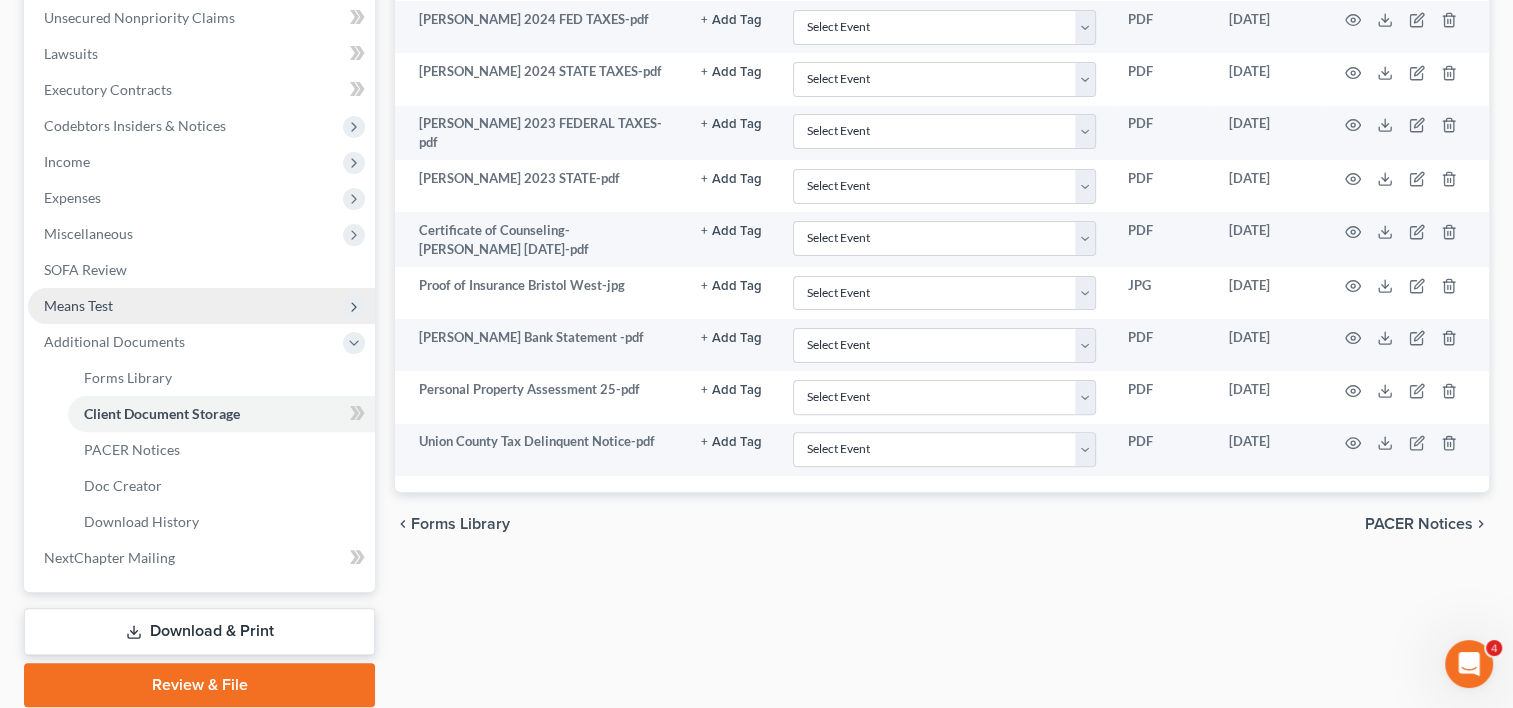scroll, scrollTop: 0, scrollLeft: 0, axis: both 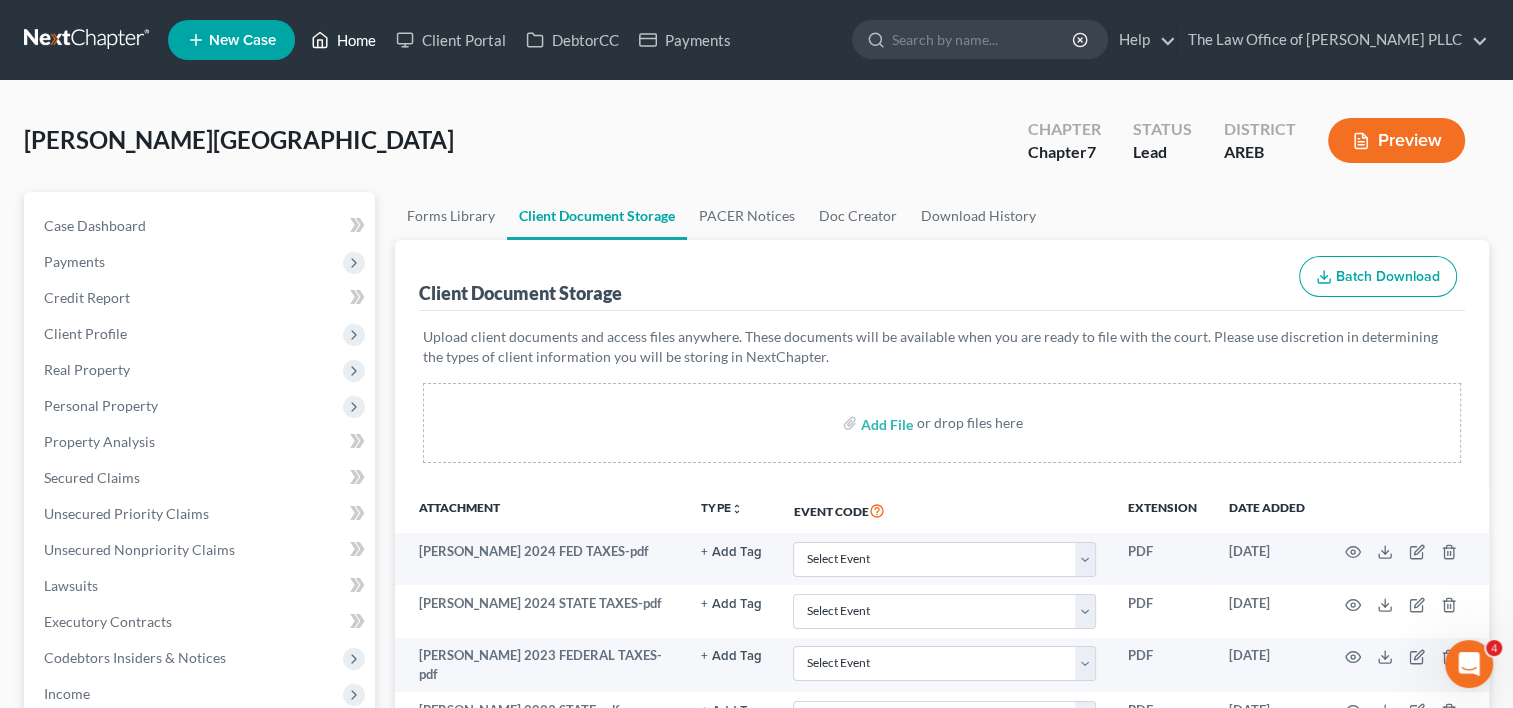 click on "Home" at bounding box center [343, 40] 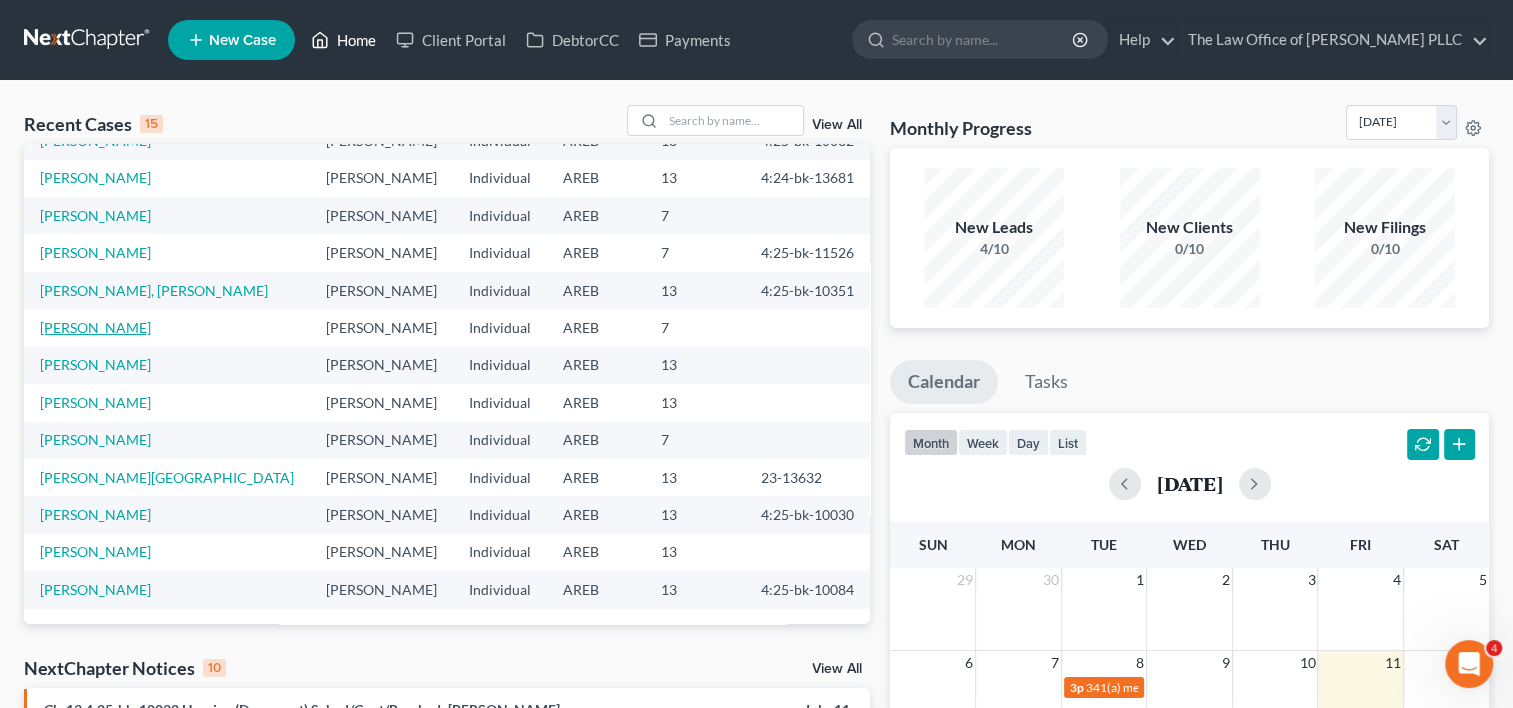 scroll, scrollTop: 0, scrollLeft: 0, axis: both 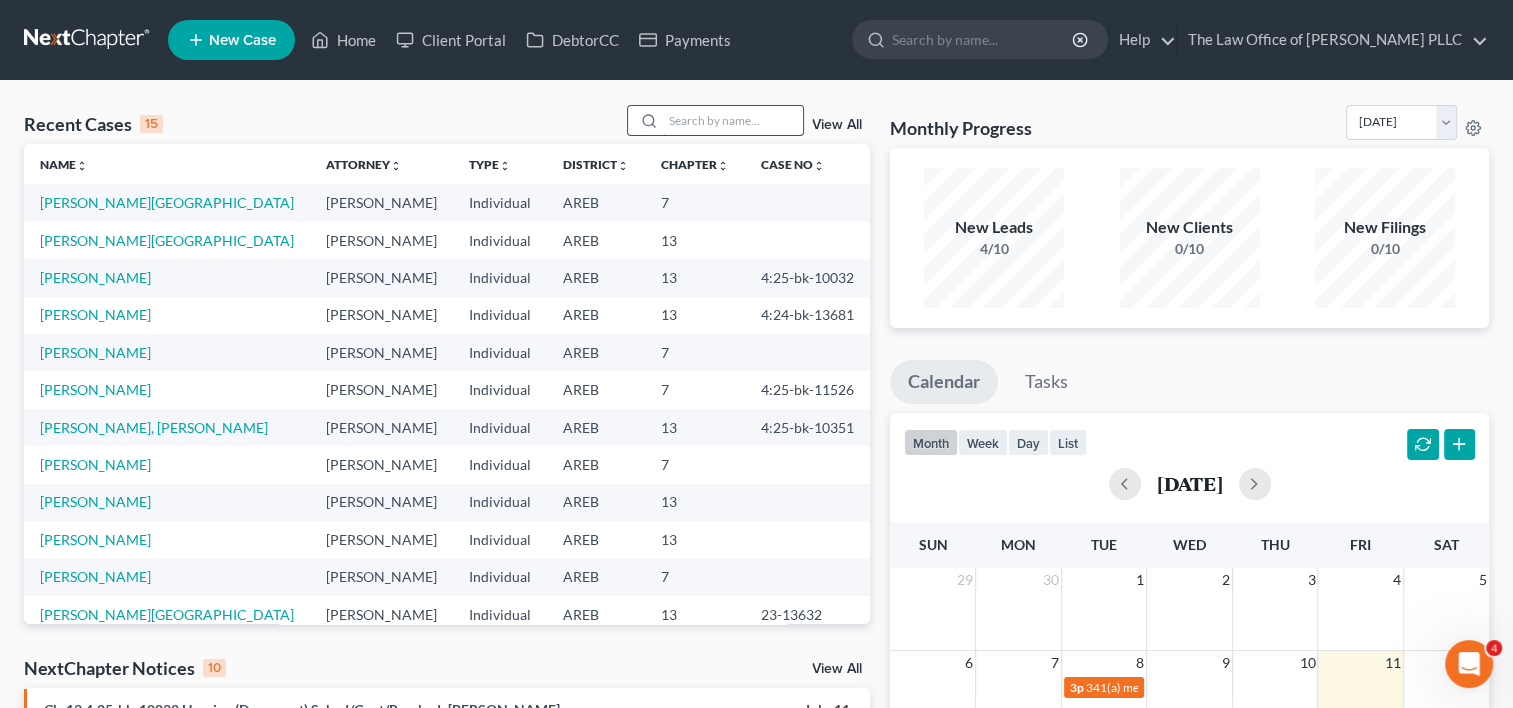 click at bounding box center [733, 120] 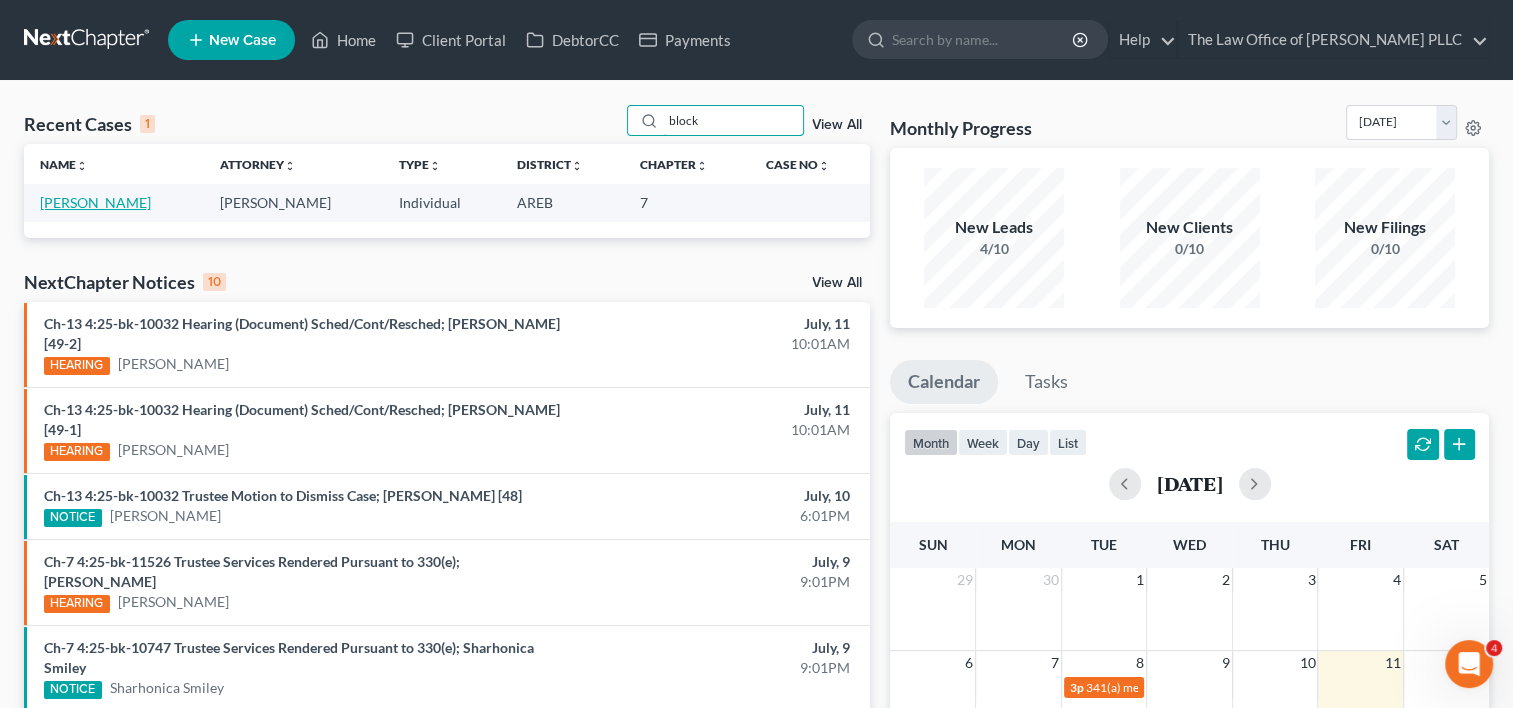type on "block" 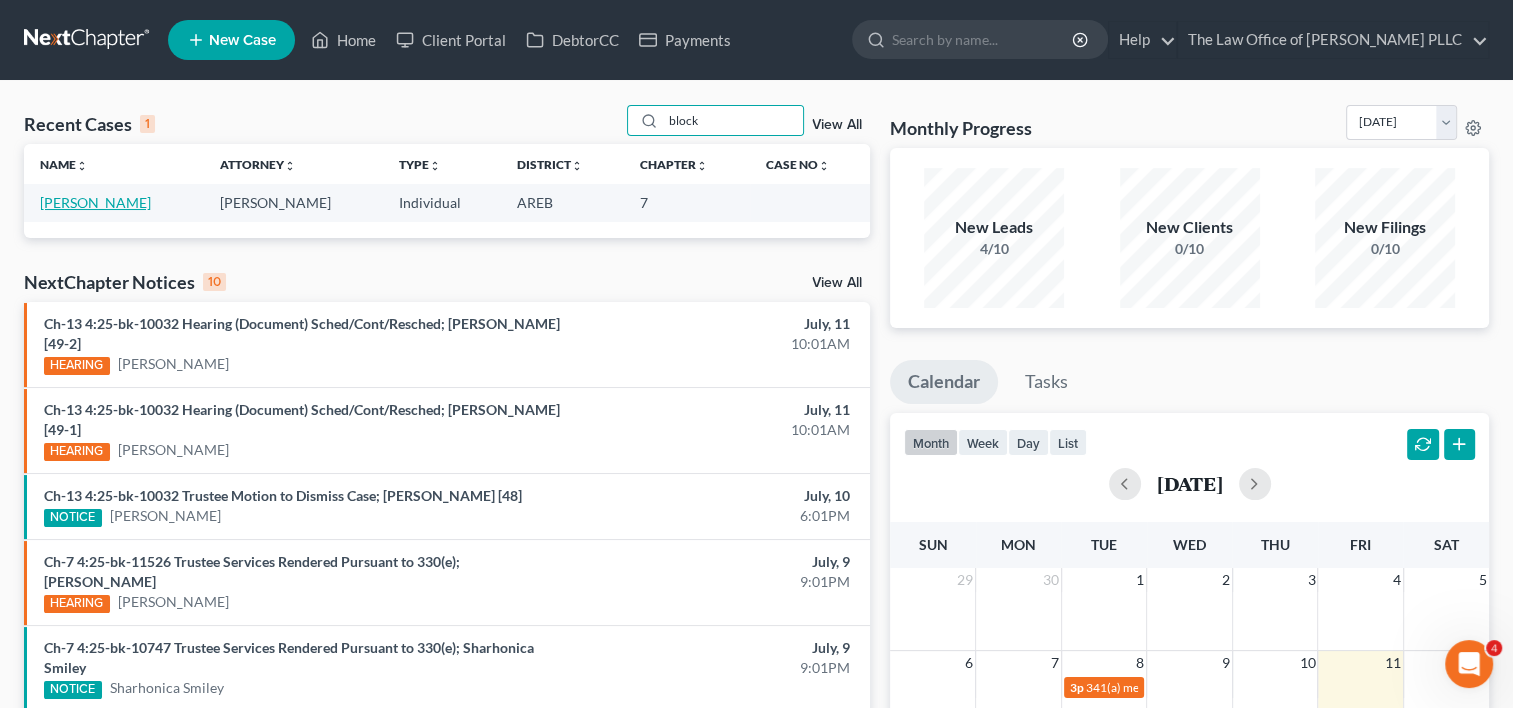 click on "[PERSON_NAME]" at bounding box center (95, 202) 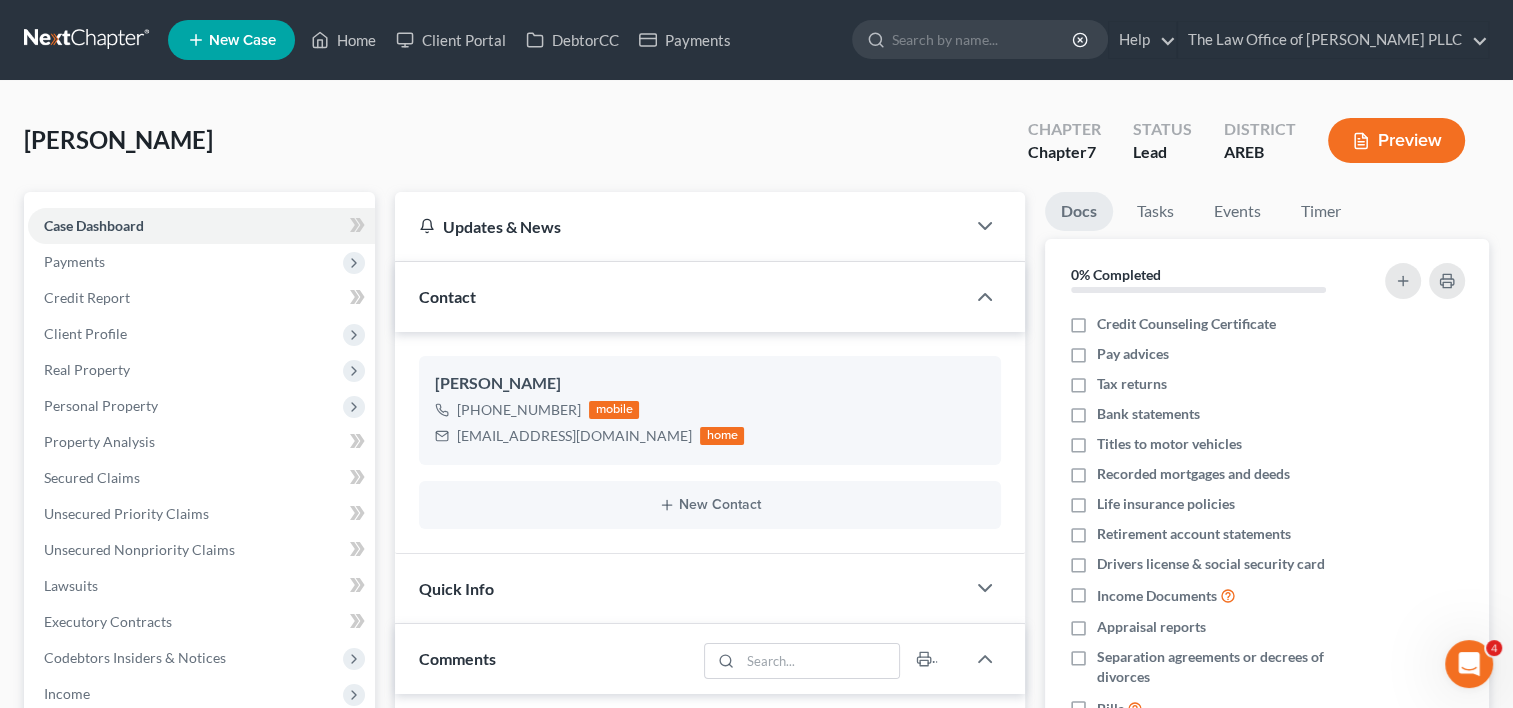 scroll, scrollTop: 124, scrollLeft: 0, axis: vertical 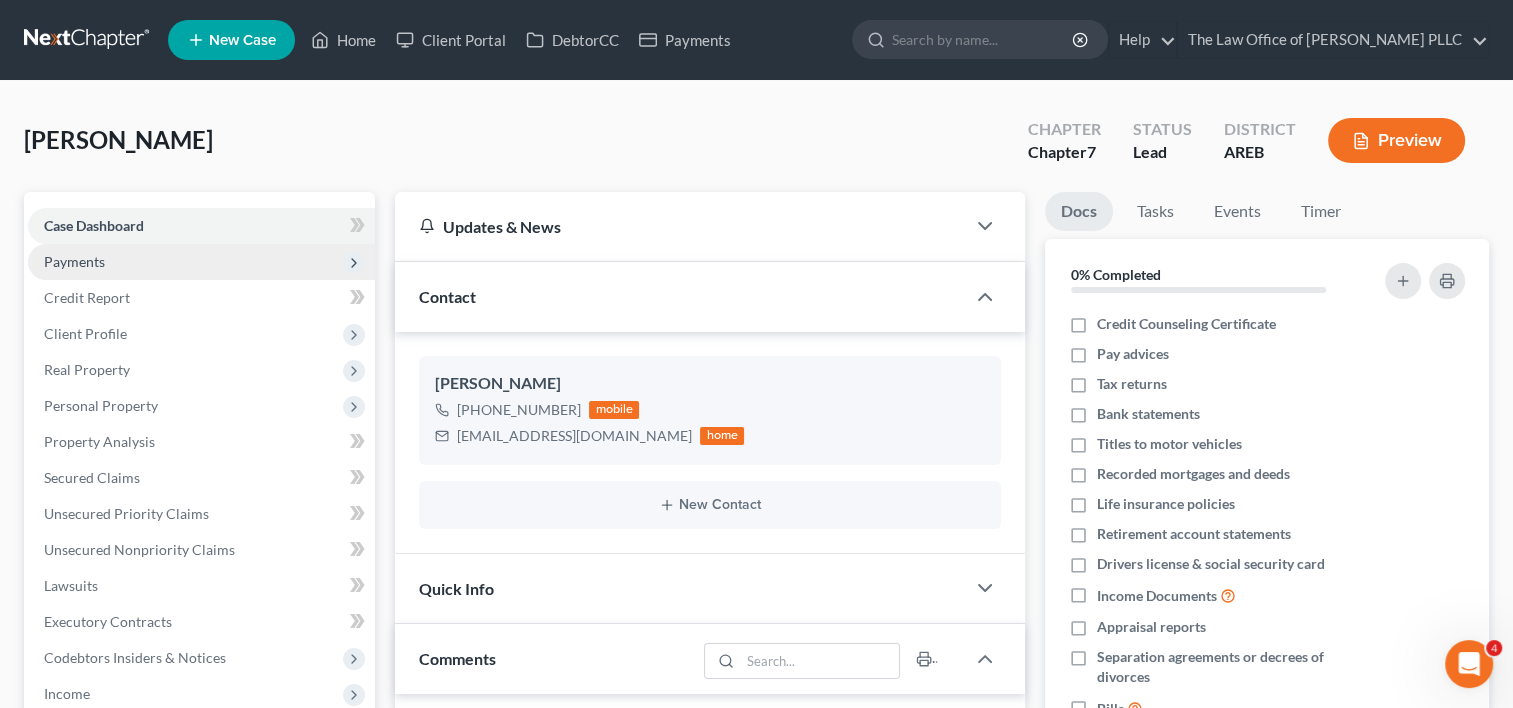click on "Payments" at bounding box center (201, 262) 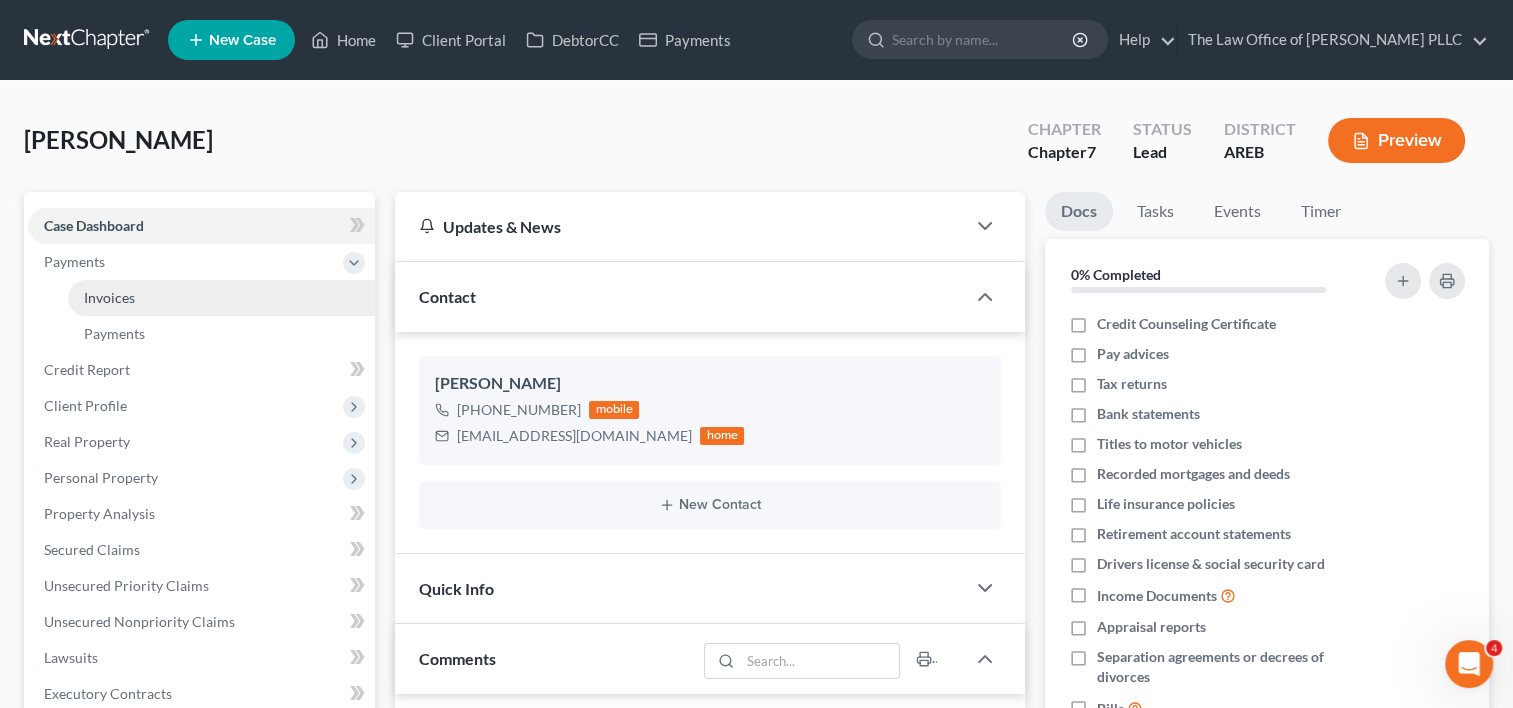 click on "Invoices" at bounding box center [221, 298] 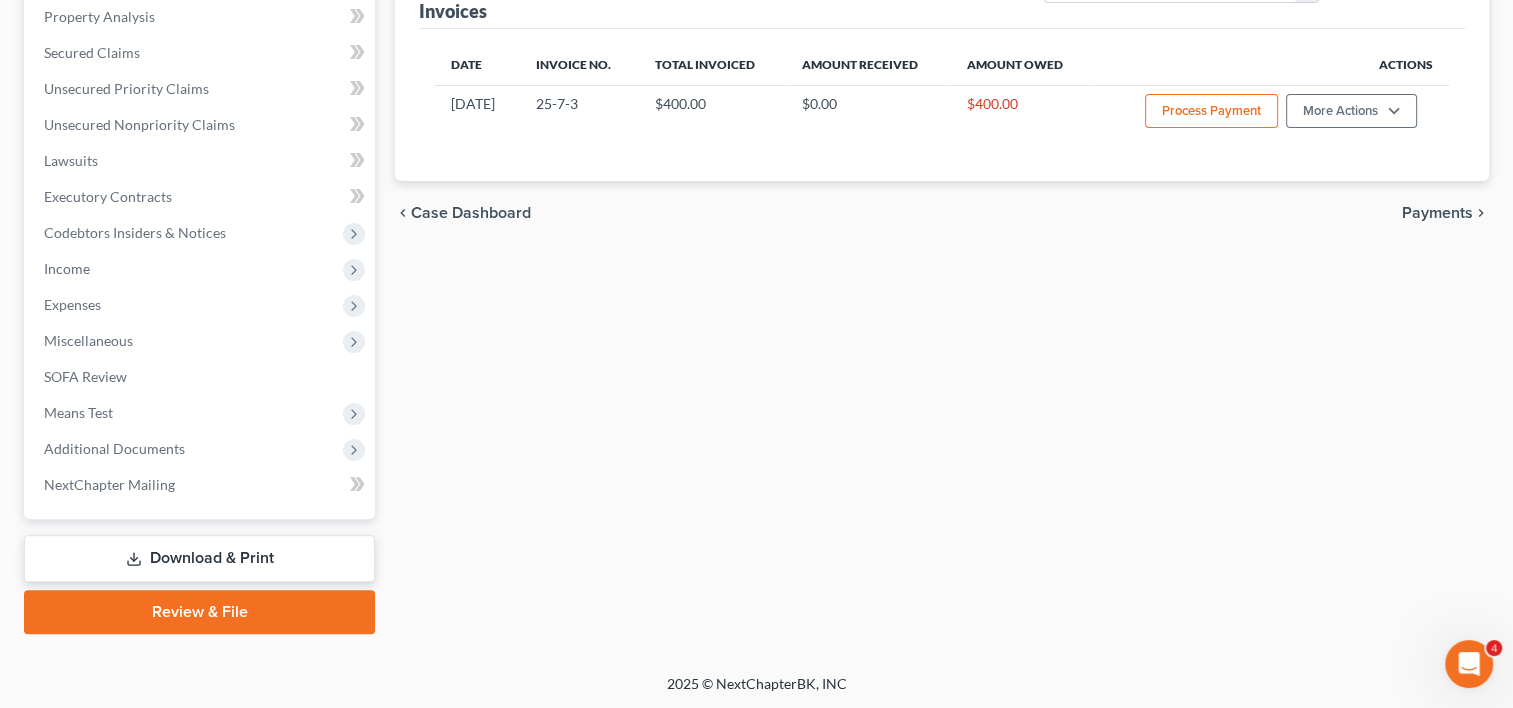 scroll, scrollTop: 0, scrollLeft: 0, axis: both 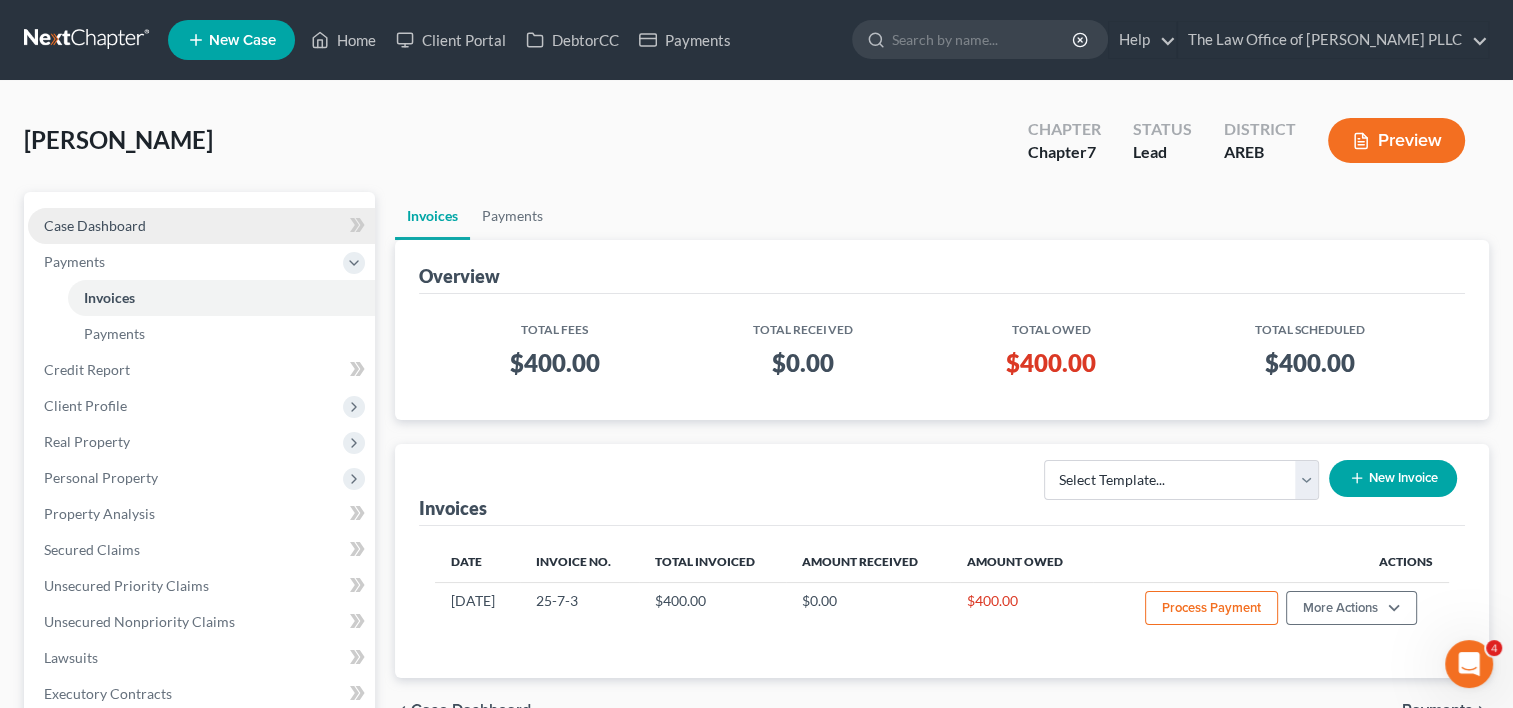 click on "Case Dashboard" at bounding box center (201, 226) 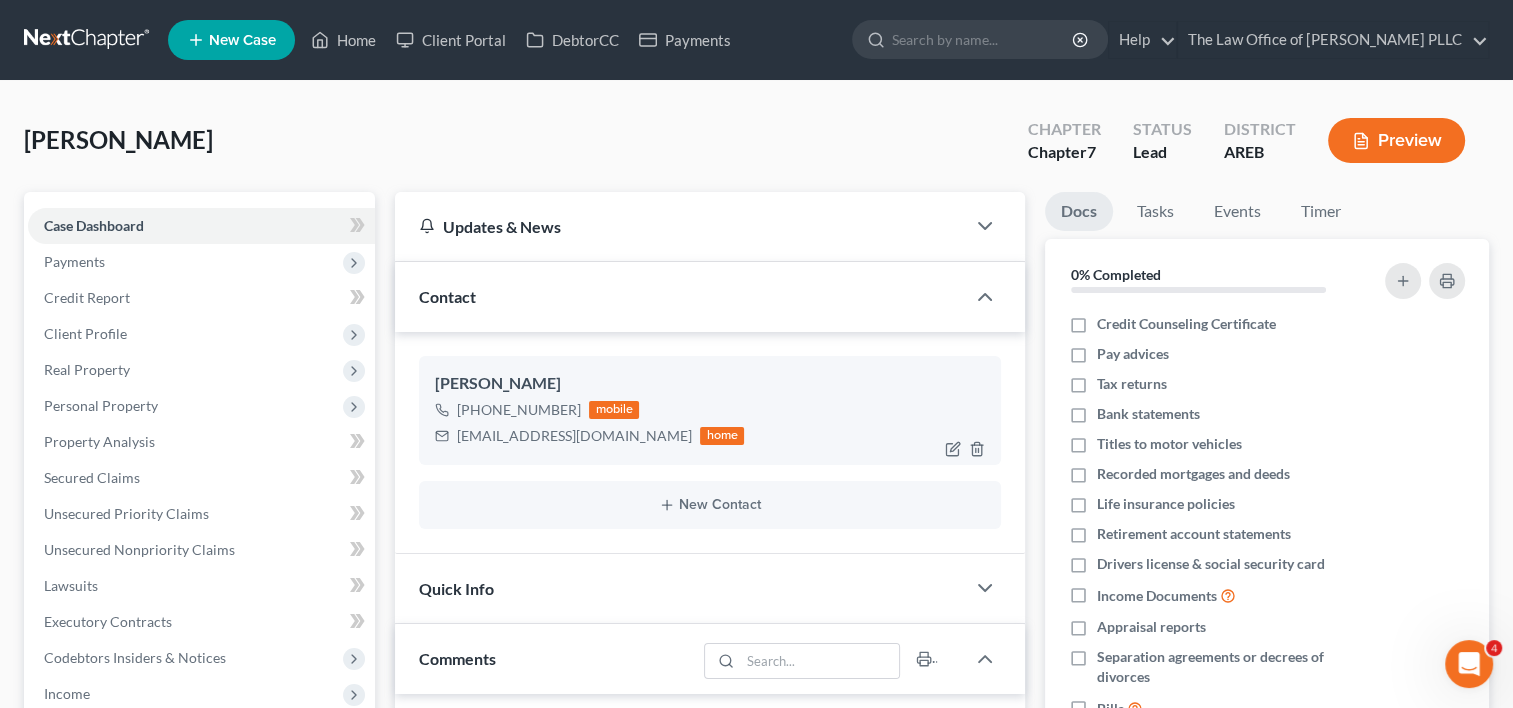 scroll, scrollTop: 124, scrollLeft: 0, axis: vertical 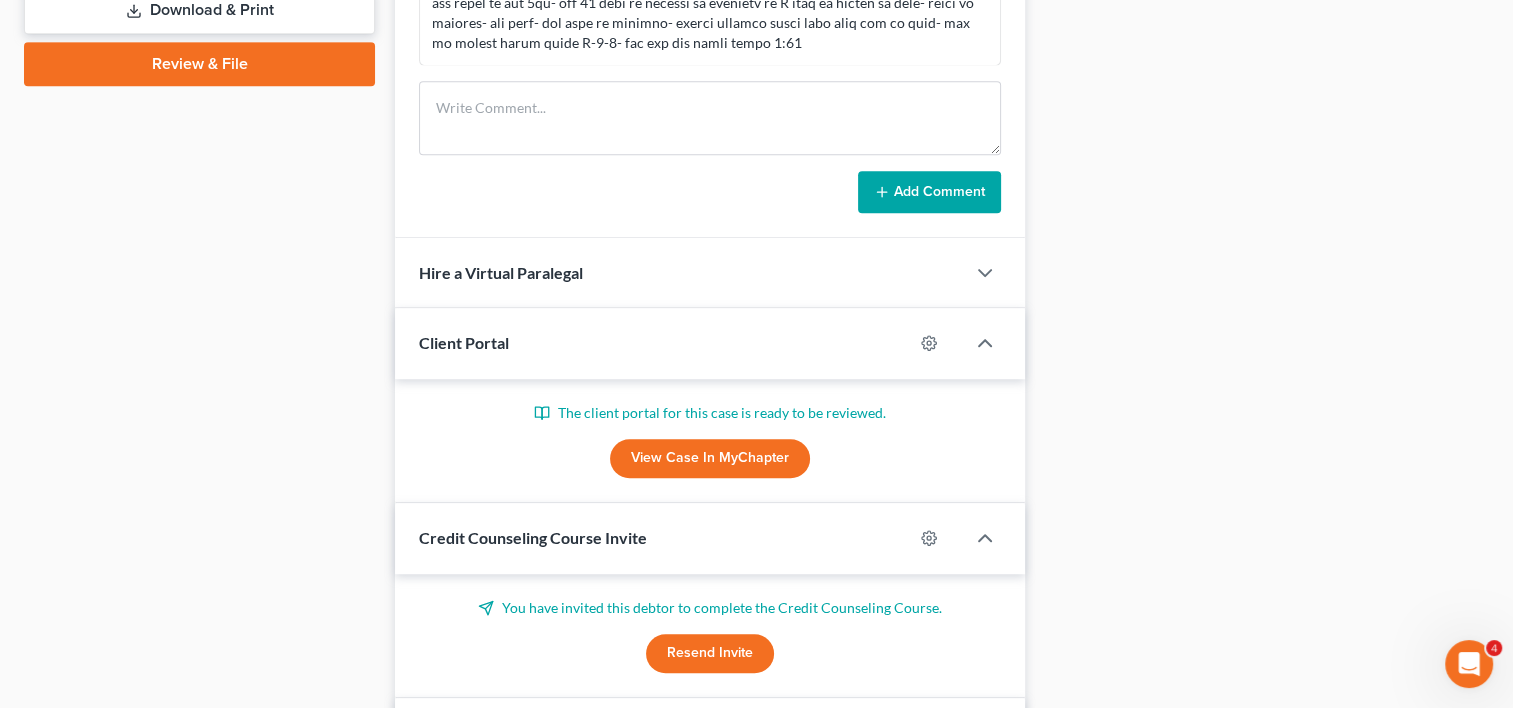 click on "View Case in MyChapter" at bounding box center (710, 459) 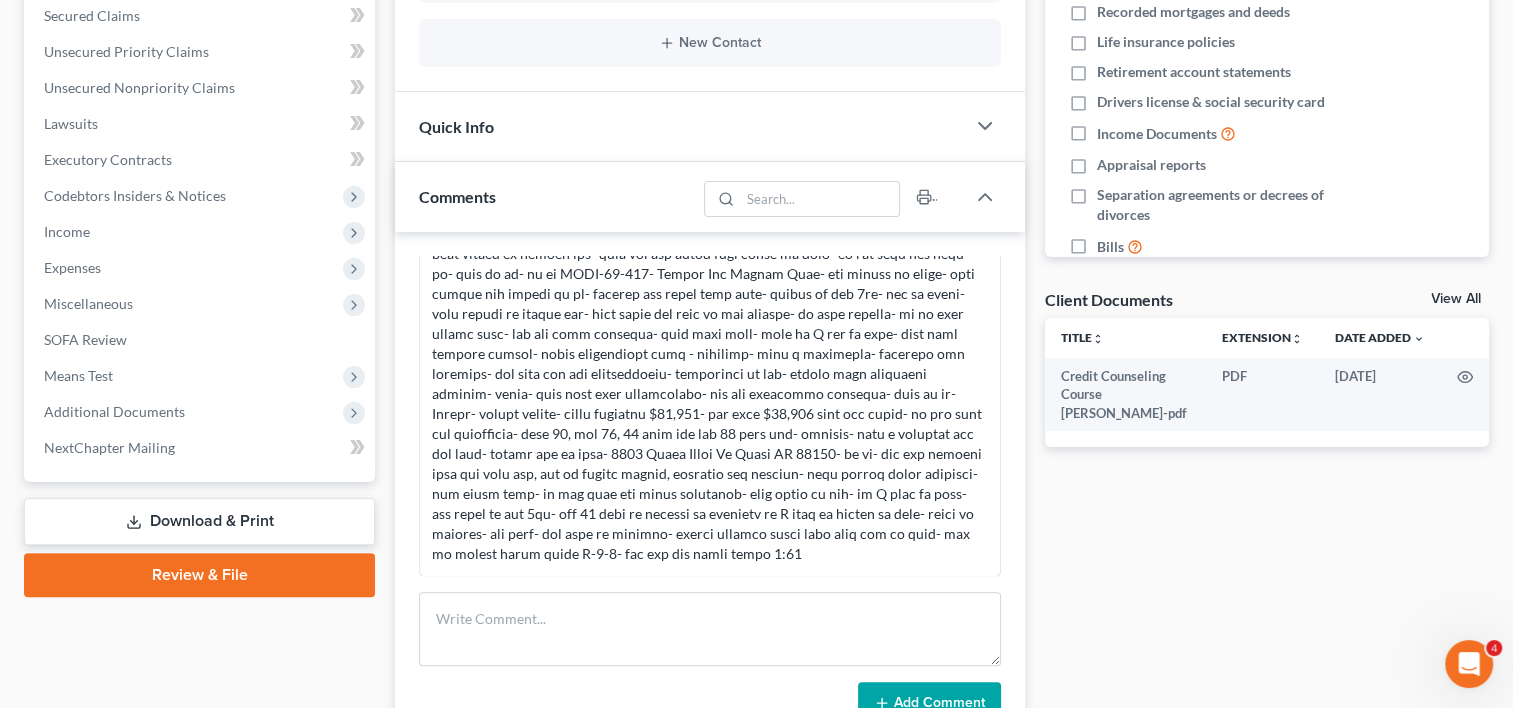 scroll, scrollTop: 0, scrollLeft: 0, axis: both 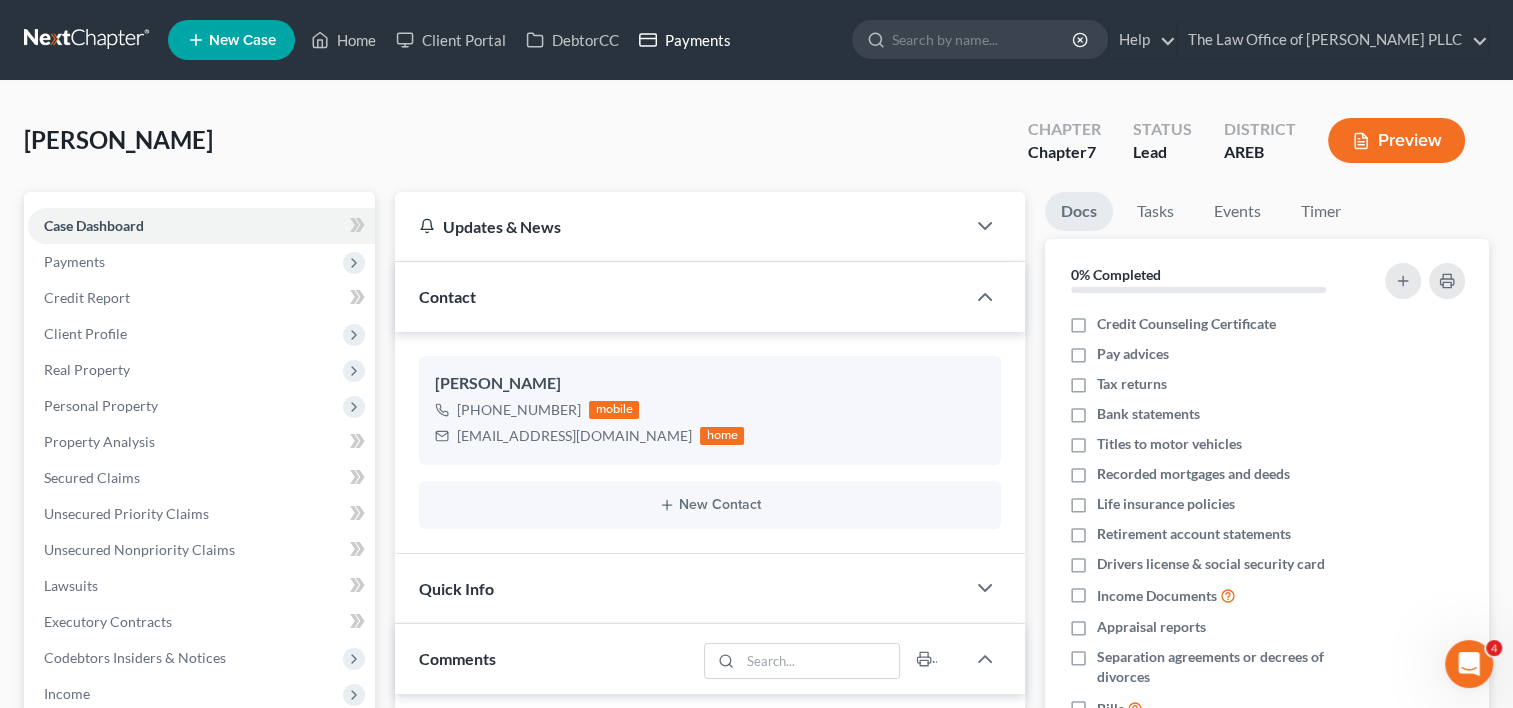 click on "Payments" at bounding box center [685, 40] 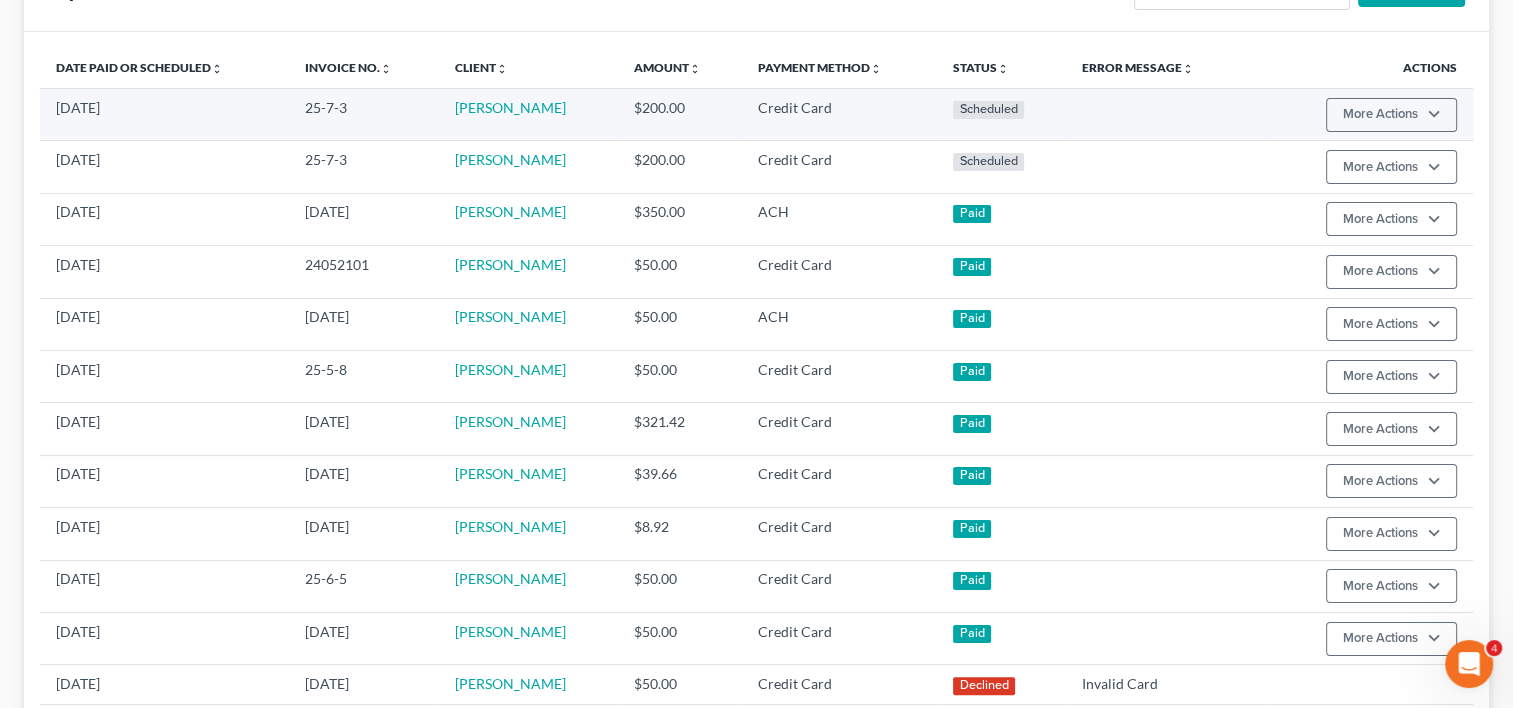 scroll, scrollTop: 0, scrollLeft: 0, axis: both 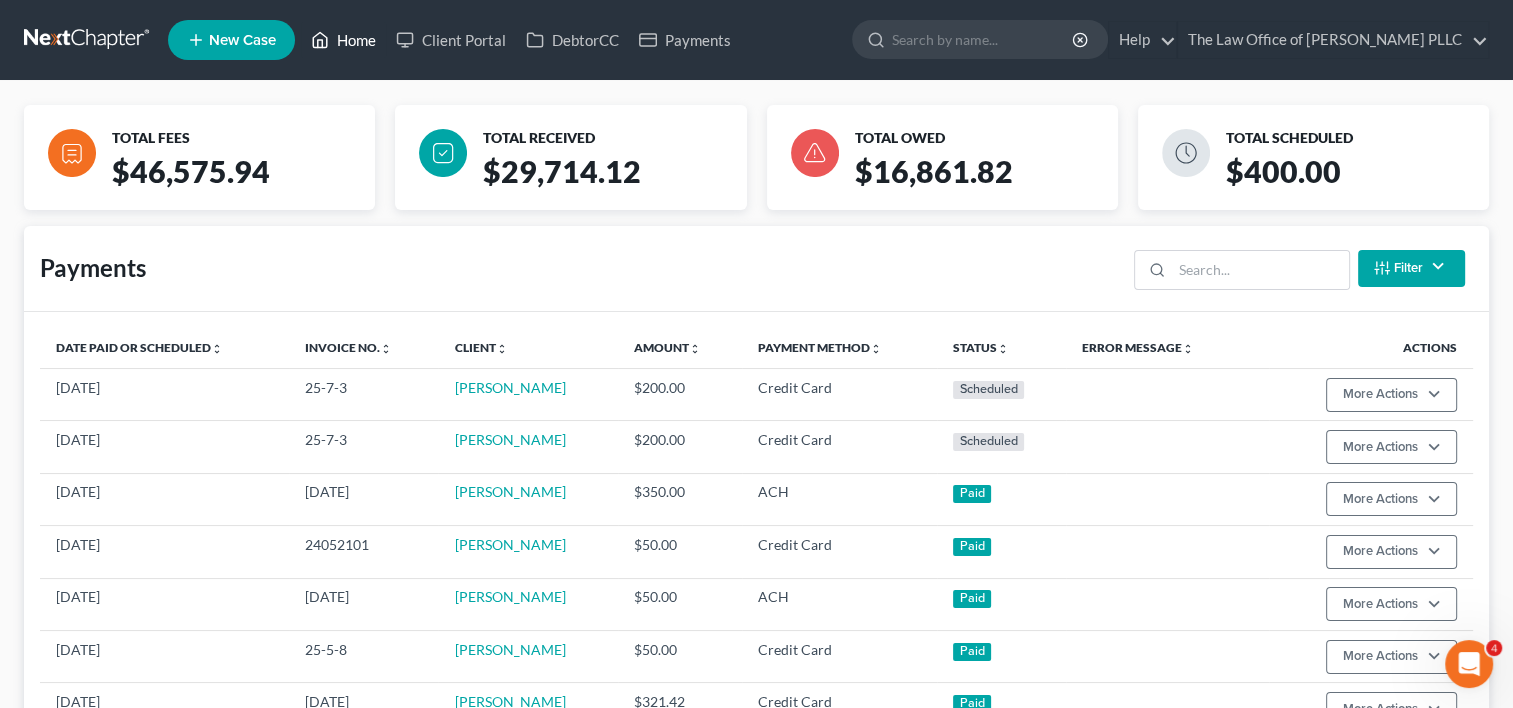 click on "Home" at bounding box center (343, 40) 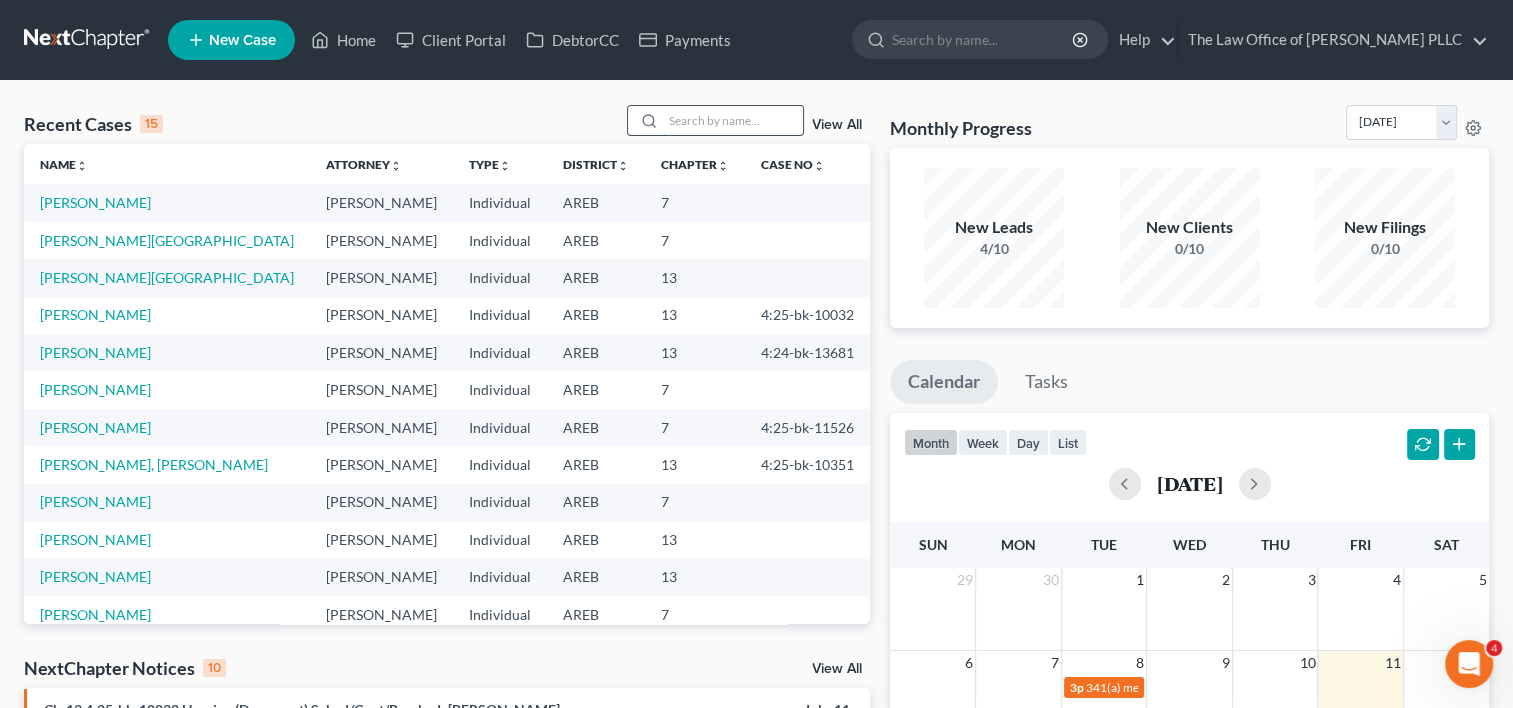 click at bounding box center [733, 120] 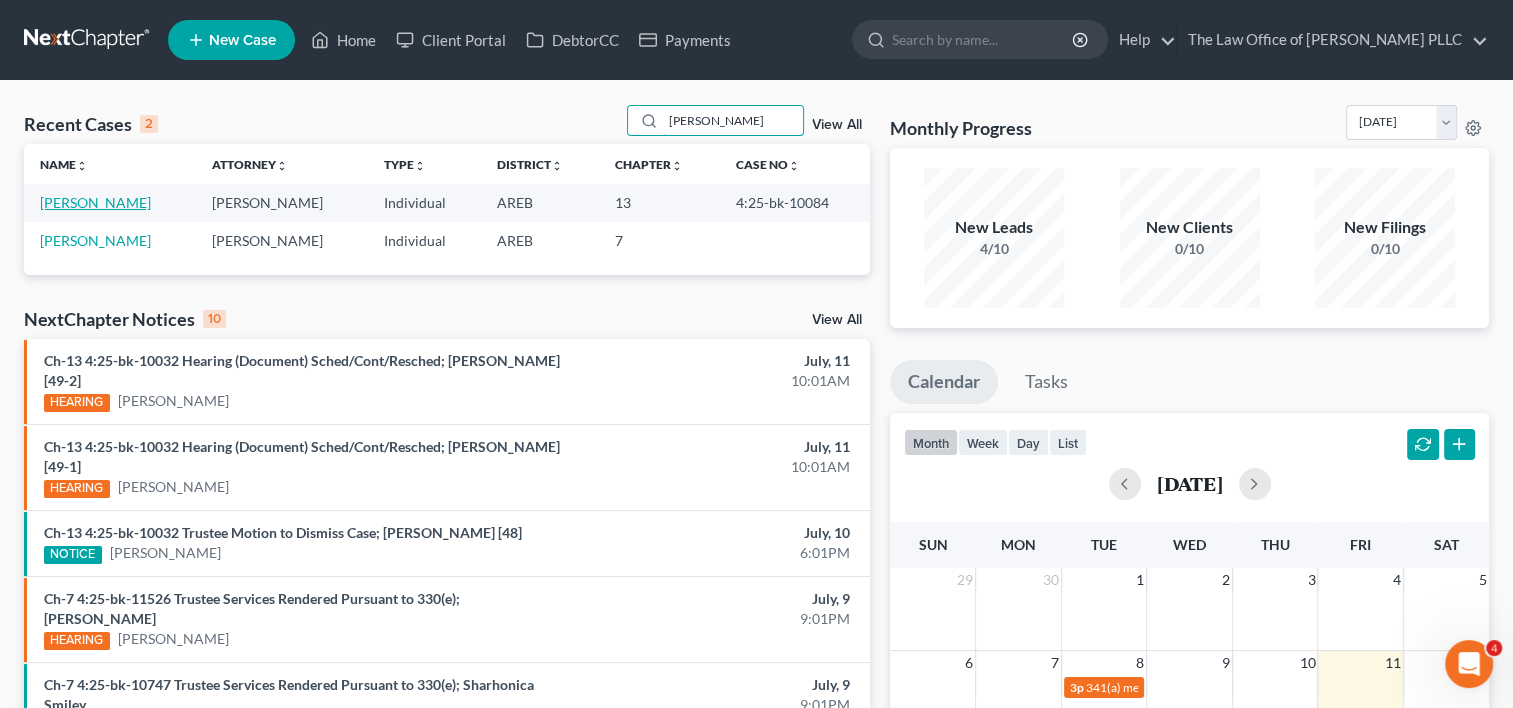 type on "[PERSON_NAME]" 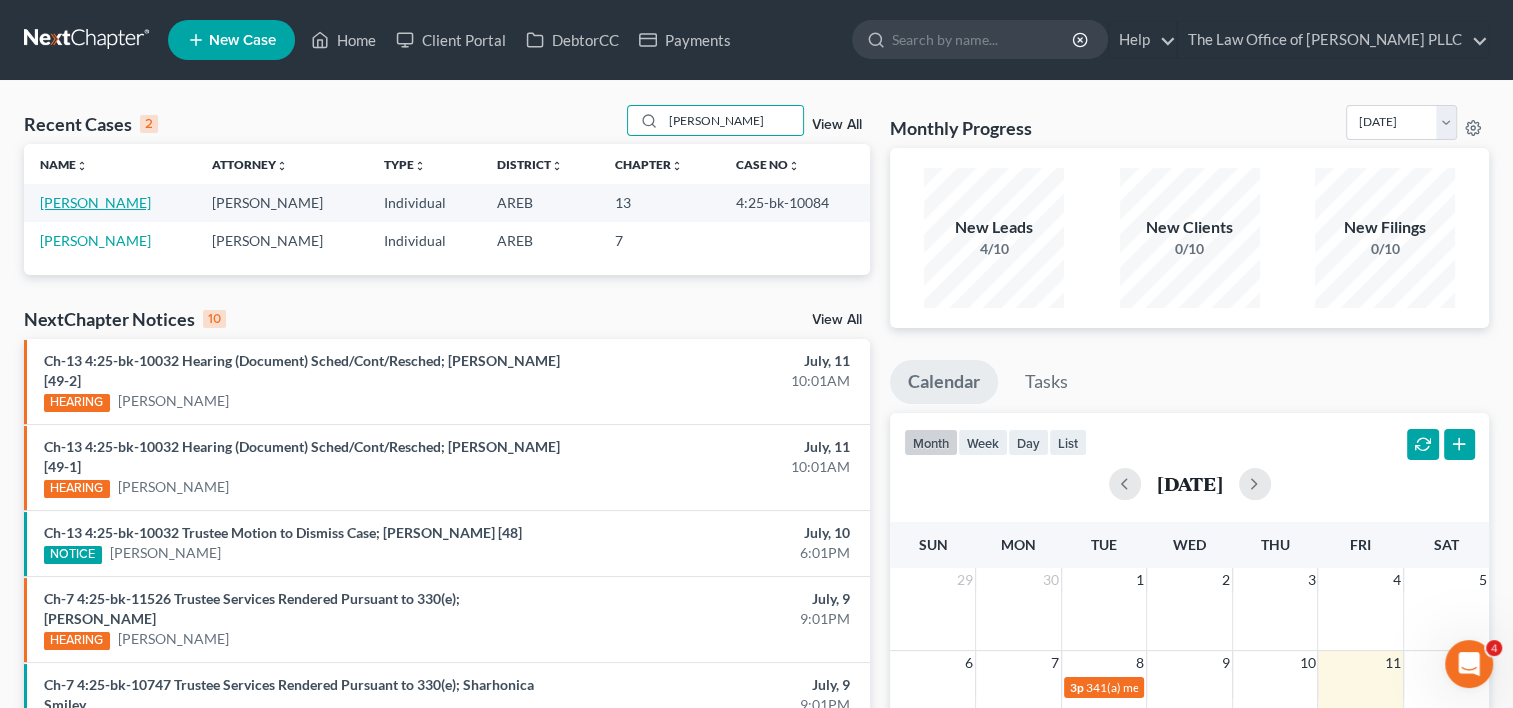 click on "[PERSON_NAME]" at bounding box center (95, 202) 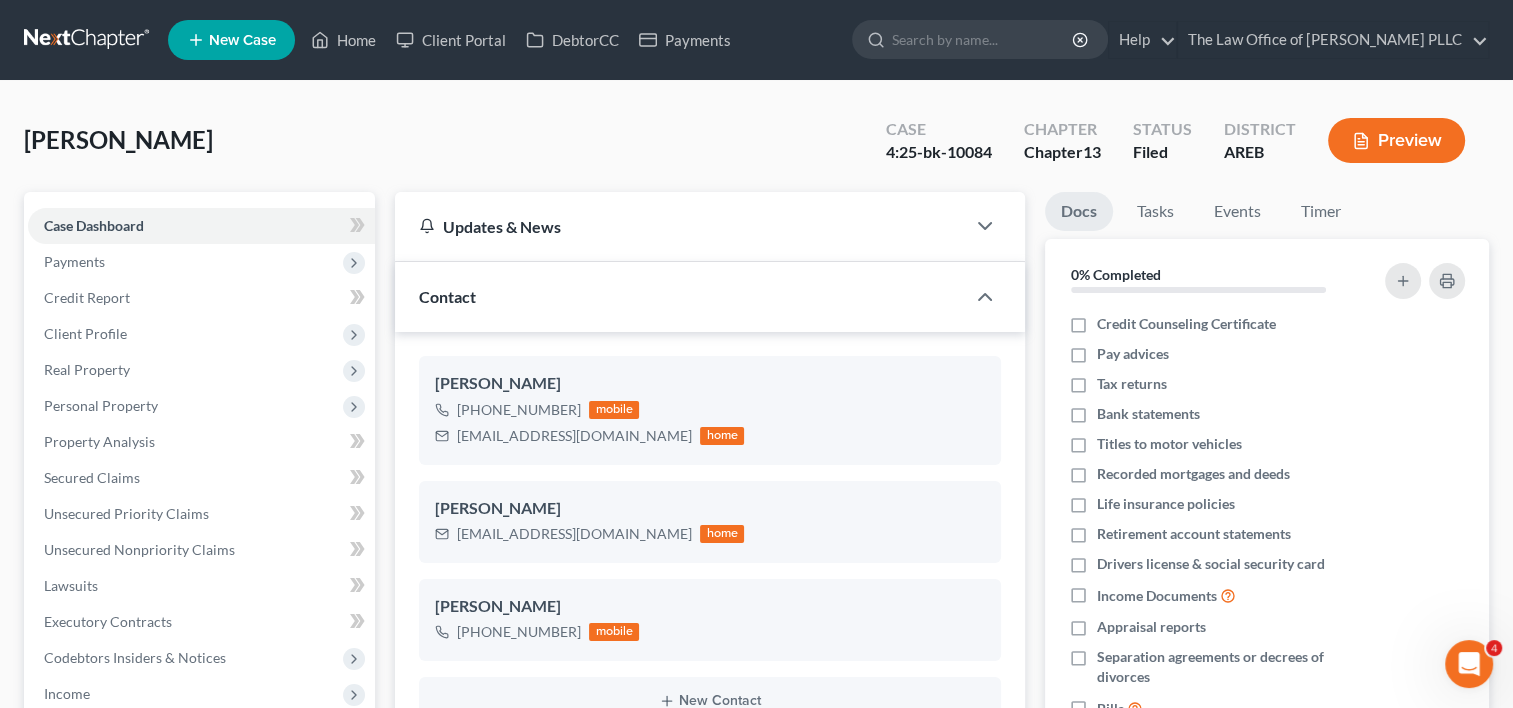 scroll, scrollTop: 2508, scrollLeft: 0, axis: vertical 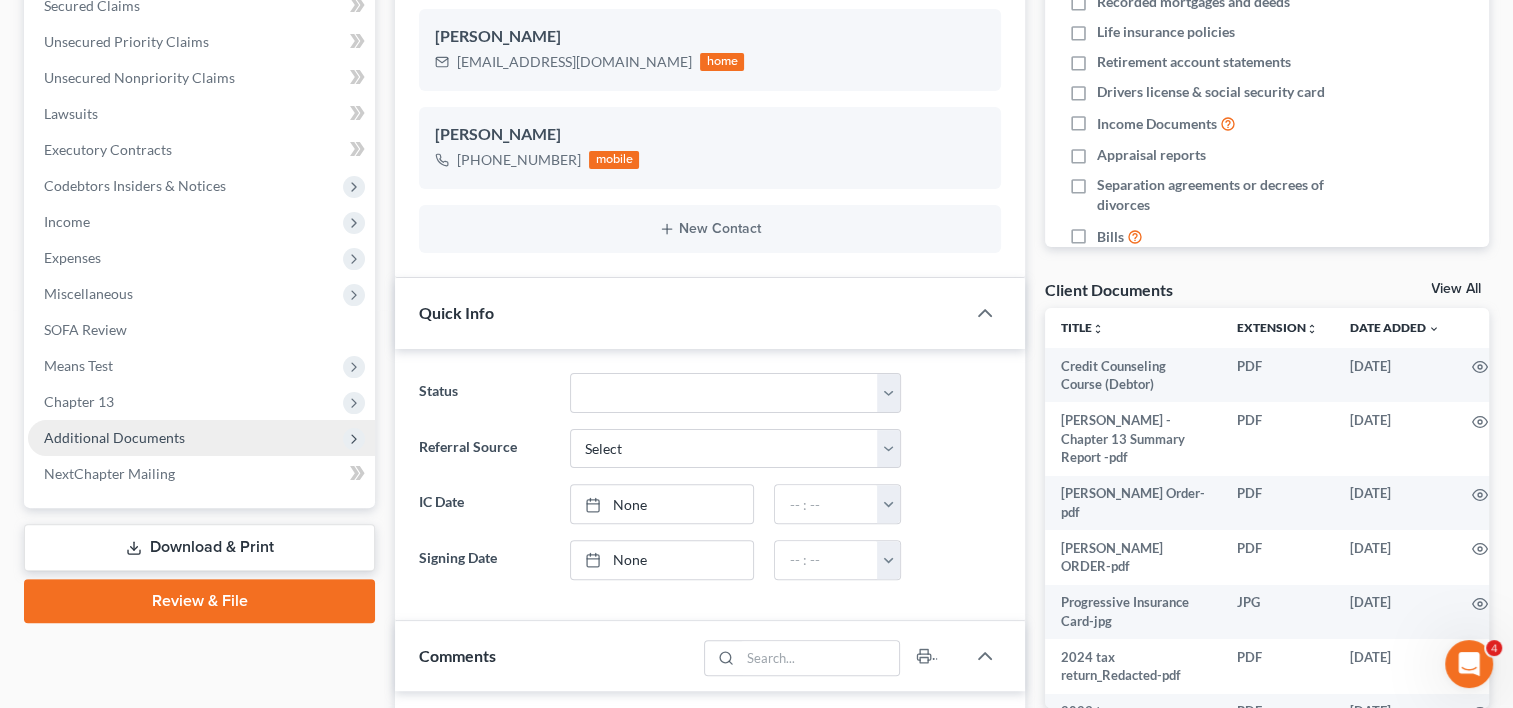 click on "Additional Documents" at bounding box center (114, 437) 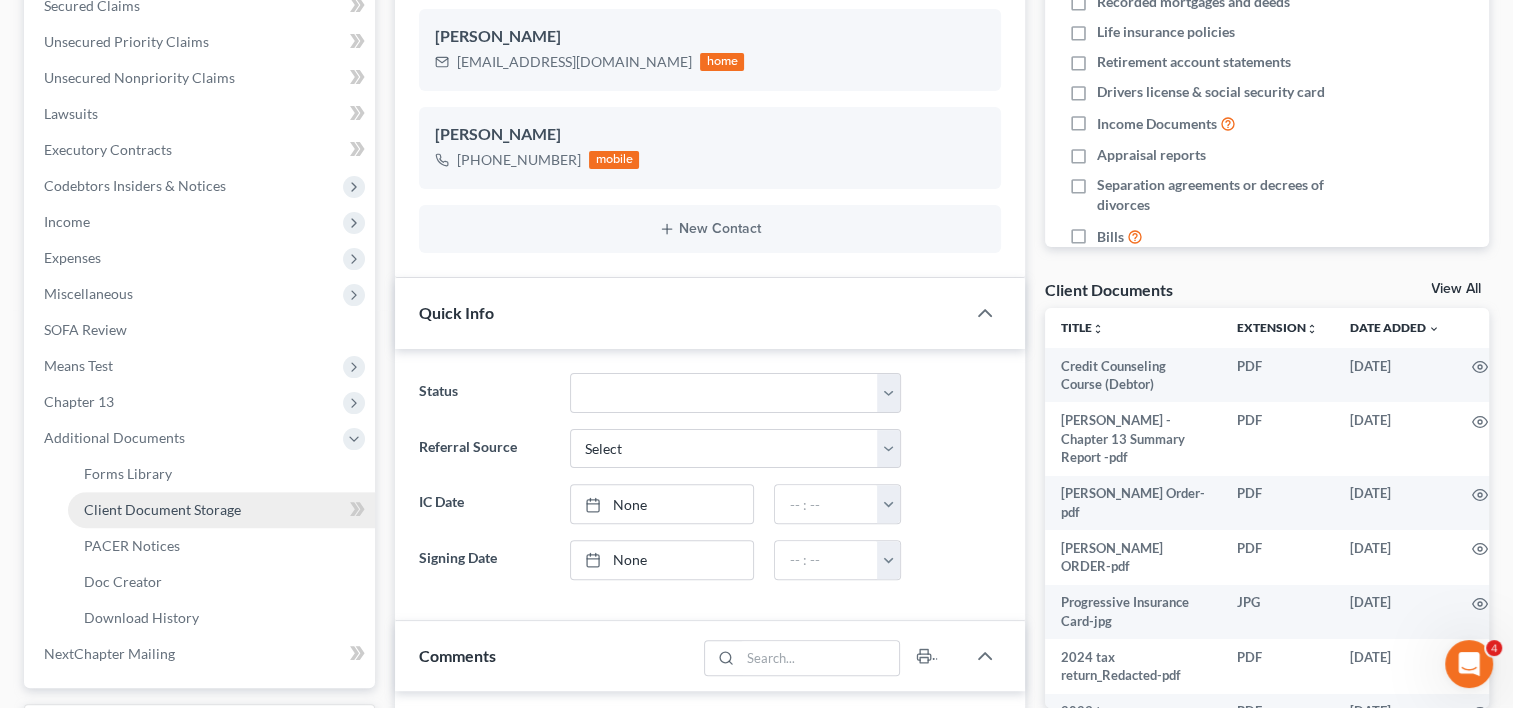 click on "Client Document Storage" at bounding box center [162, 509] 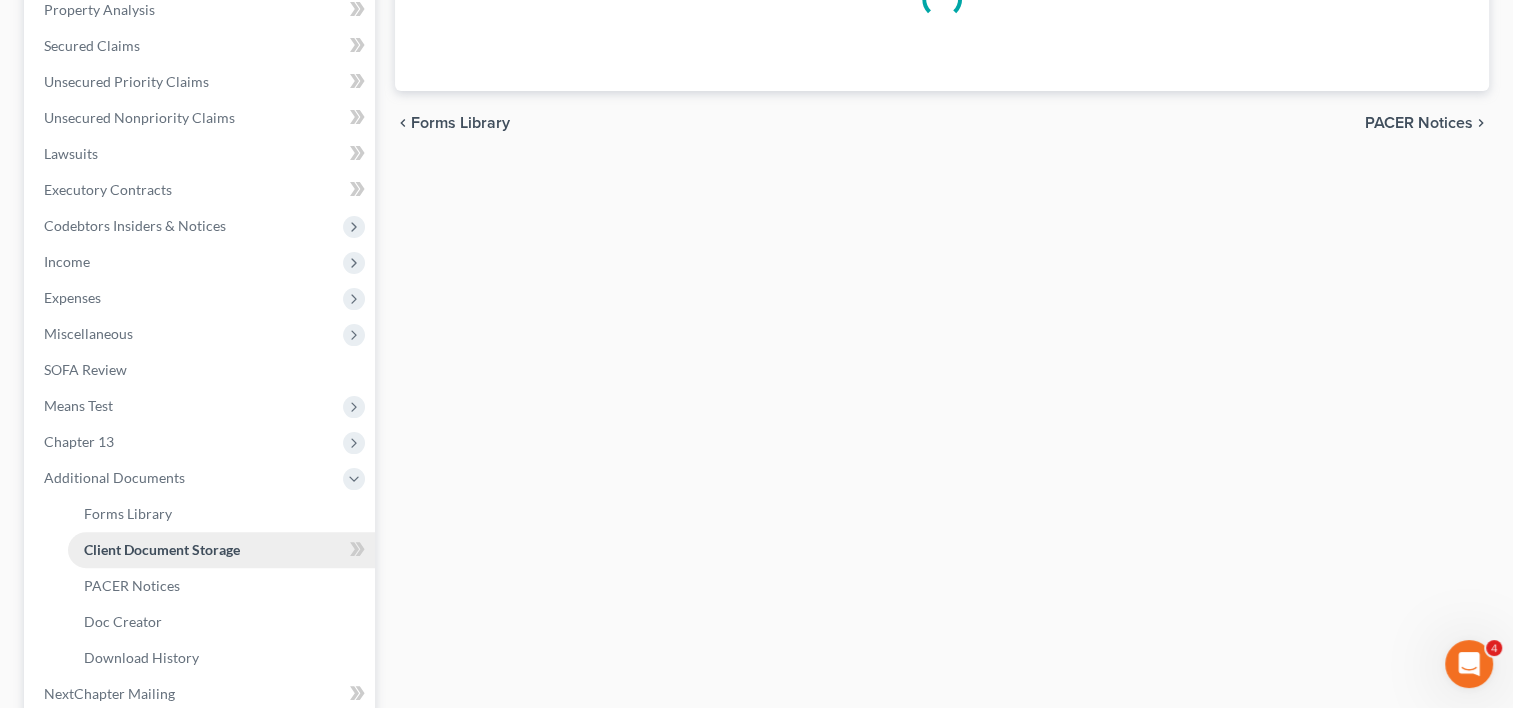 select on "0" 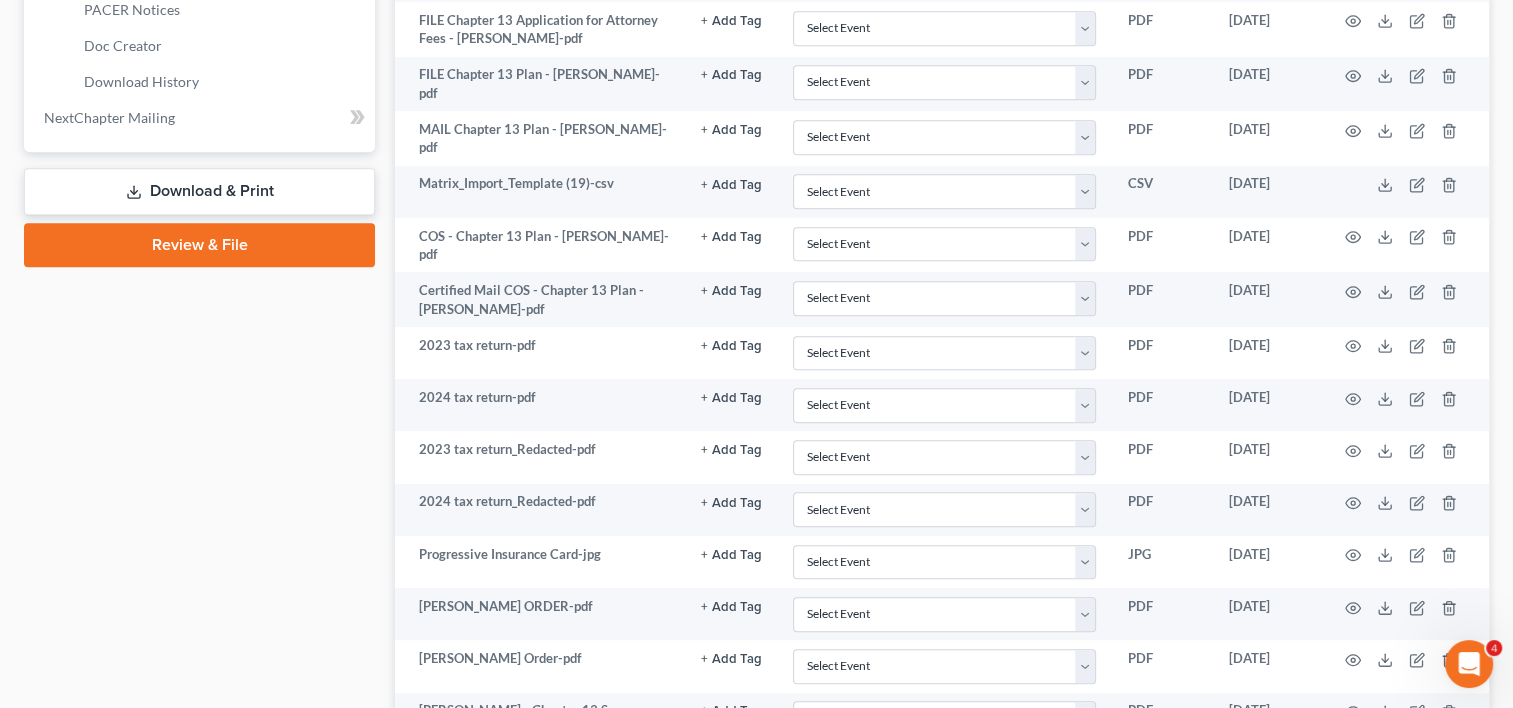 scroll, scrollTop: 1238, scrollLeft: 0, axis: vertical 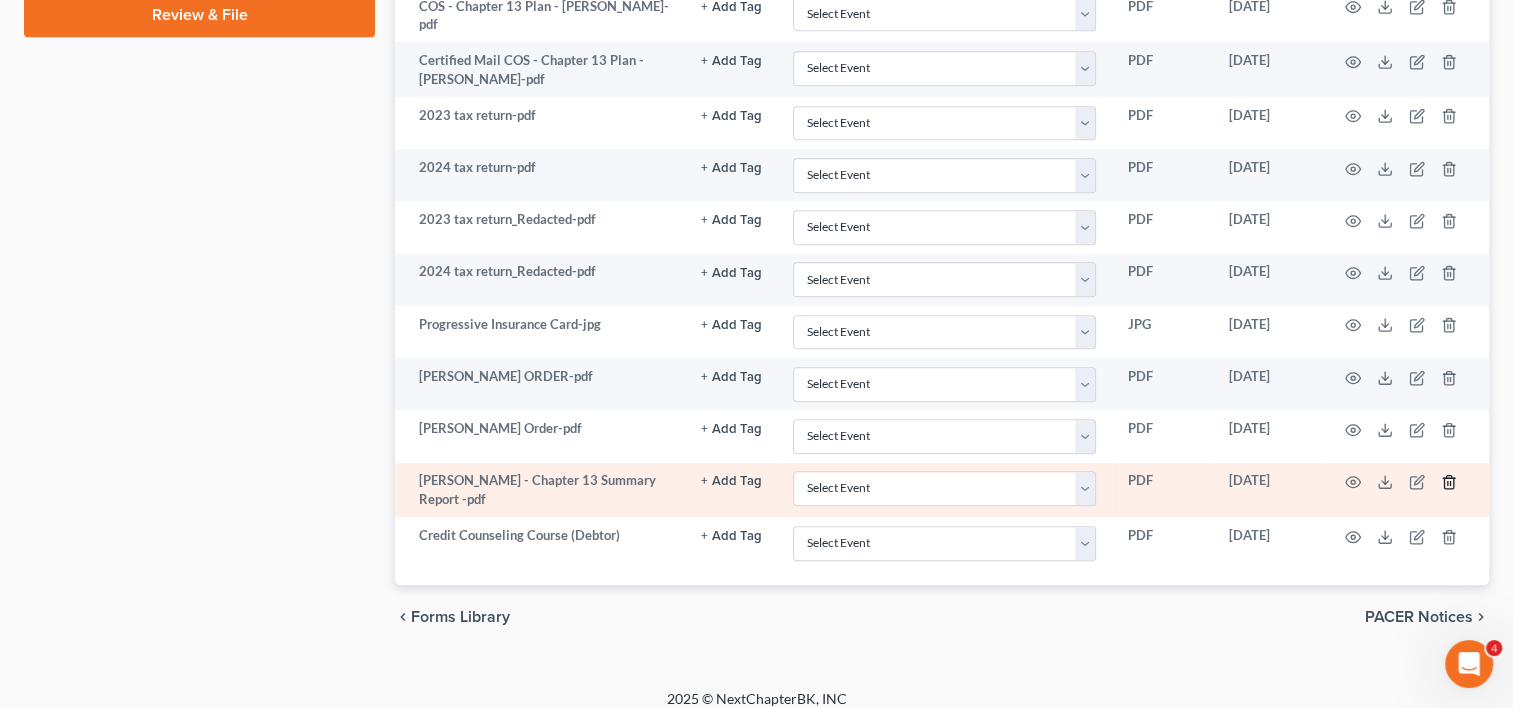 click 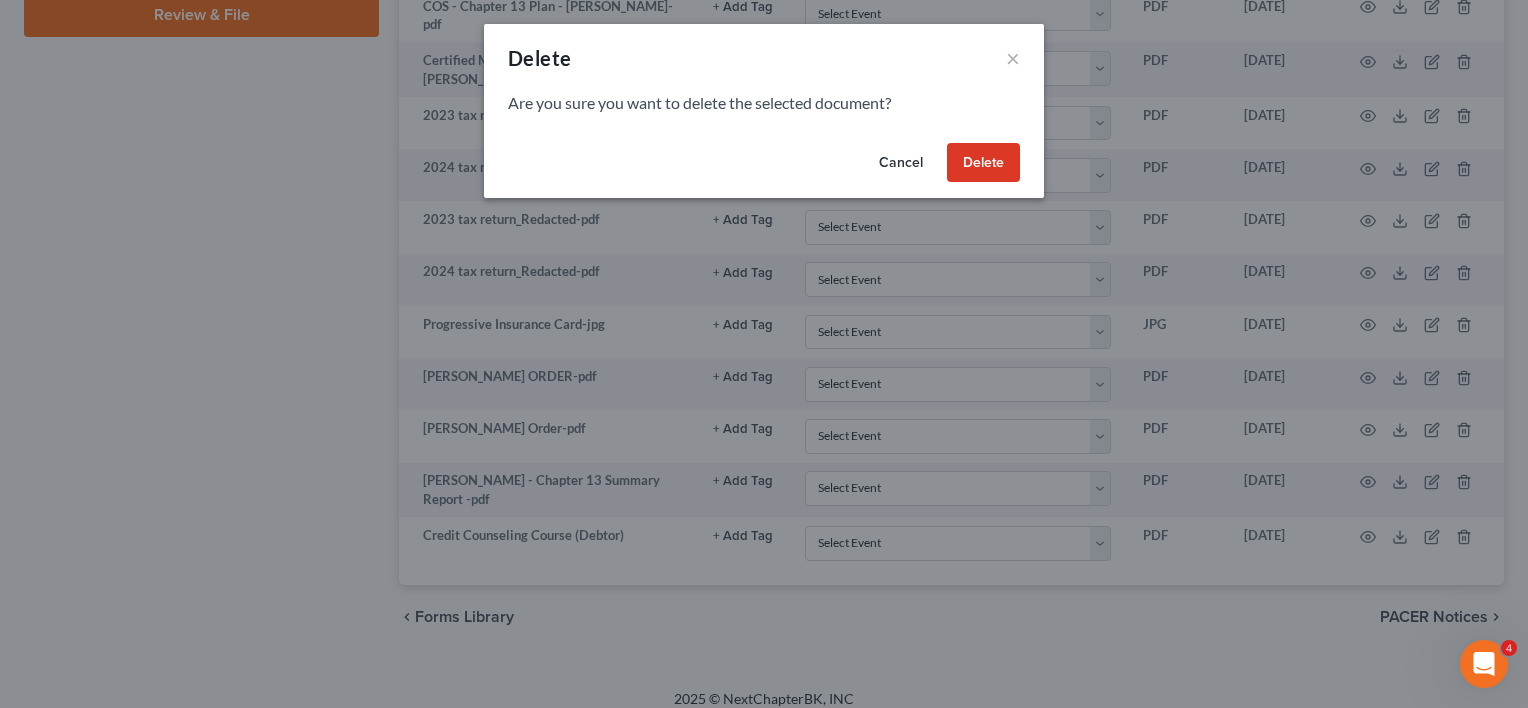 click on "Delete" at bounding box center [983, 163] 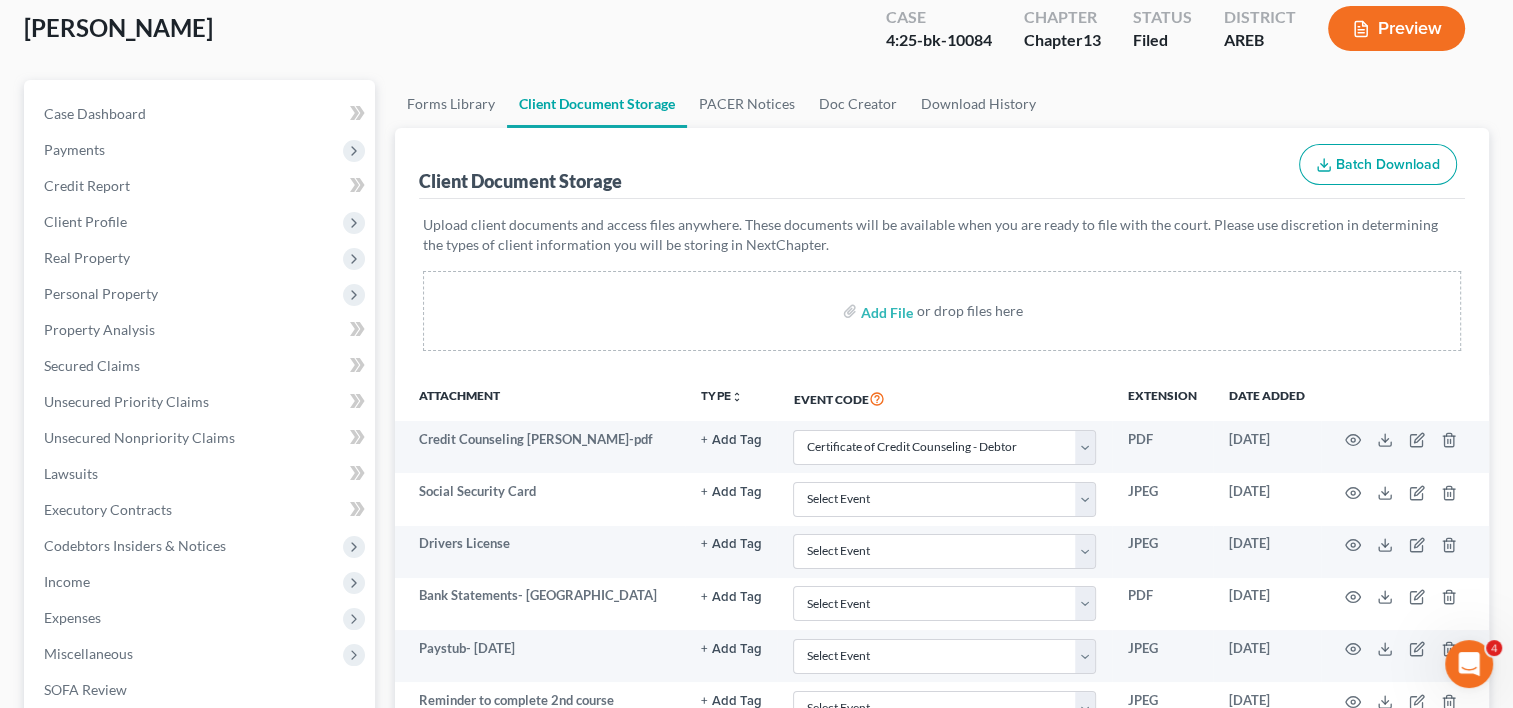 scroll, scrollTop: 106, scrollLeft: 0, axis: vertical 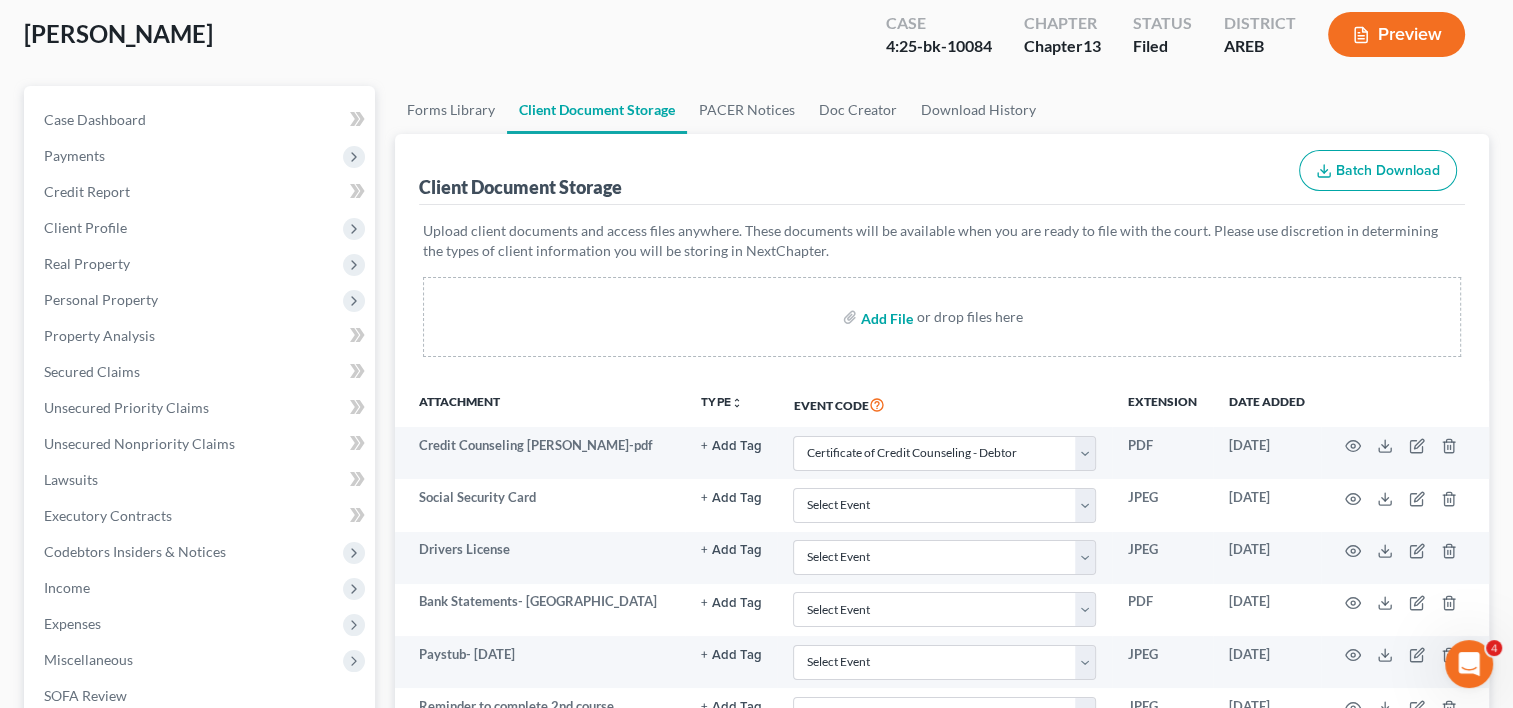 click at bounding box center [885, 317] 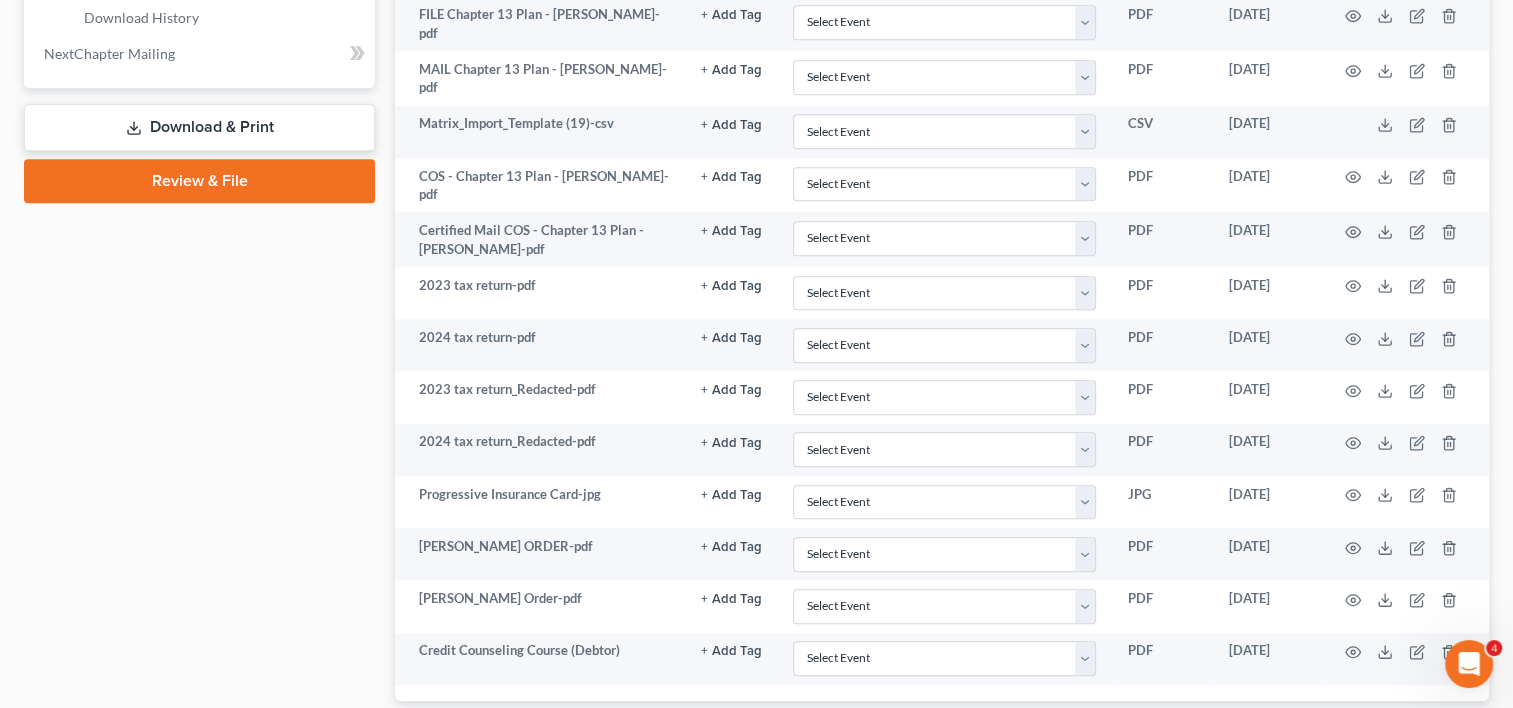 scroll, scrollTop: 1187, scrollLeft: 0, axis: vertical 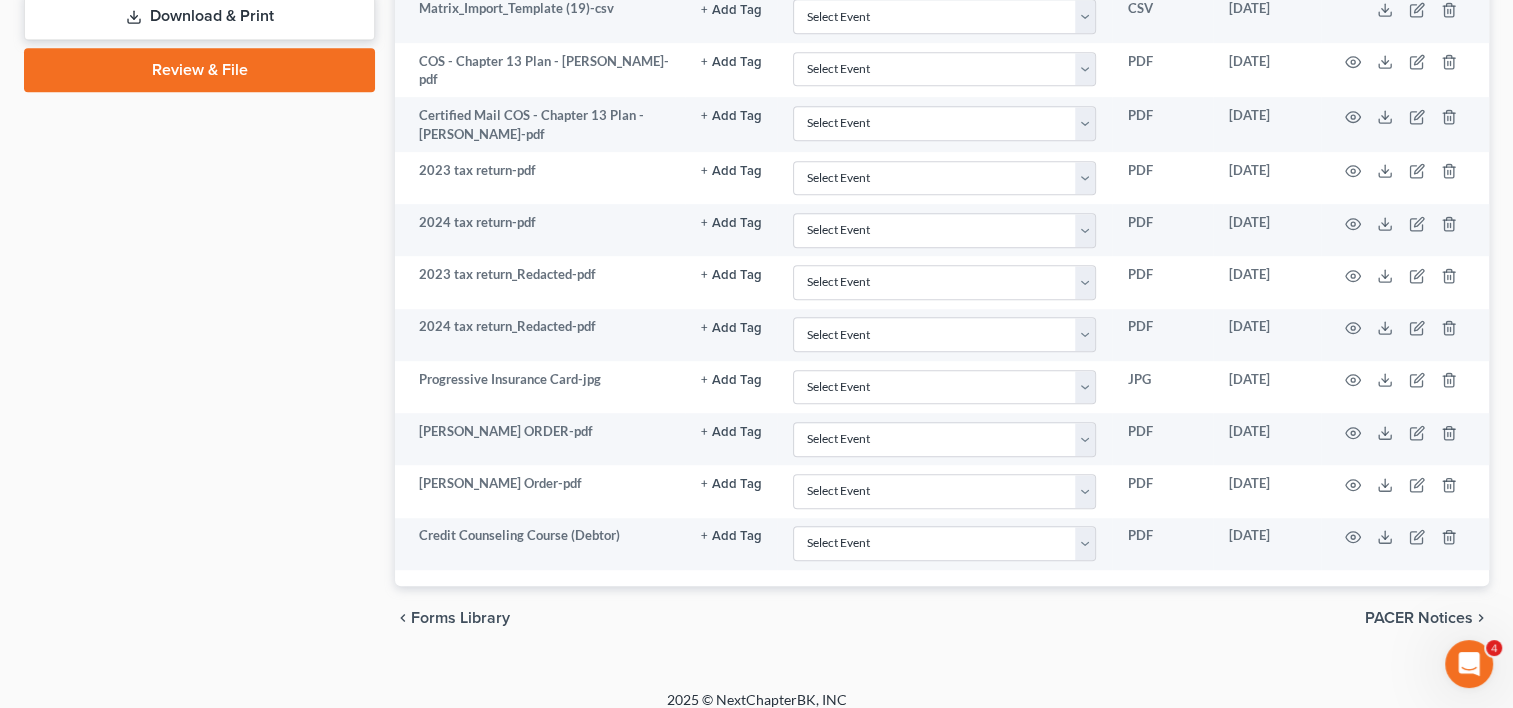 select on "0" 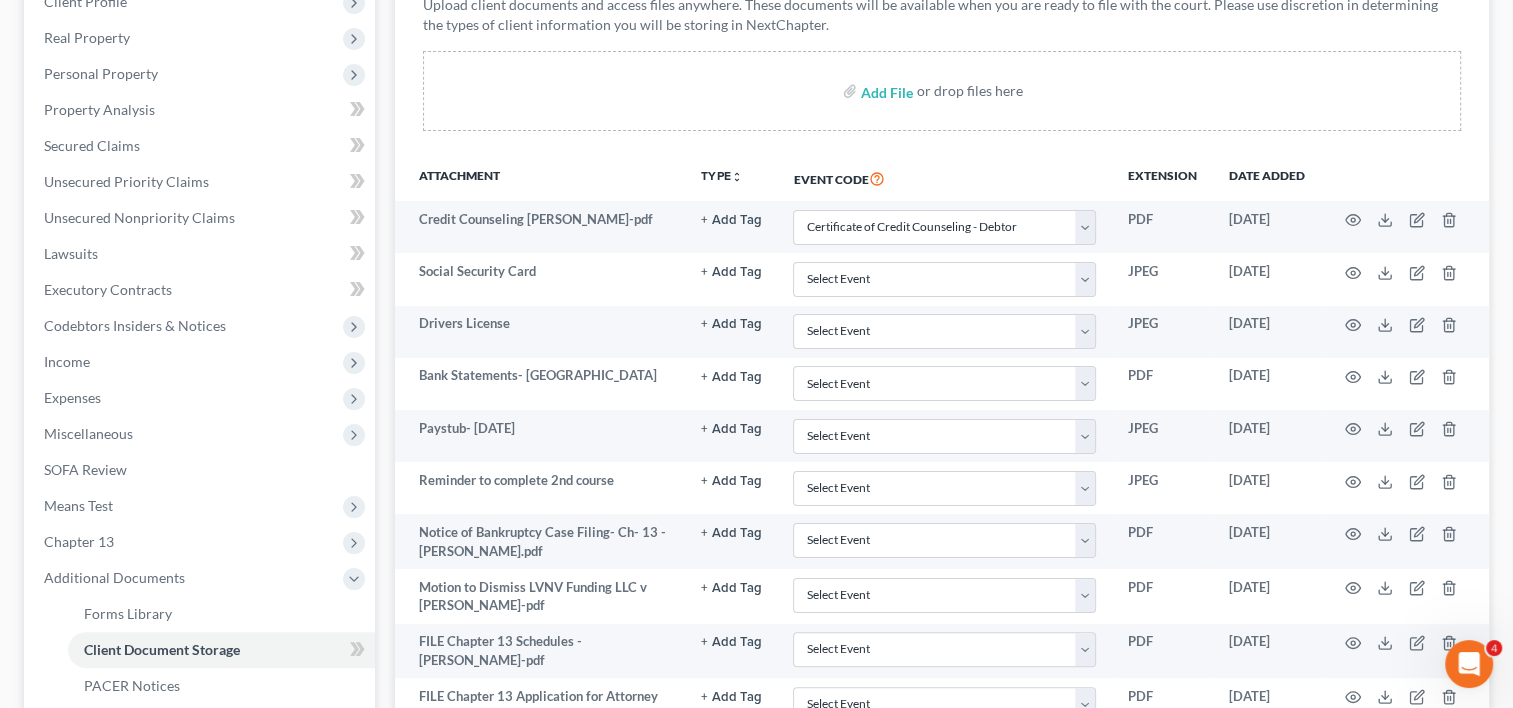 scroll, scrollTop: 0, scrollLeft: 0, axis: both 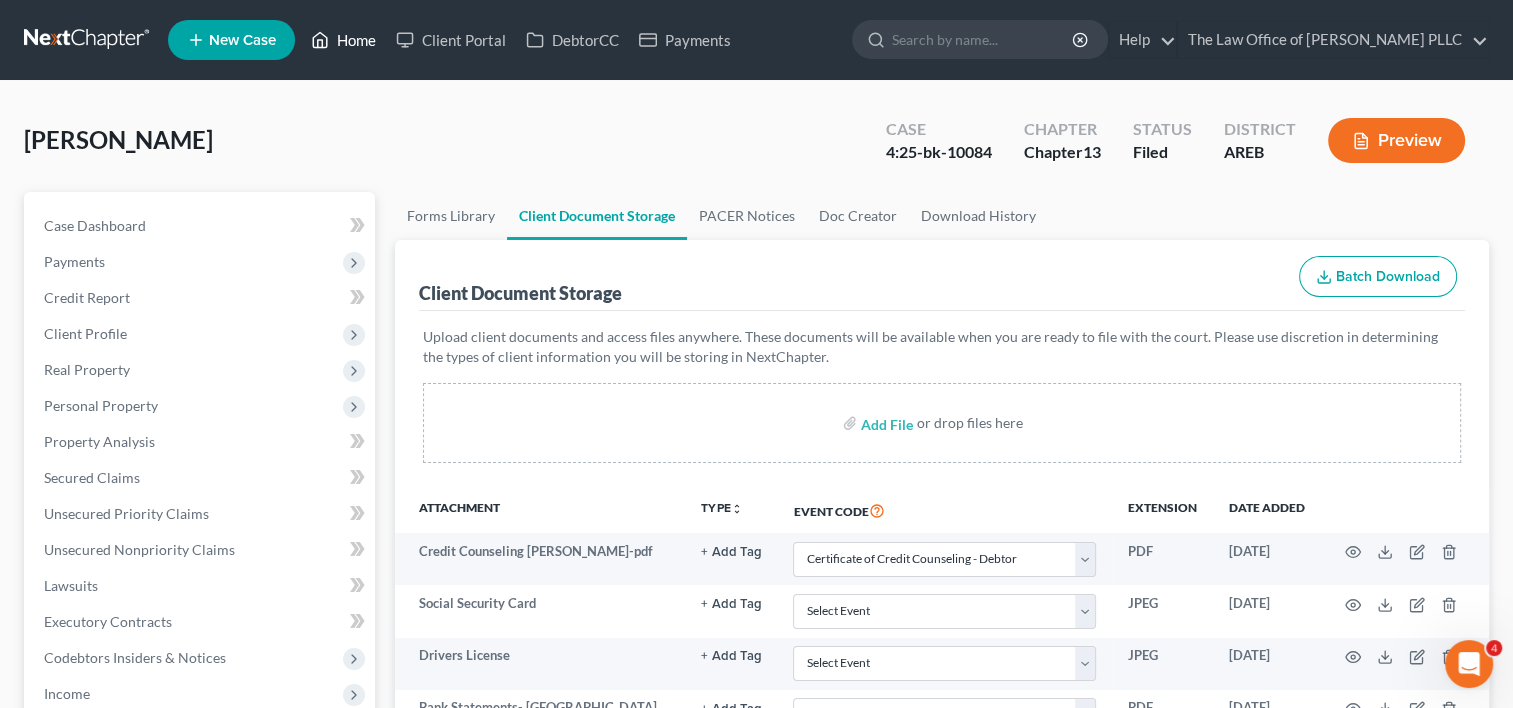click on "Home" at bounding box center (343, 40) 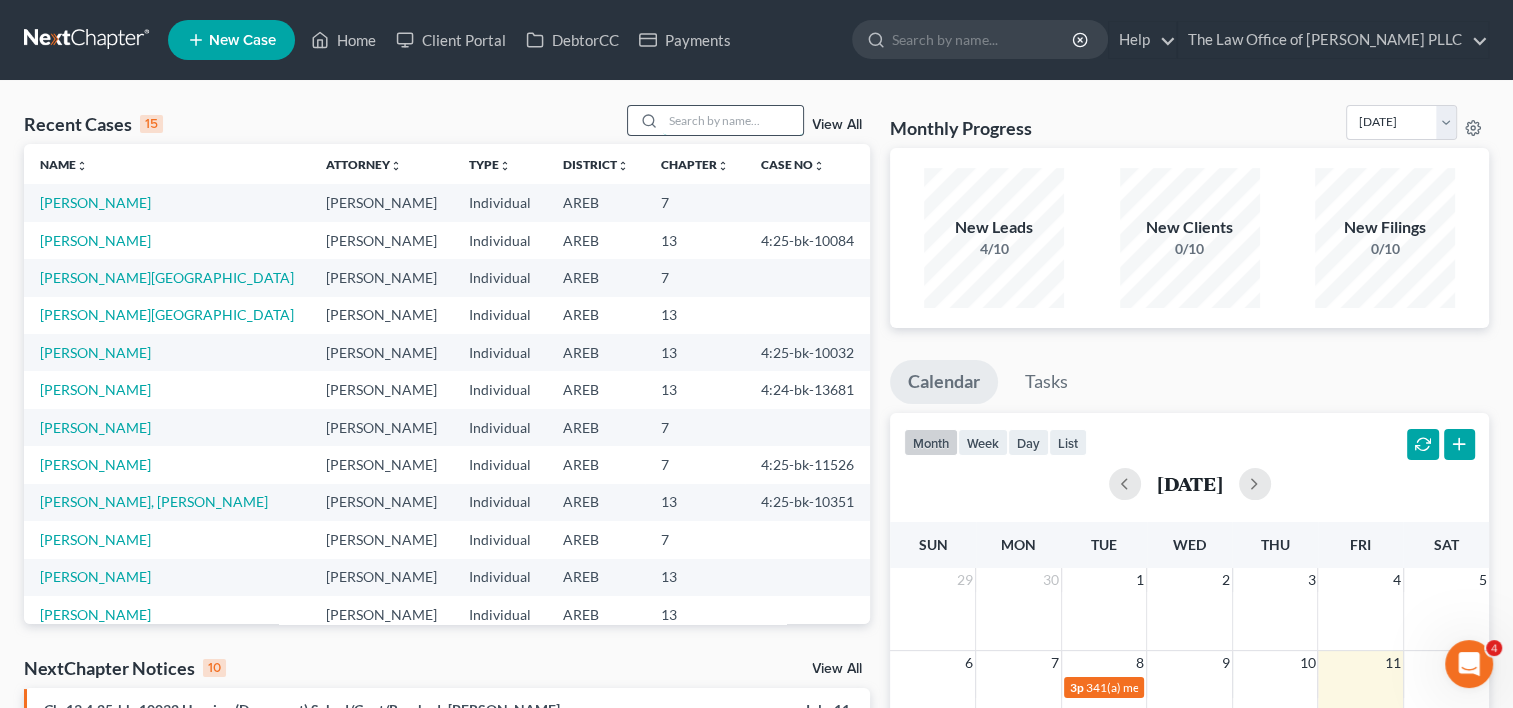 click at bounding box center (733, 120) 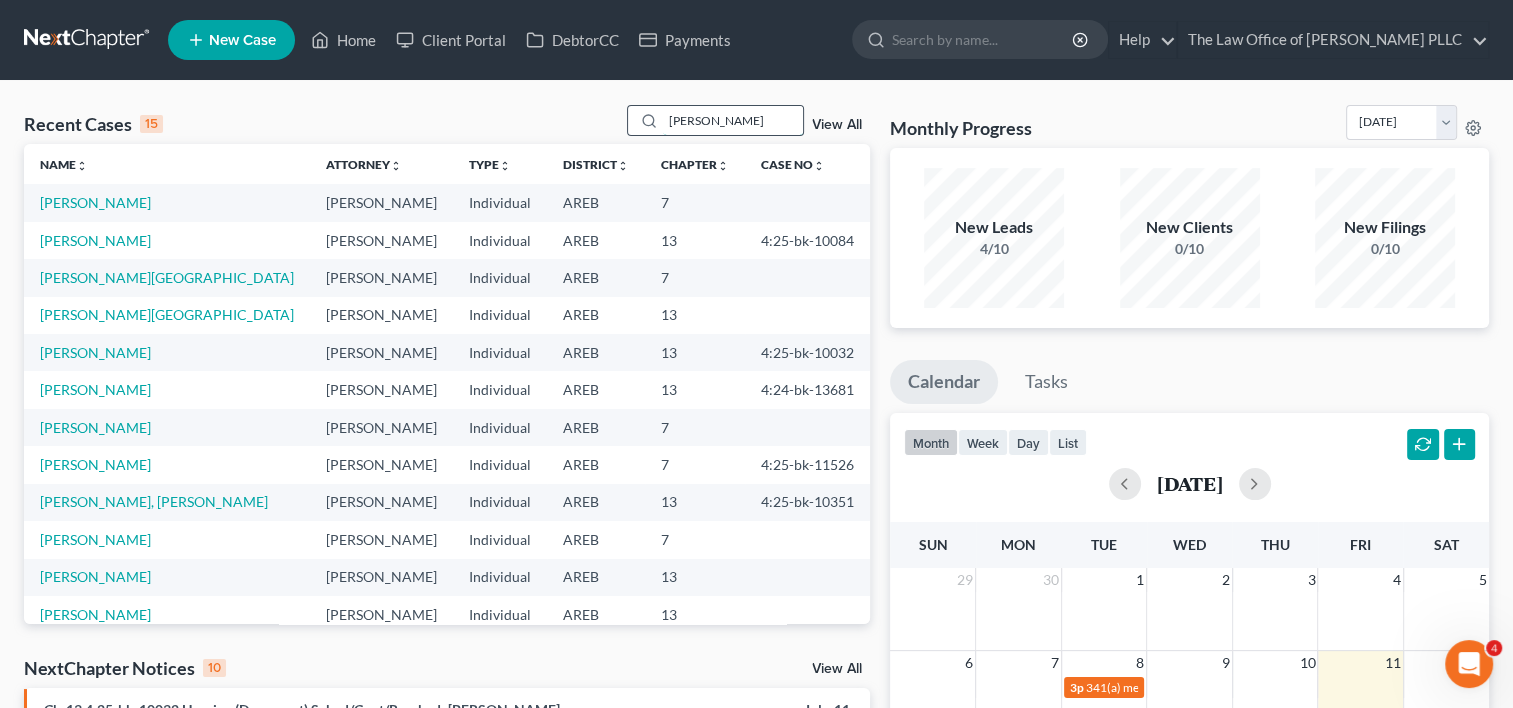 type on "[PERSON_NAME]" 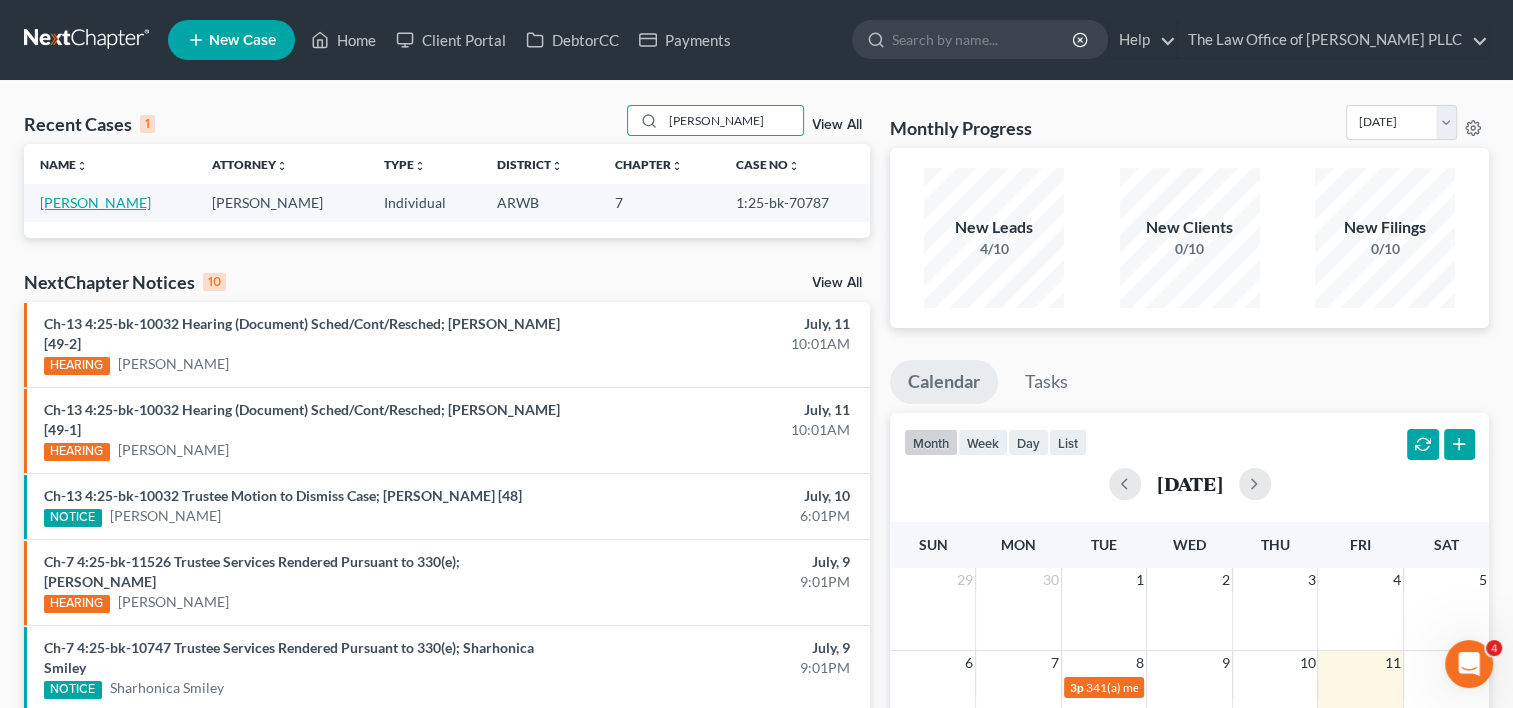 click on "[PERSON_NAME]" at bounding box center [95, 202] 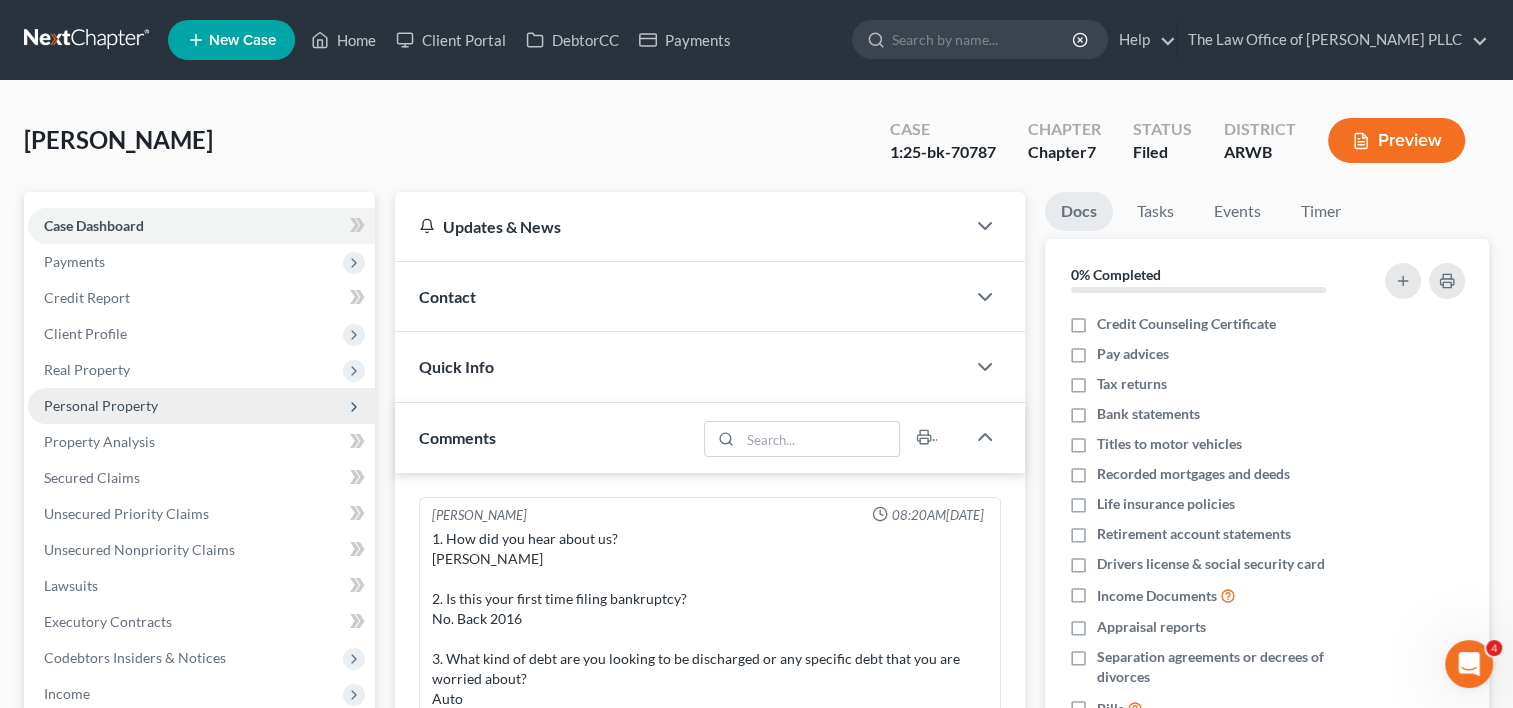 scroll, scrollTop: 1692, scrollLeft: 0, axis: vertical 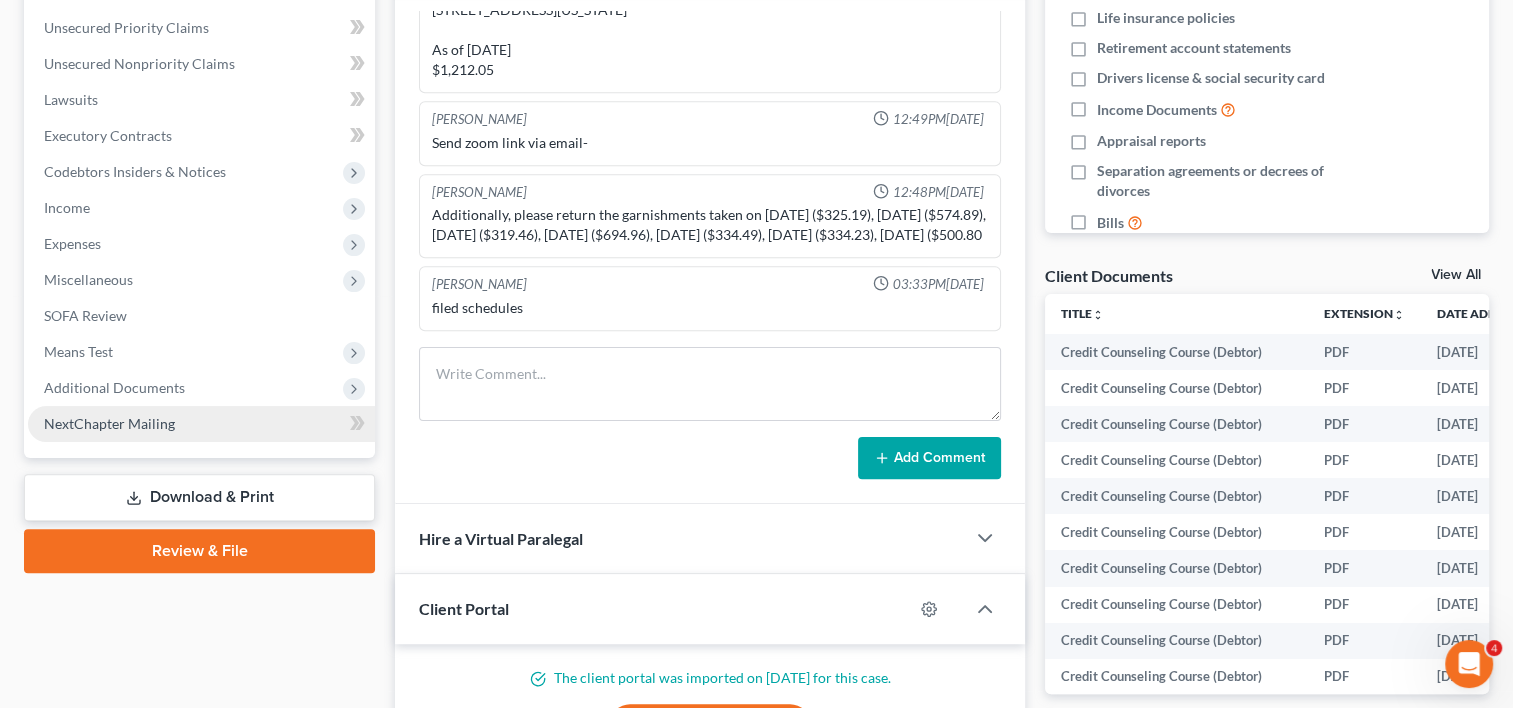 click on "NextChapter Mailing" at bounding box center (201, 424) 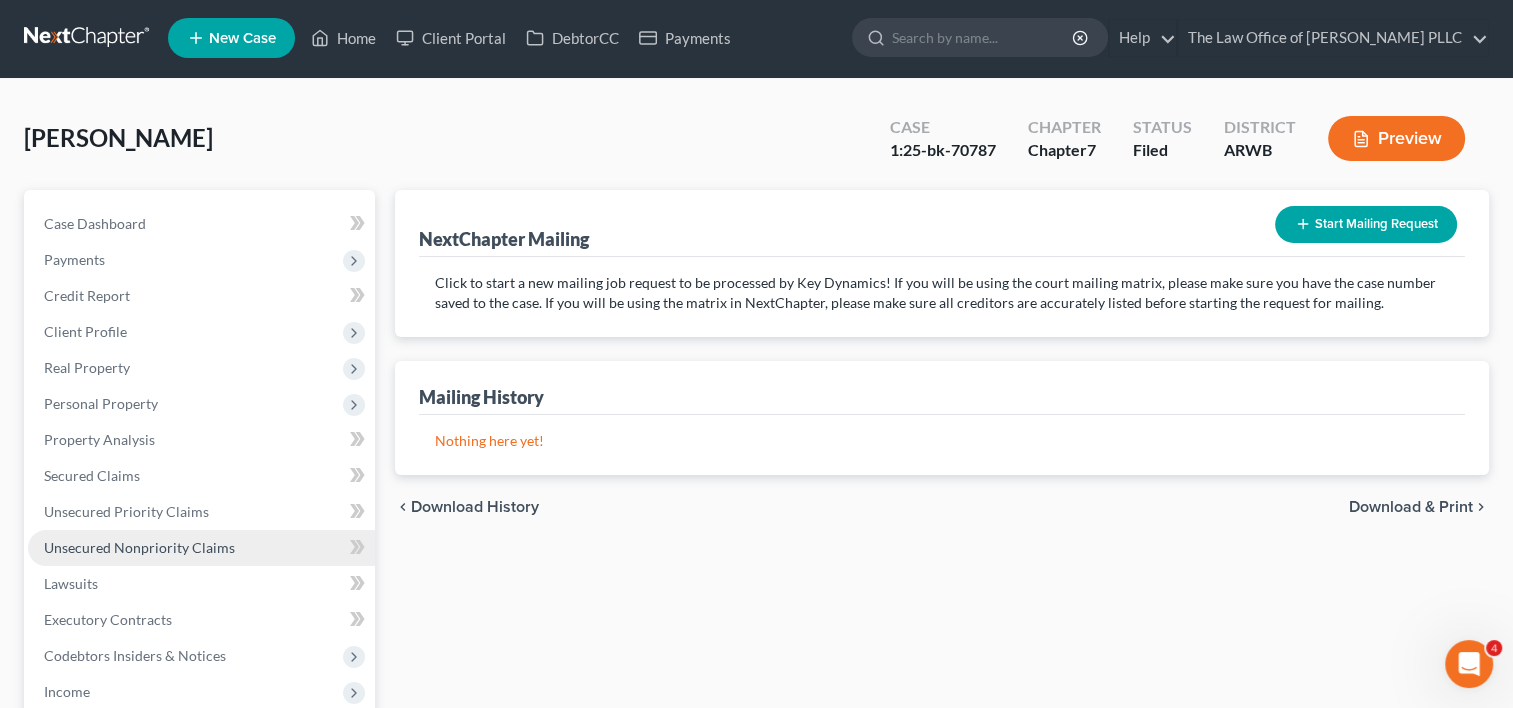 scroll, scrollTop: 0, scrollLeft: 0, axis: both 